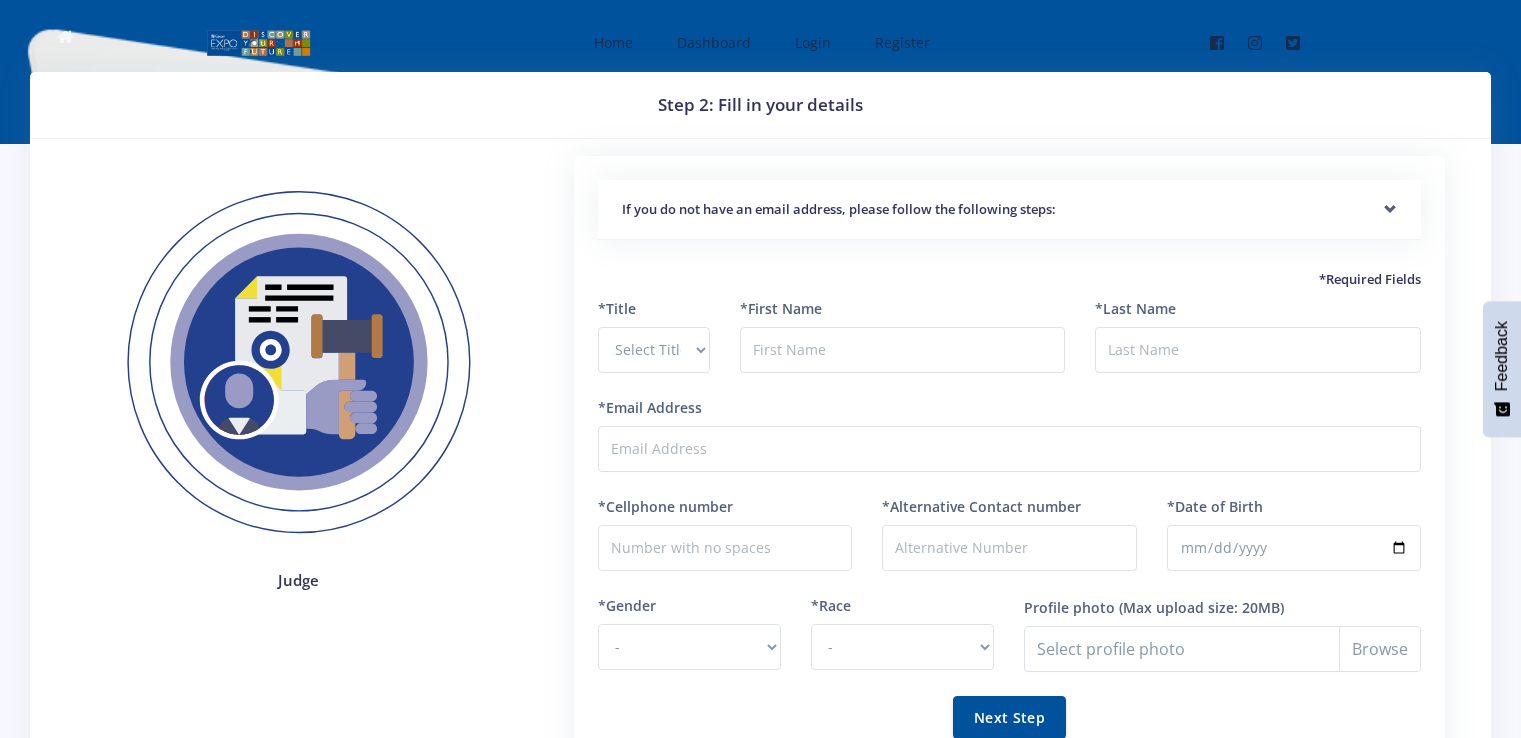 scroll, scrollTop: 0, scrollLeft: 0, axis: both 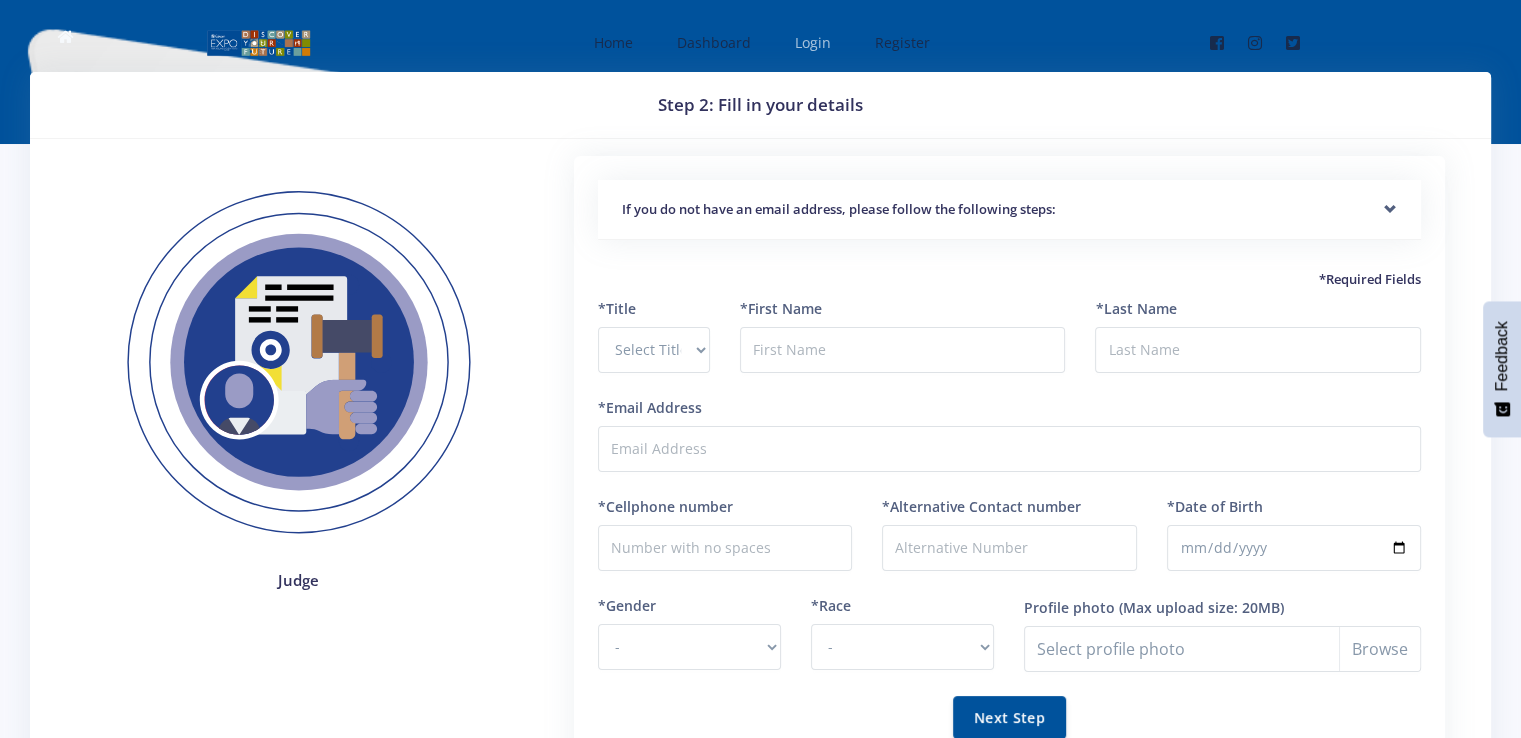 click on "Login" at bounding box center [813, 42] 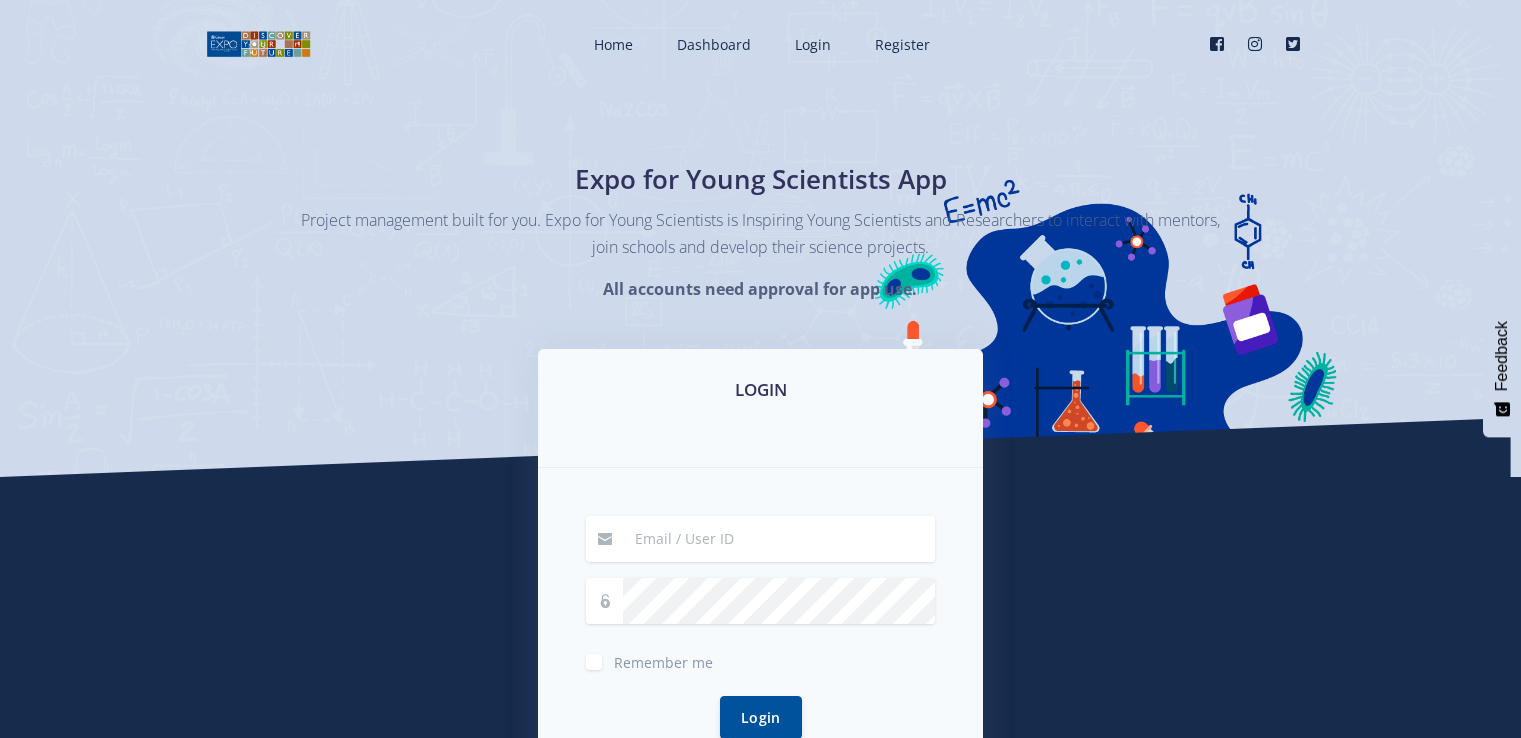 scroll, scrollTop: 0, scrollLeft: 0, axis: both 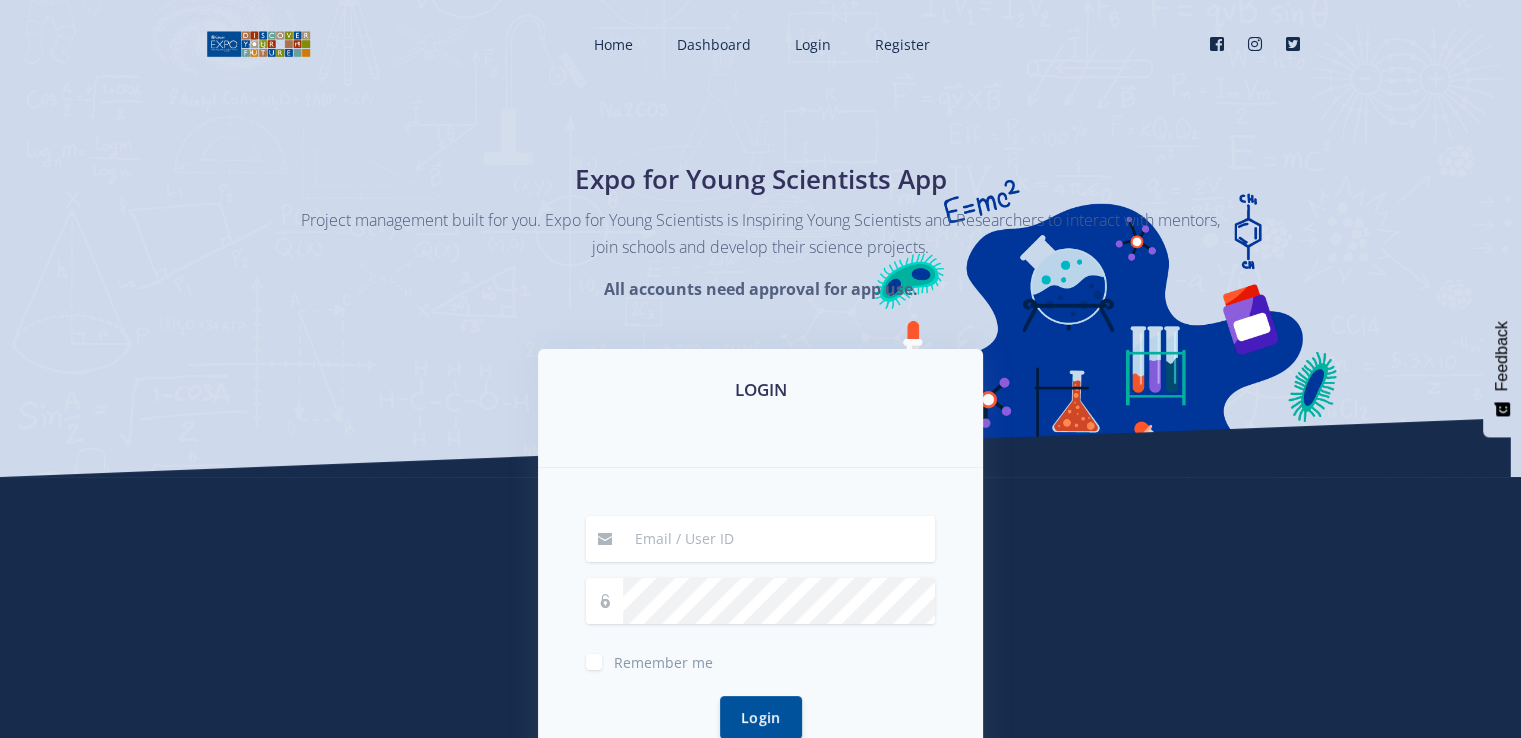 click at bounding box center [779, 539] 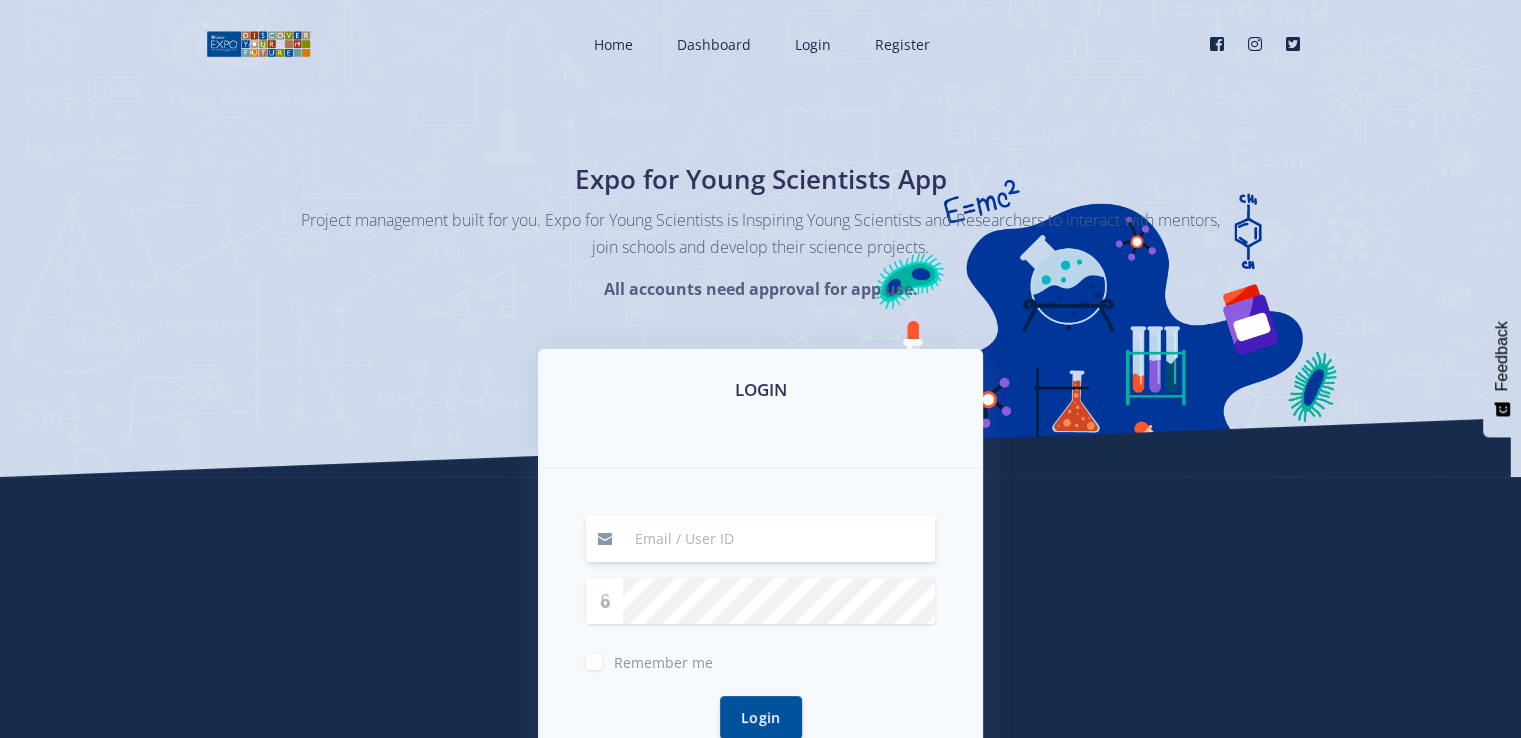 type on "Veemphaga@[EMAIL]" 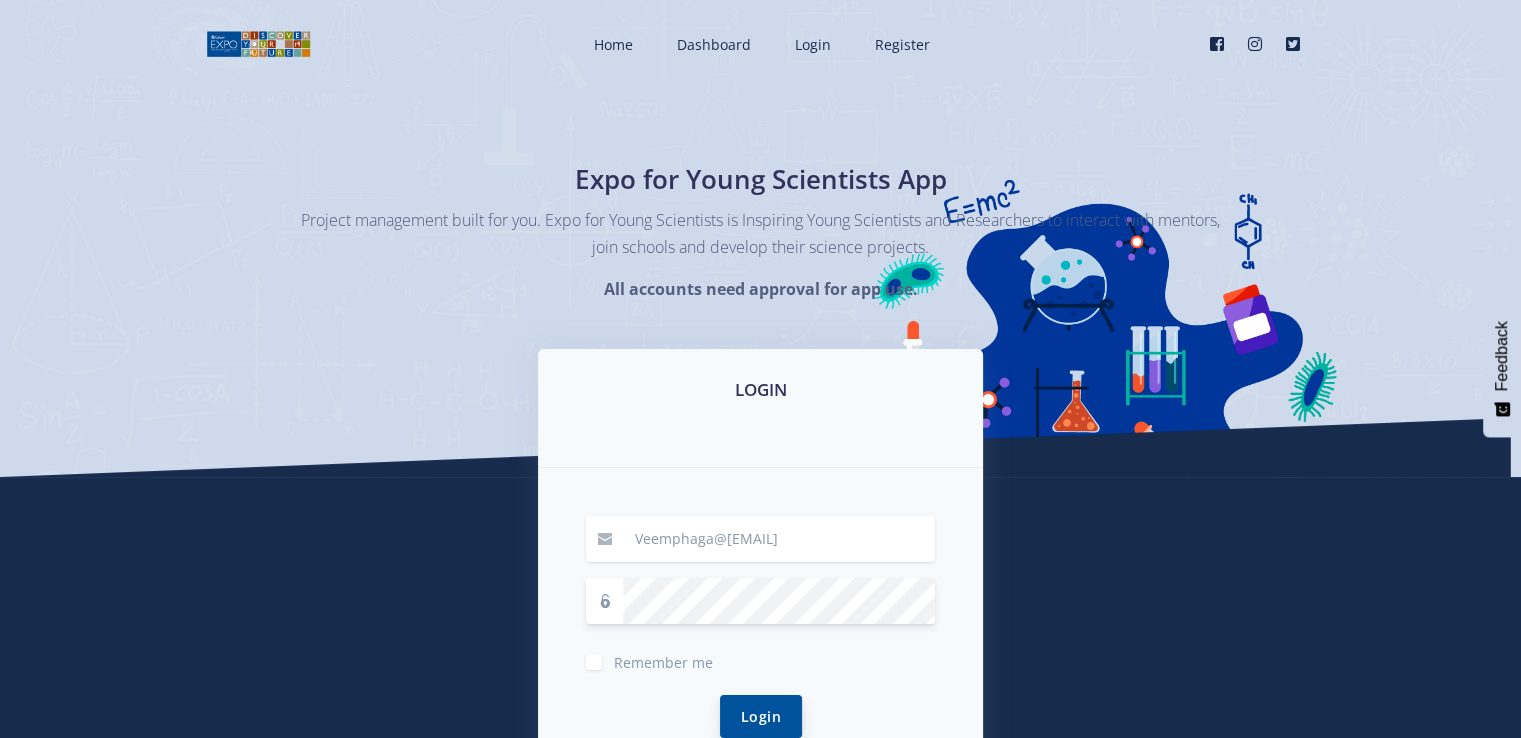 click on "Login" at bounding box center [761, 716] 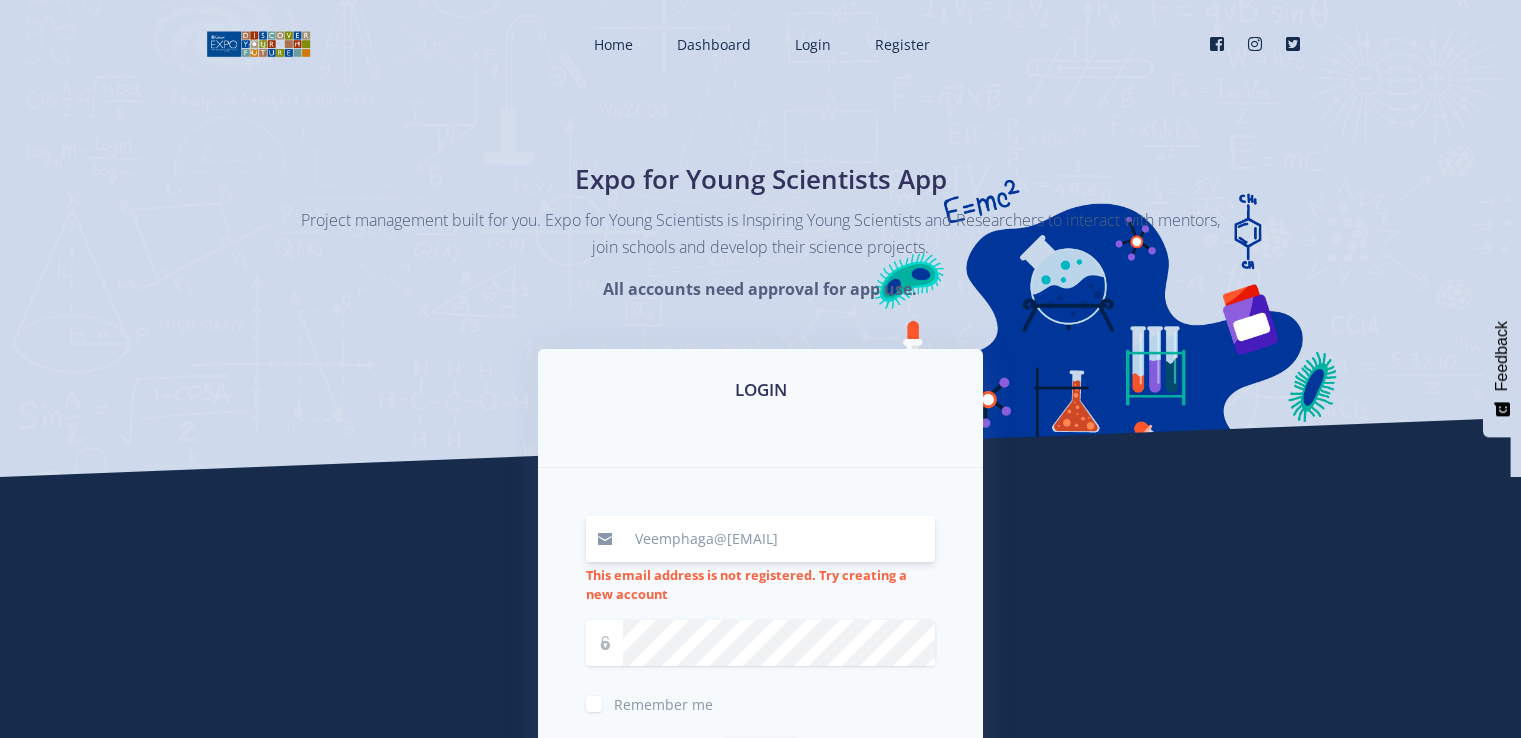 scroll, scrollTop: 0, scrollLeft: 0, axis: both 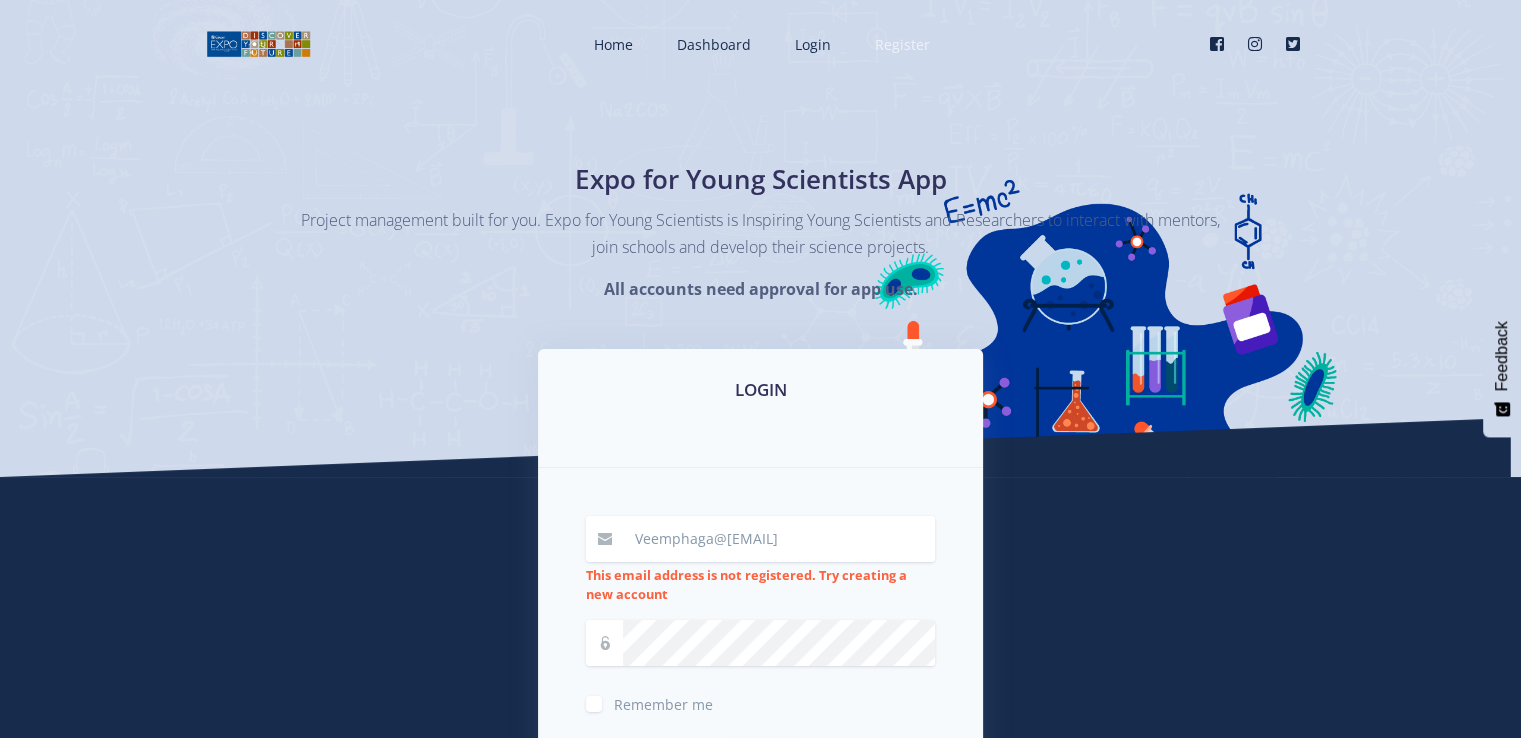 click on "Register" at bounding box center (902, 44) 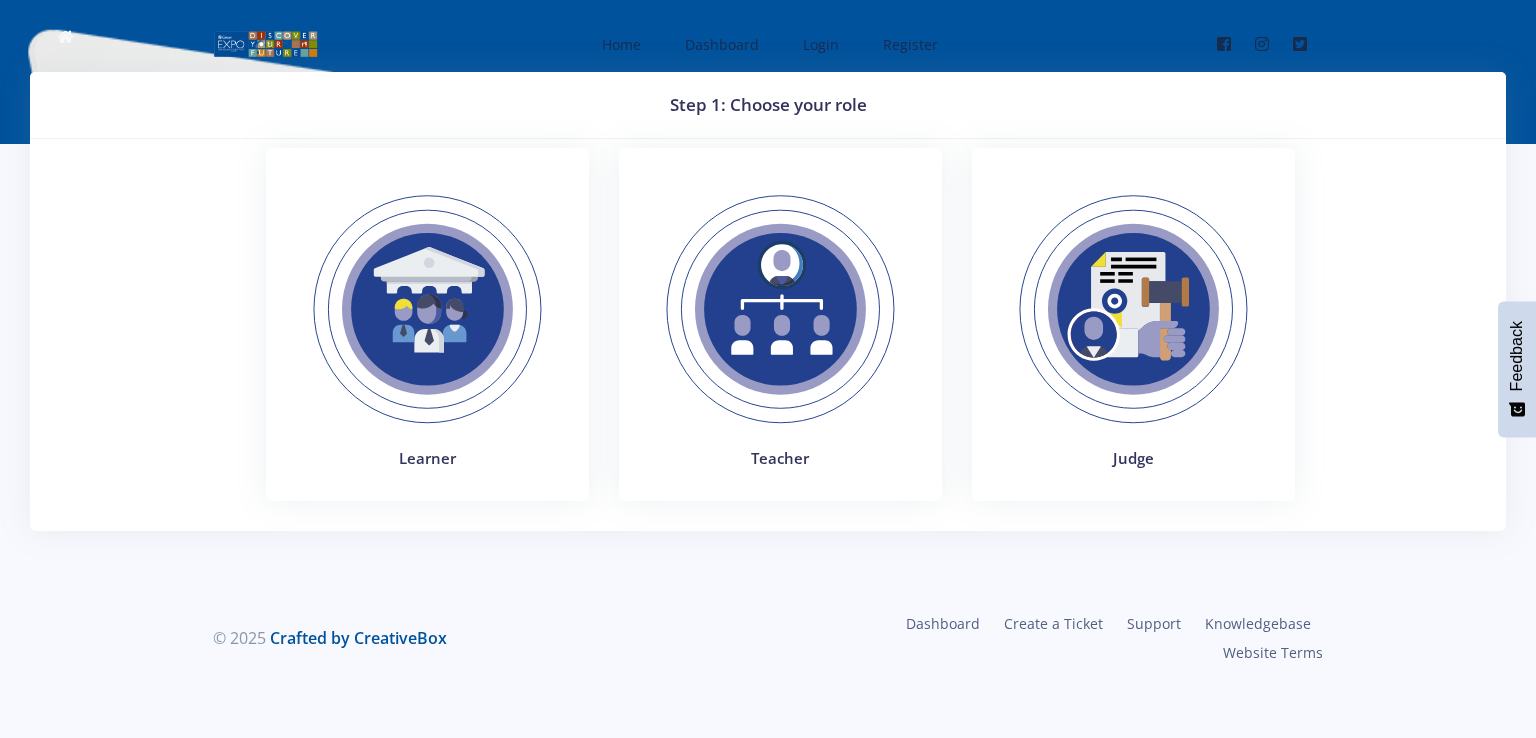 scroll, scrollTop: 0, scrollLeft: 0, axis: both 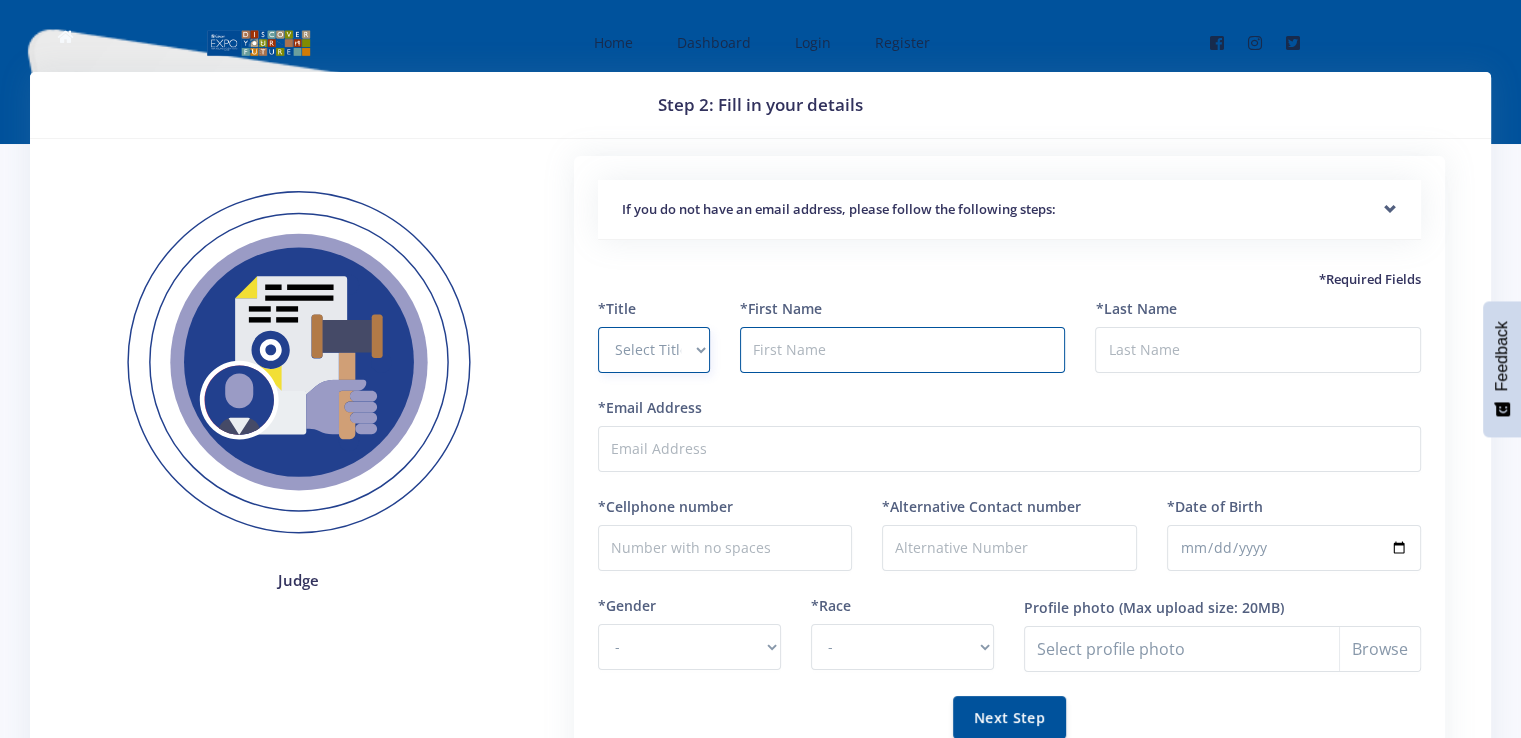 click on "Select Title
[TITLE]
[TITLE]
[TITLE]
[TITLE]
[TITLE]
Other" at bounding box center (654, 350) 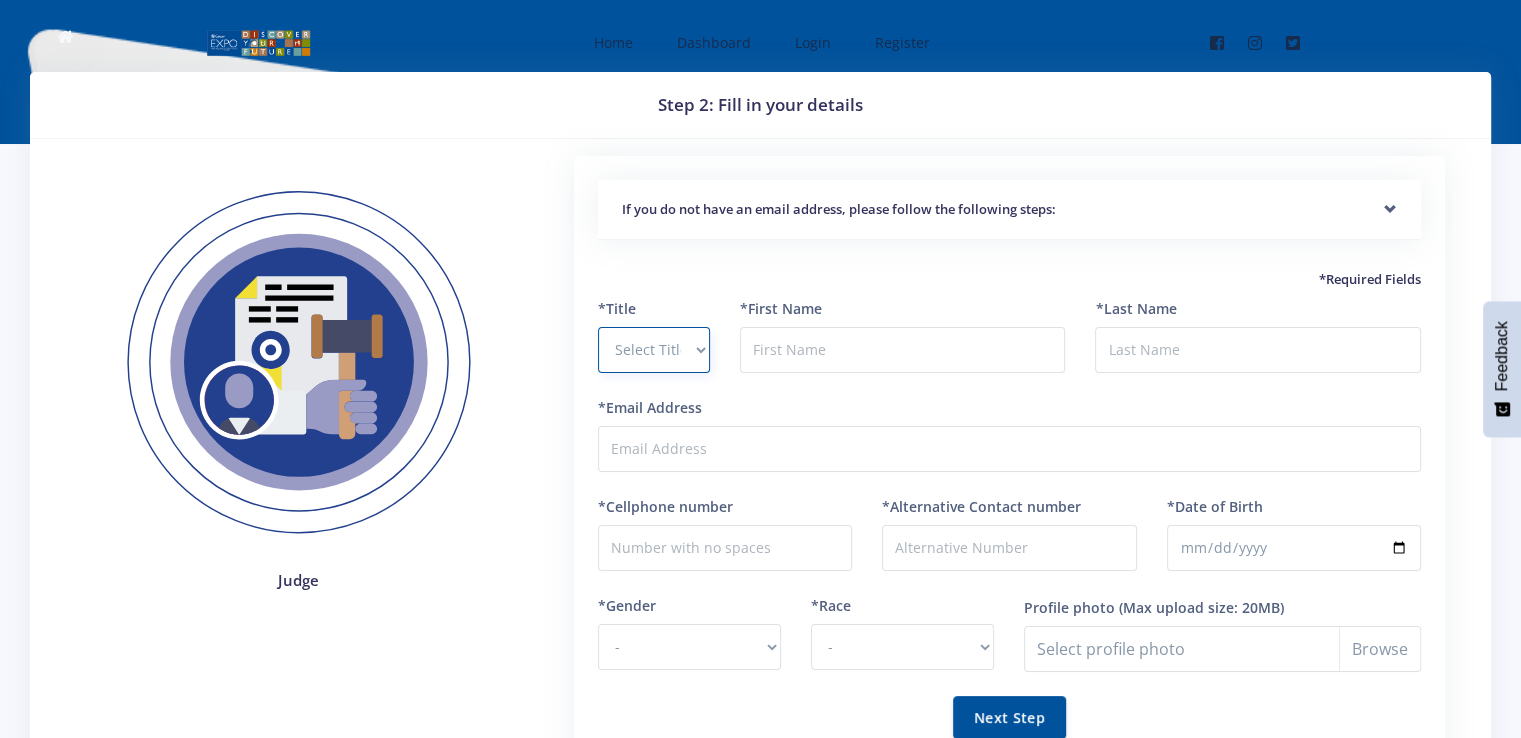 select on "Ms" 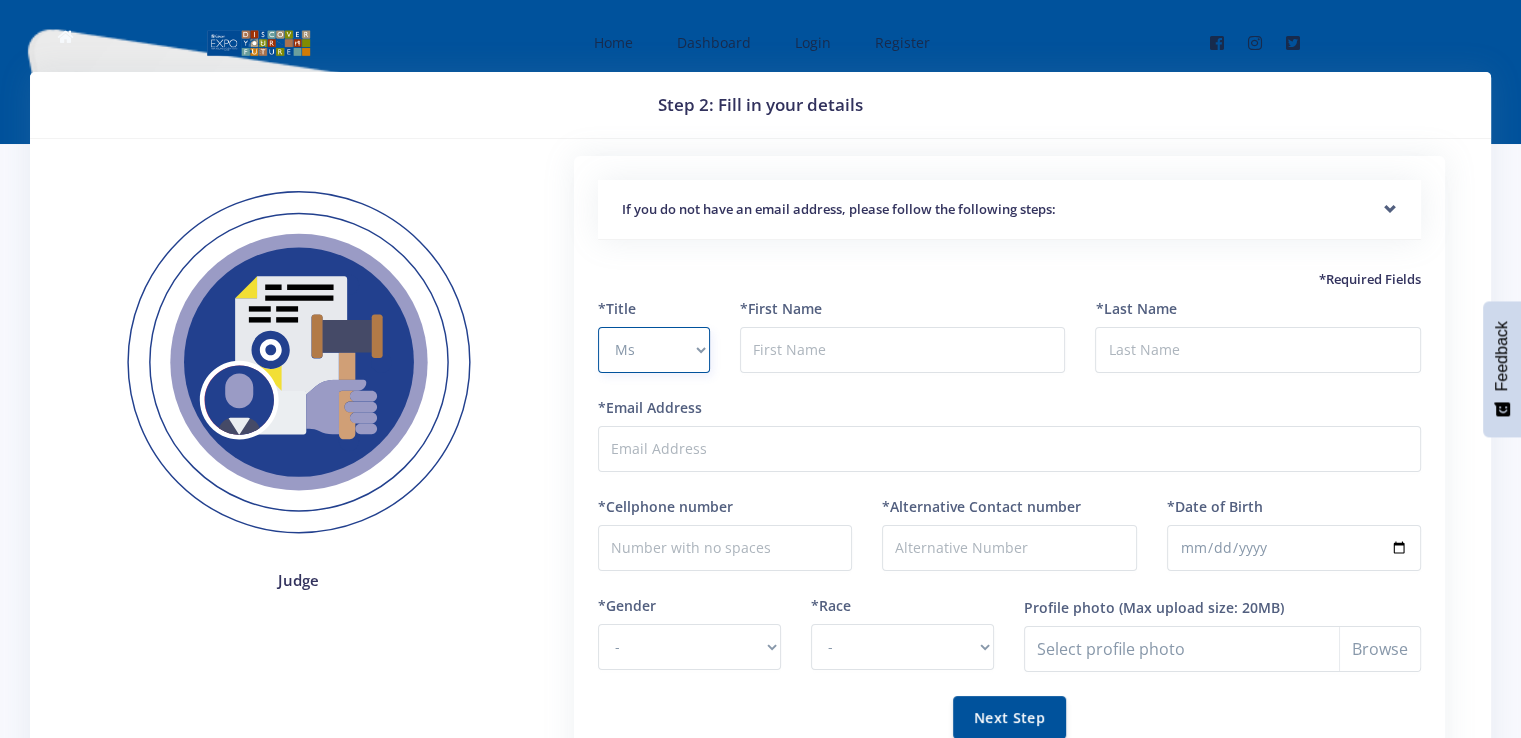 click on "Select Title
Prof
Dr
Mr
Mrs
Ms
Other" at bounding box center [654, 350] 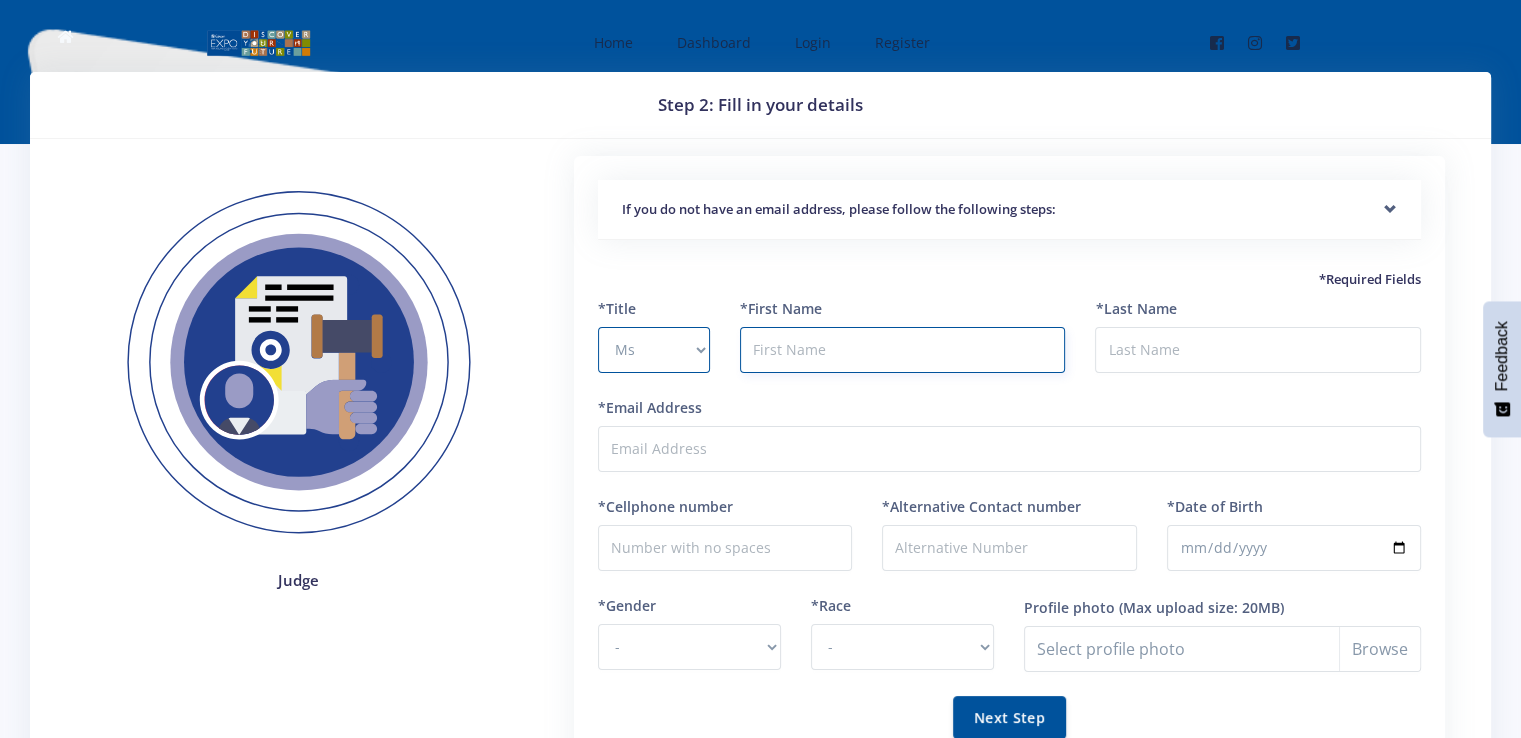 click at bounding box center [903, 350] 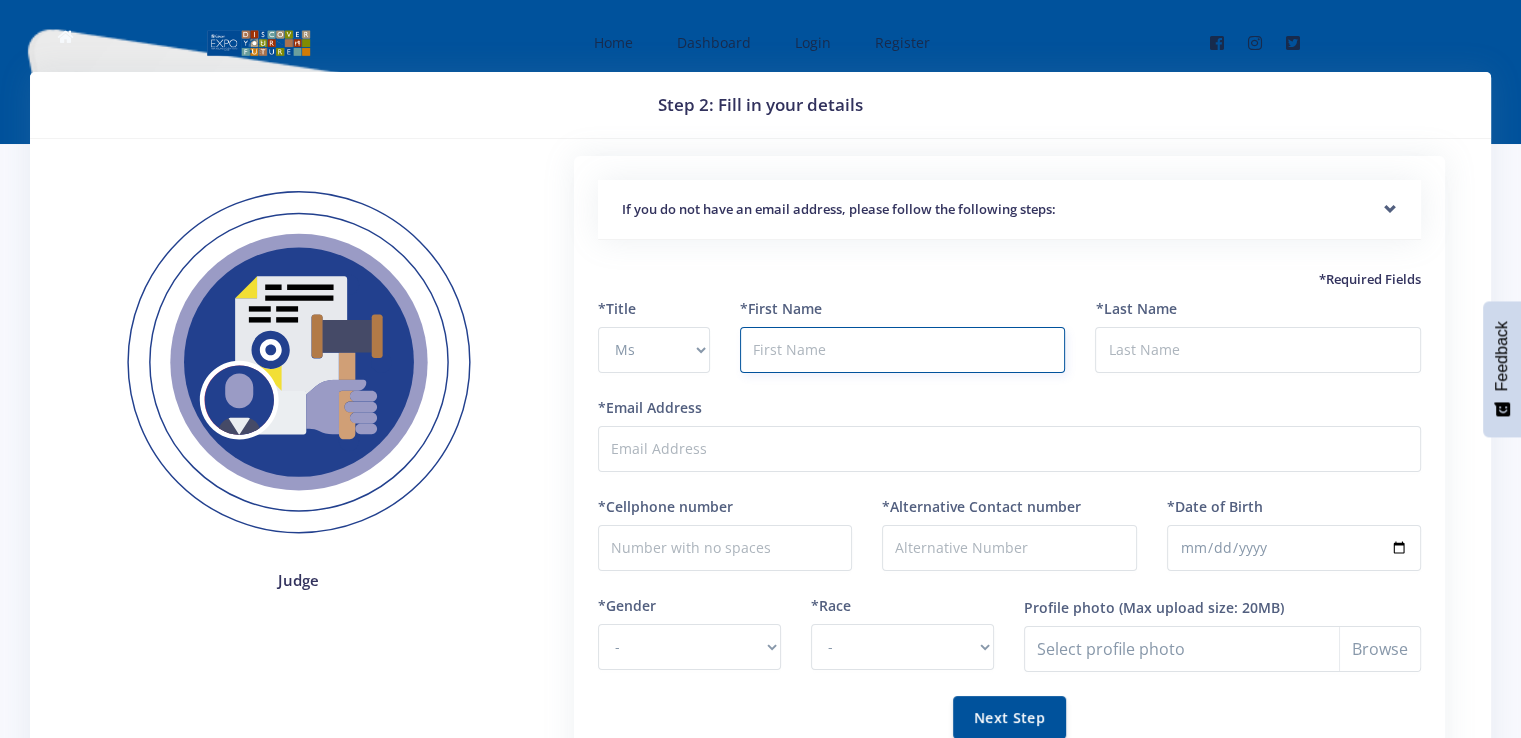 type on "Vhonani" 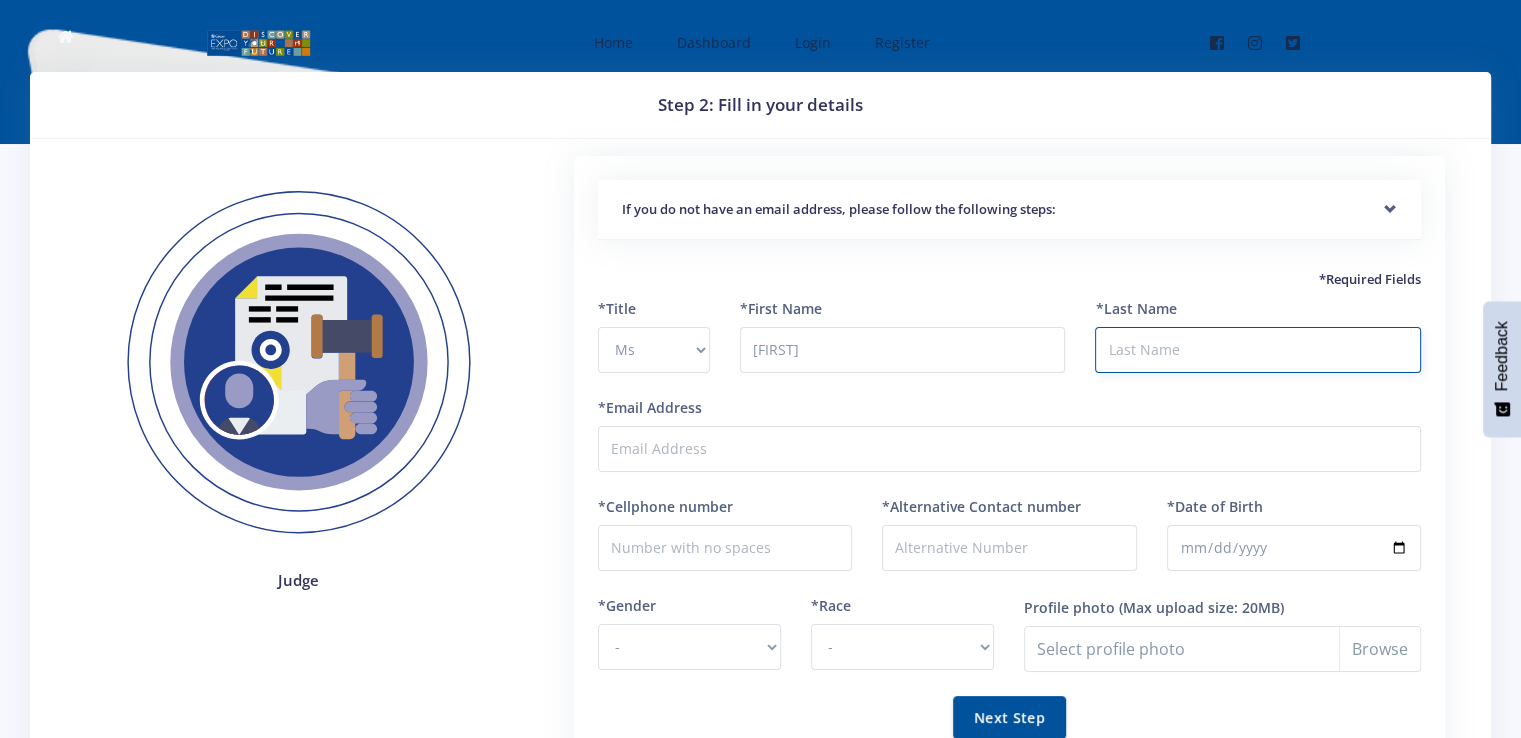 click on "*Last Name" at bounding box center (1258, 350) 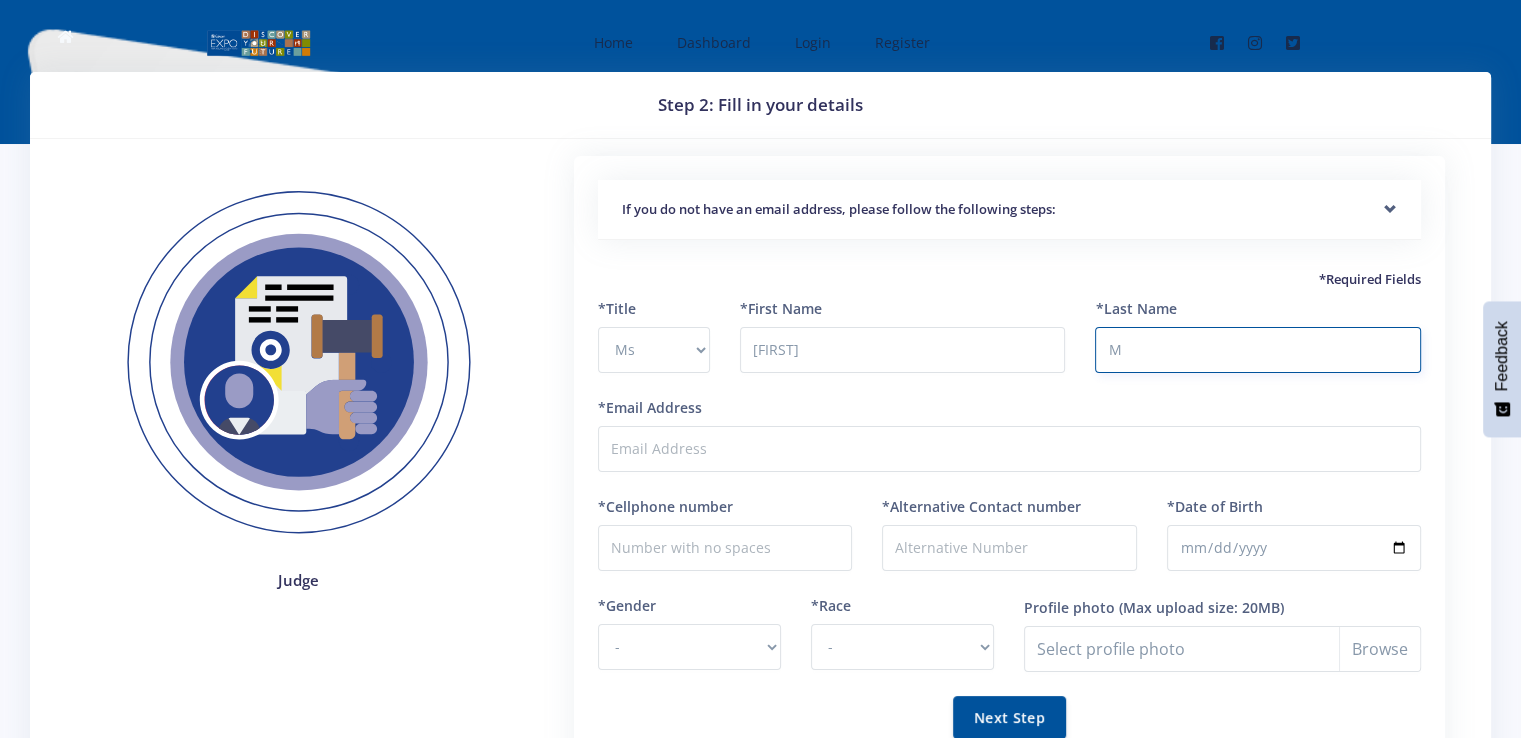 type on "Mphaga" 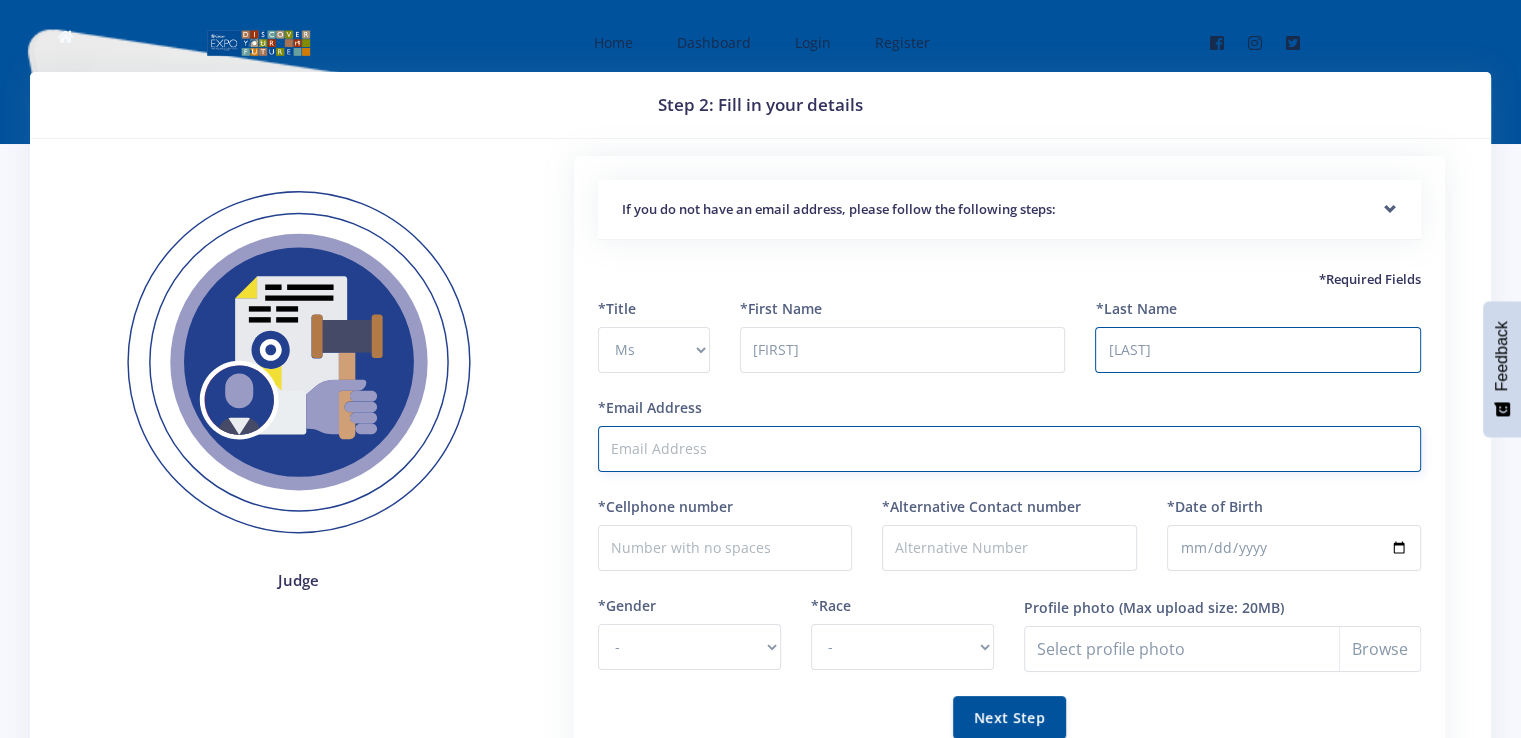 click on "*Email Address" at bounding box center [1009, 449] 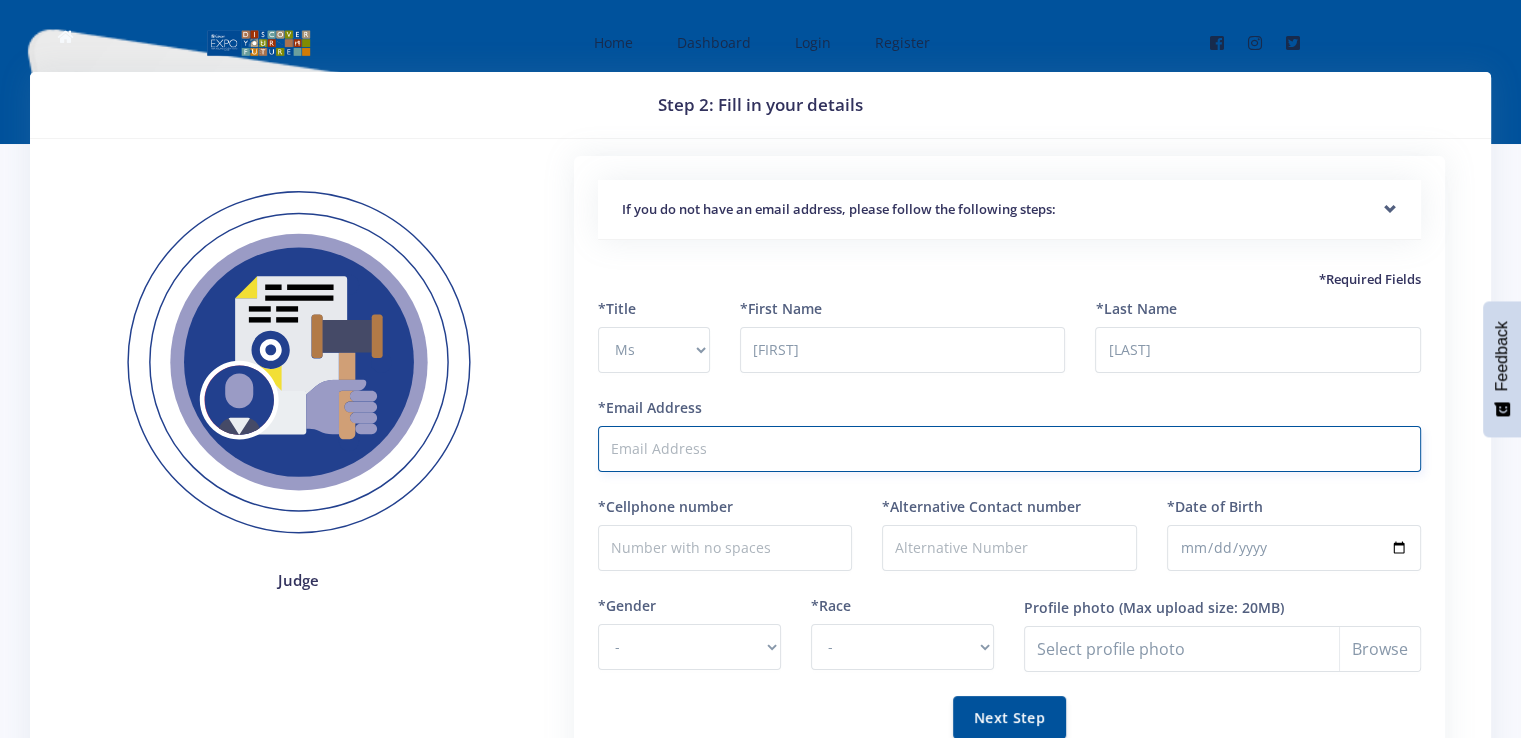 type on "Veemphaga@gmail.com" 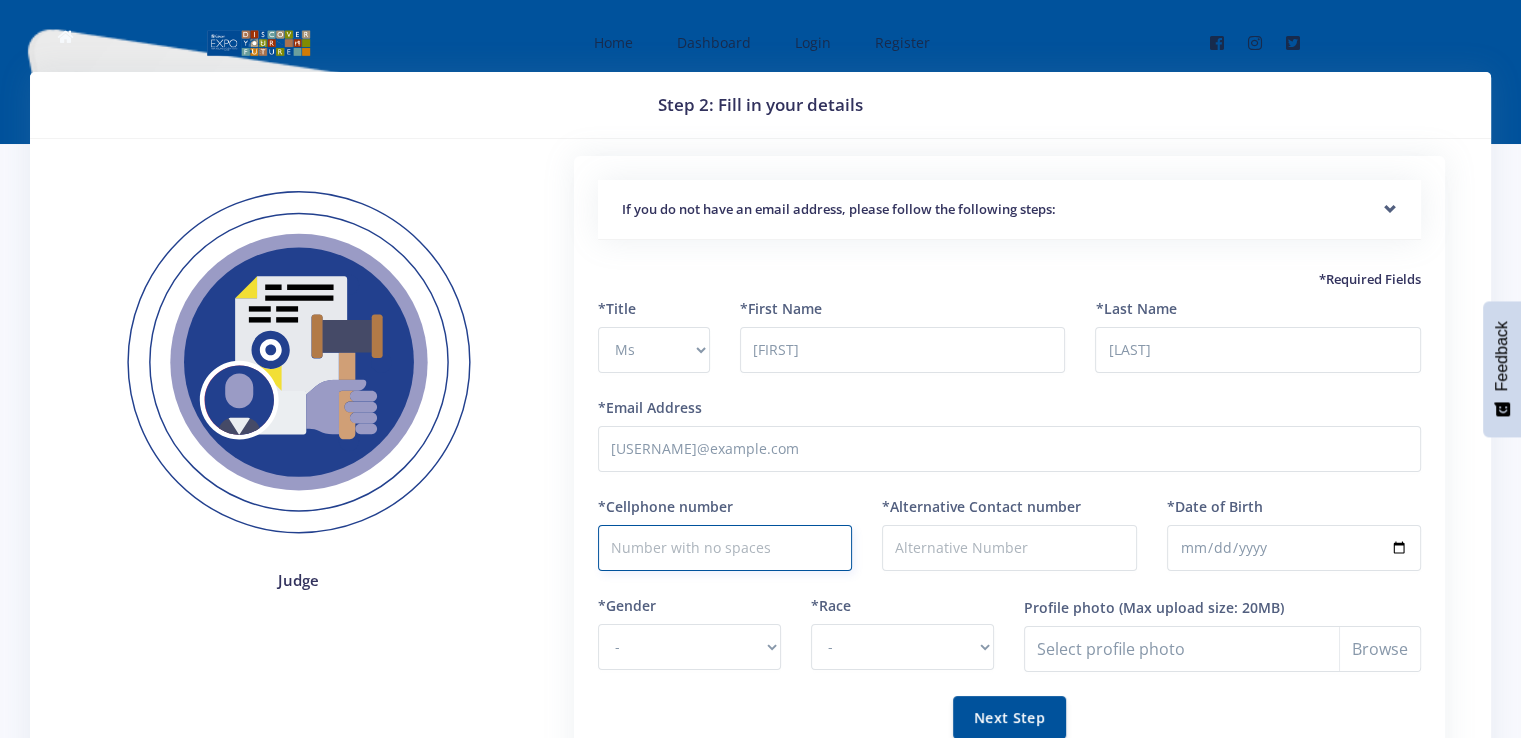 click on "*Cellphone number" at bounding box center [725, 548] 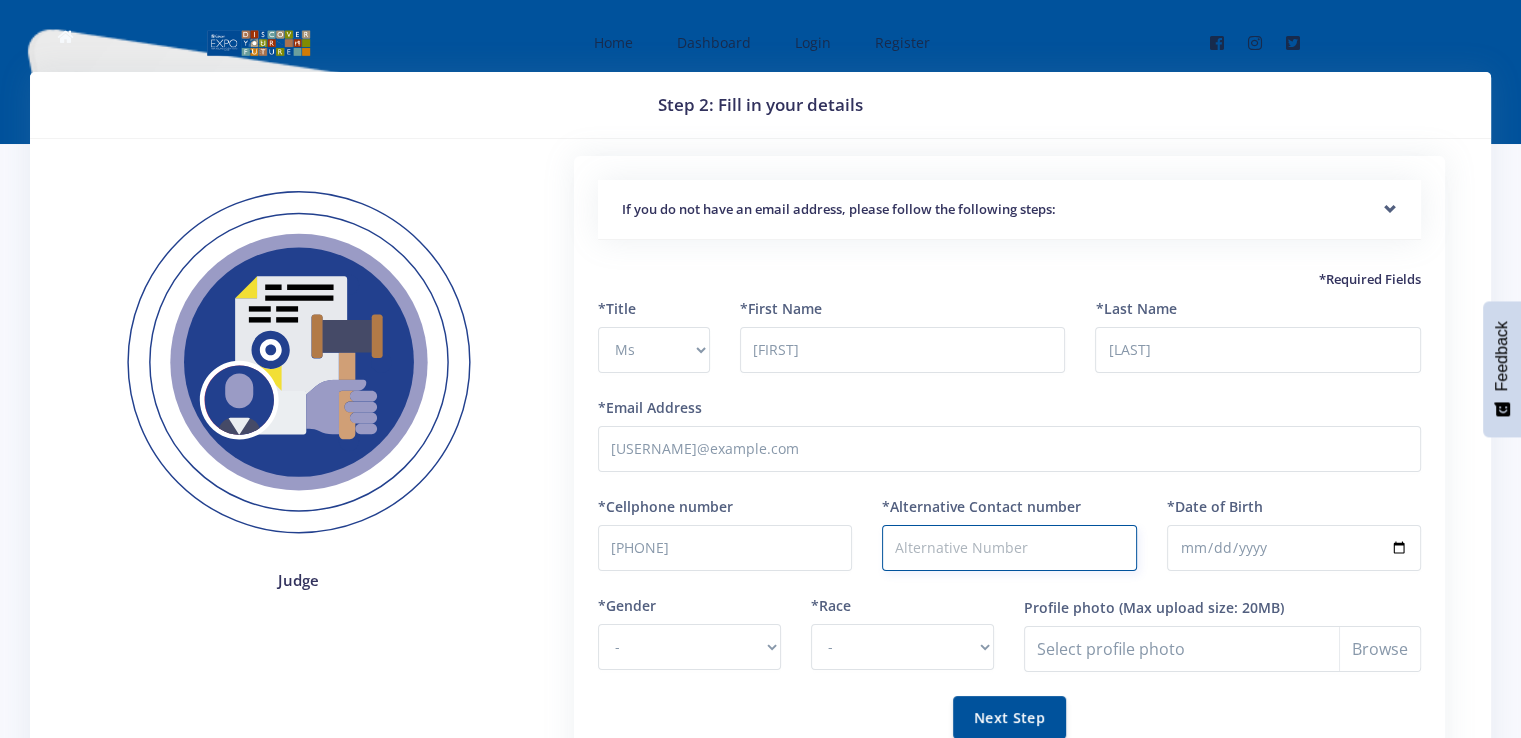 click on "*Alternative Contact number" at bounding box center [1009, 548] 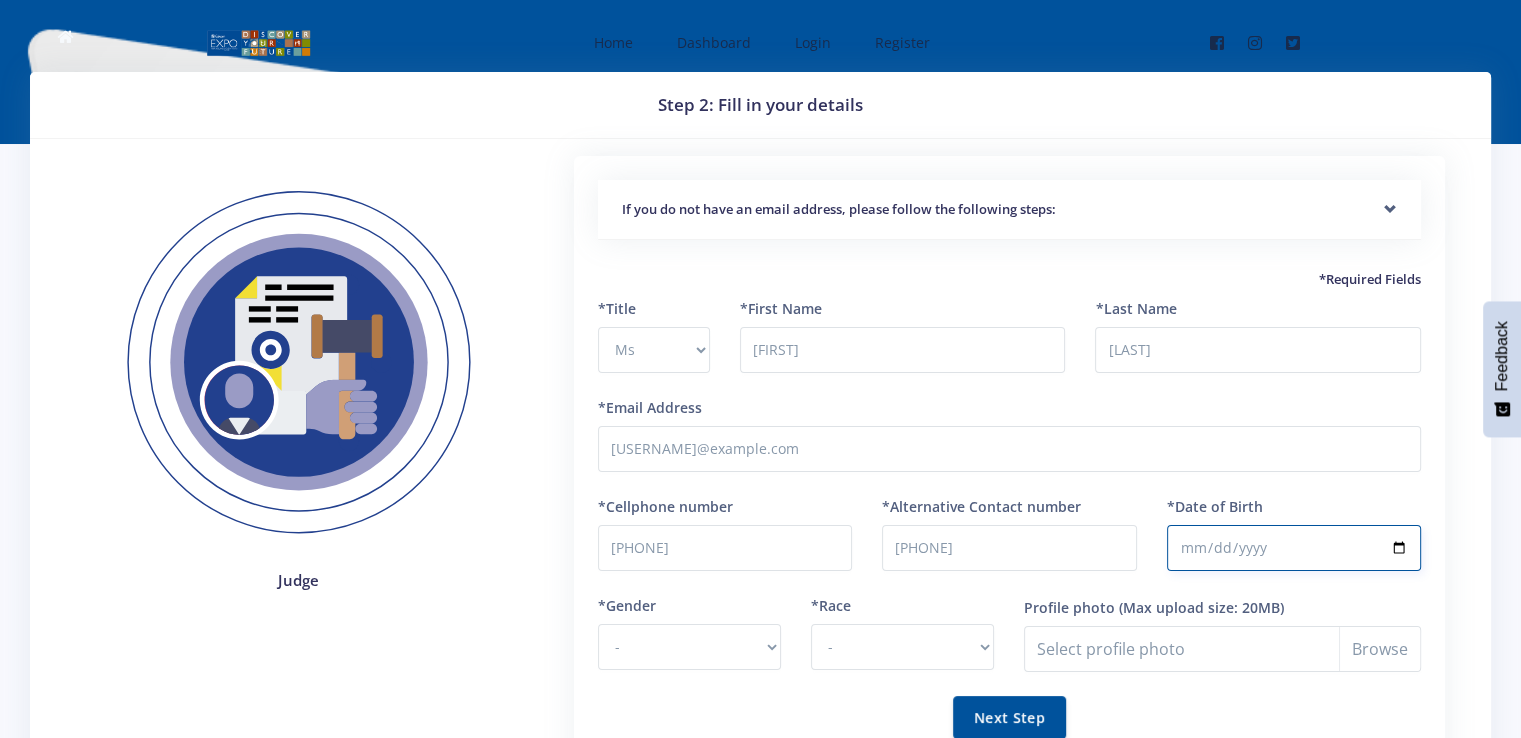 click on "*Date of Birth" at bounding box center [1294, 548] 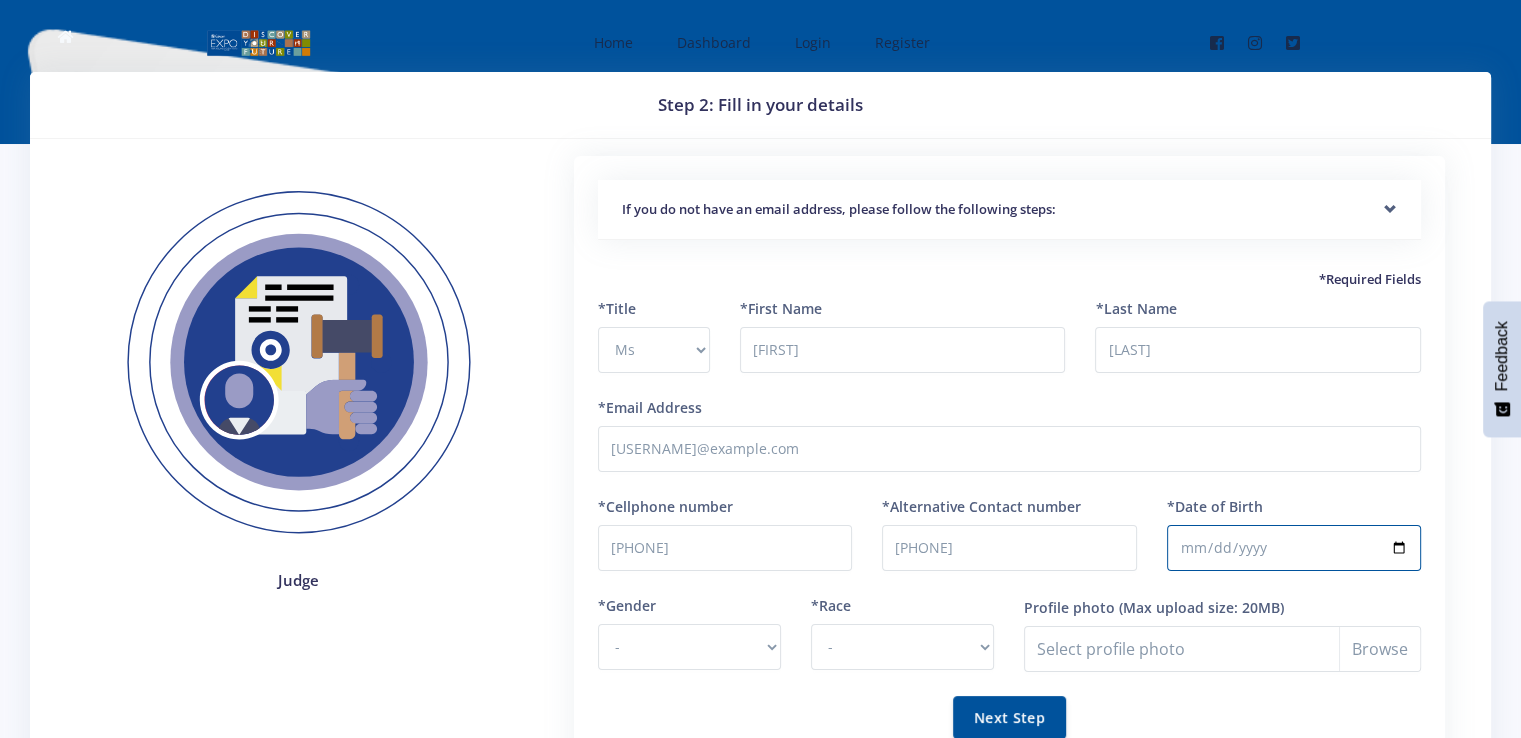 click on "*Gender
-
Male
Female" at bounding box center (689, 645) 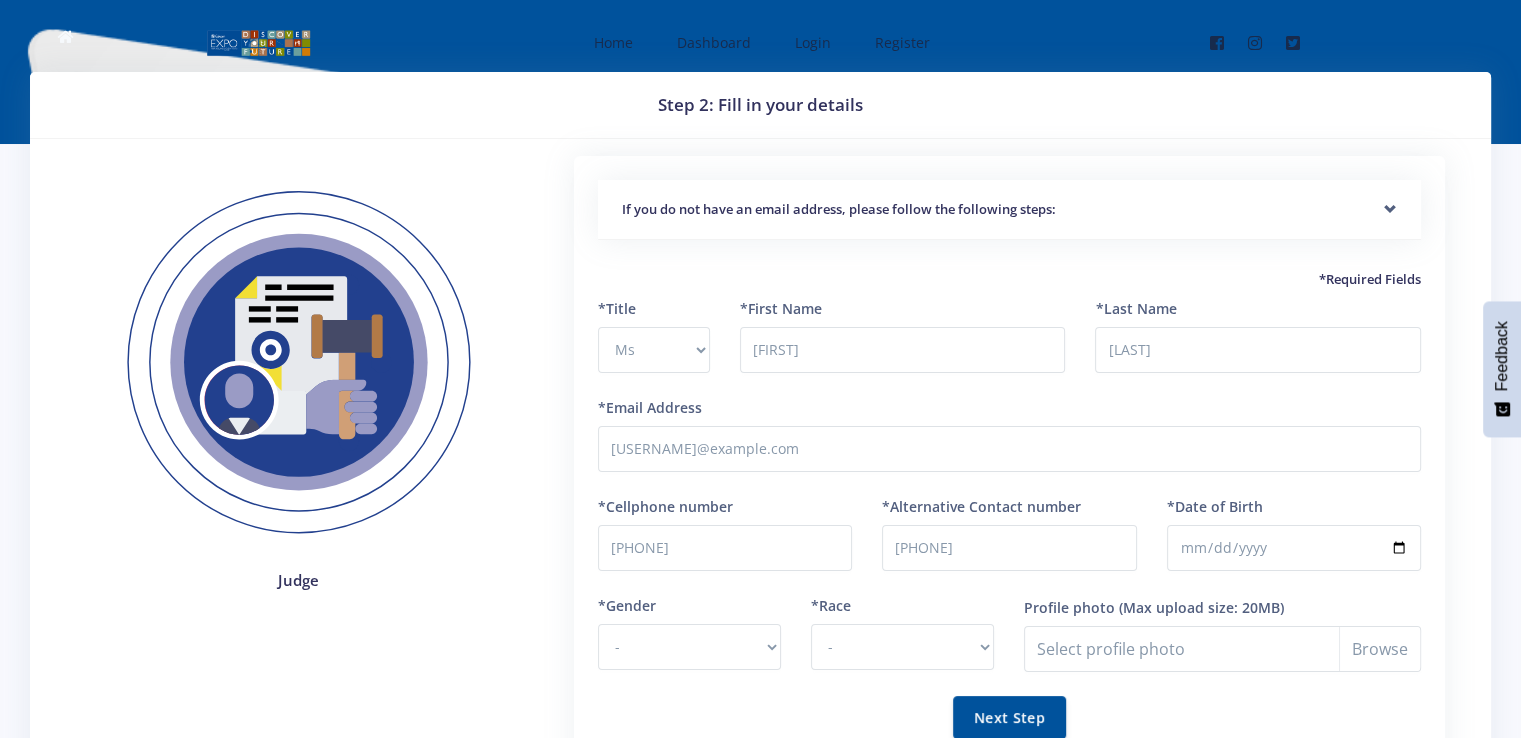 click on "*Gender
-
Male
Female" at bounding box center [689, 645] 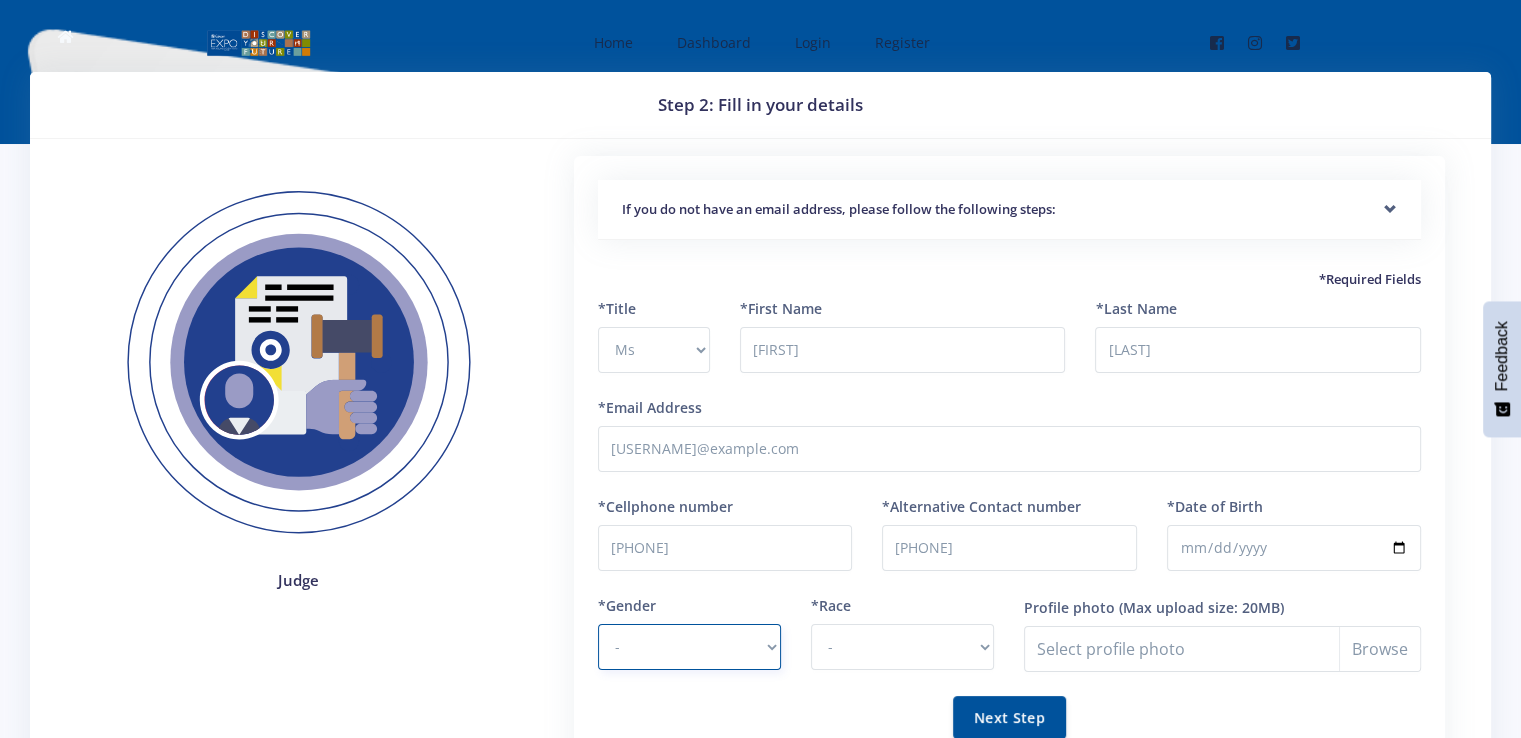 click on "-
Male
Female" at bounding box center [689, 647] 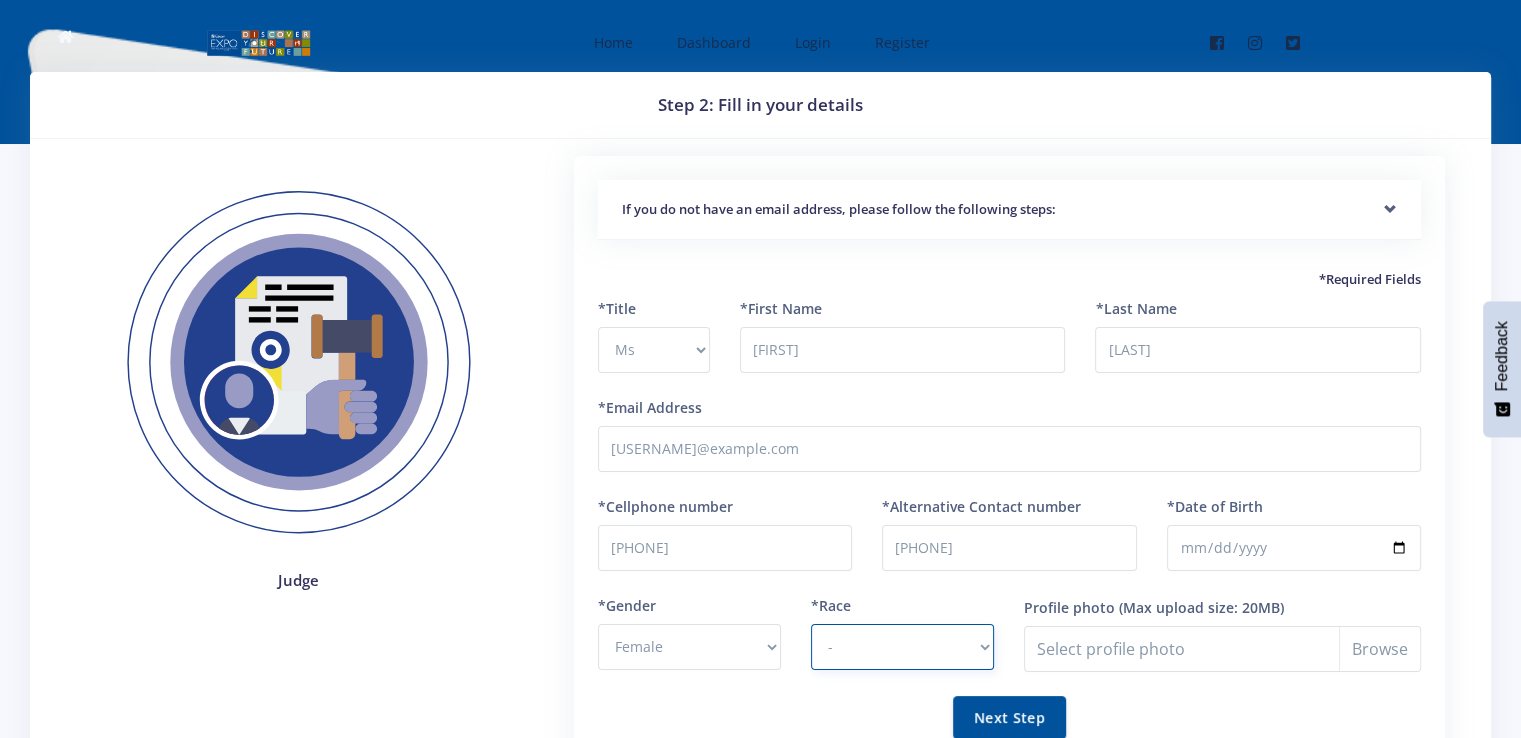 click on "-
African
Asian
Coloured
Indian
White
Other" at bounding box center [902, 647] 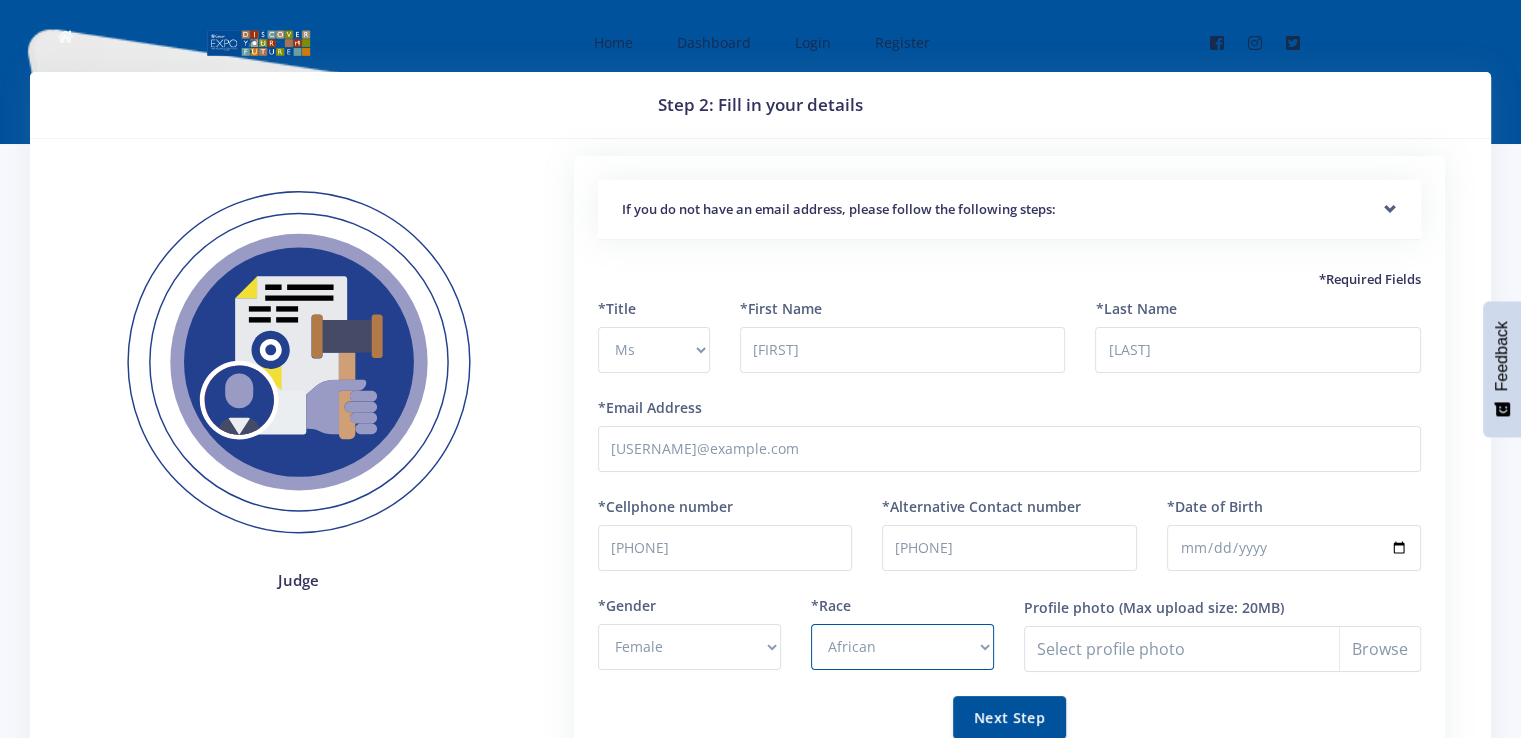 click on "If you do not have an email address, please follow the
following steps:
Start by going to  www.gmail.com
Click Create account.
The sign-up form will appear. Follow the directions by entering
the required information.
Prof" at bounding box center (1009, 494) 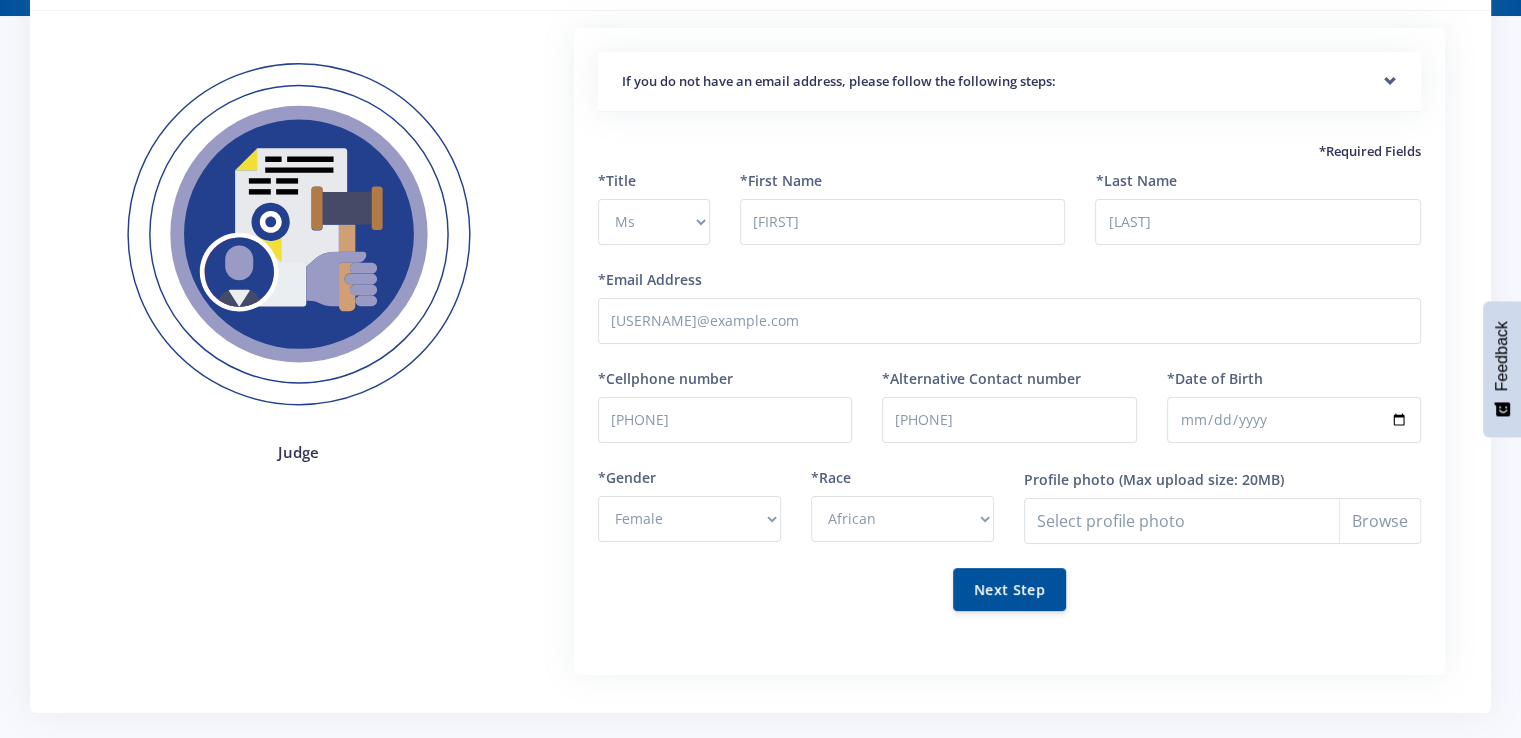 scroll, scrollTop: 160, scrollLeft: 0, axis: vertical 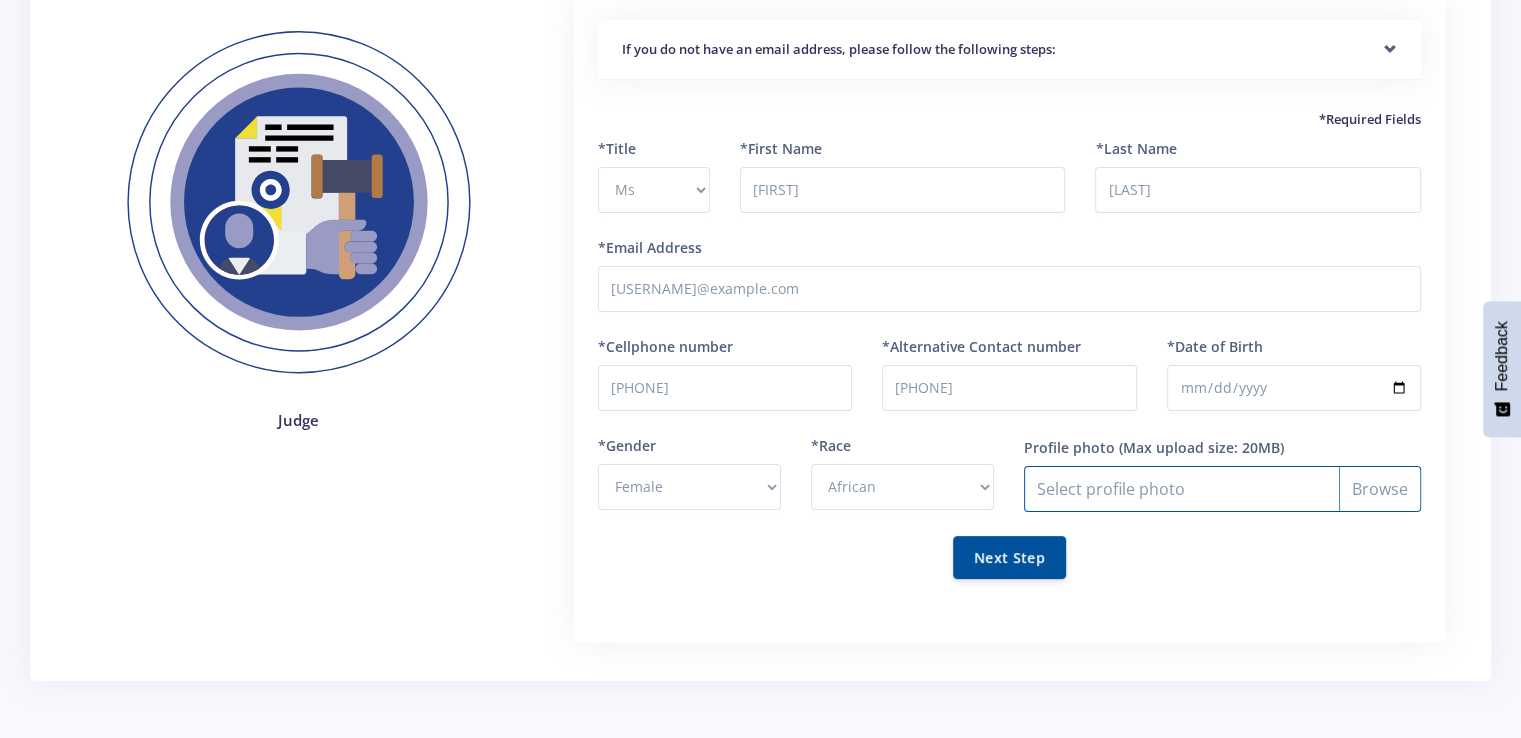 click on "Profile photo" at bounding box center [1222, 489] 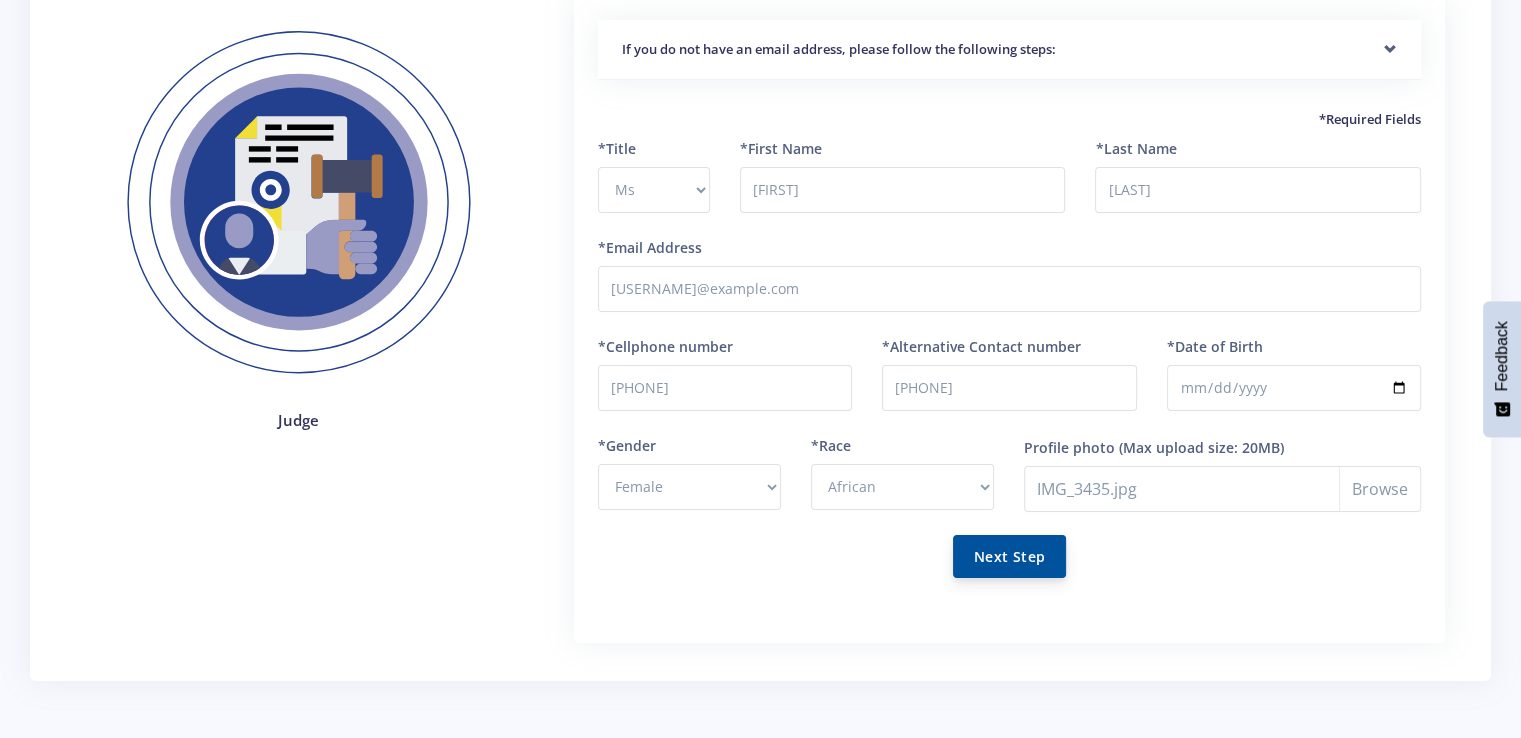 click on "Next
Step" at bounding box center [1009, 556] 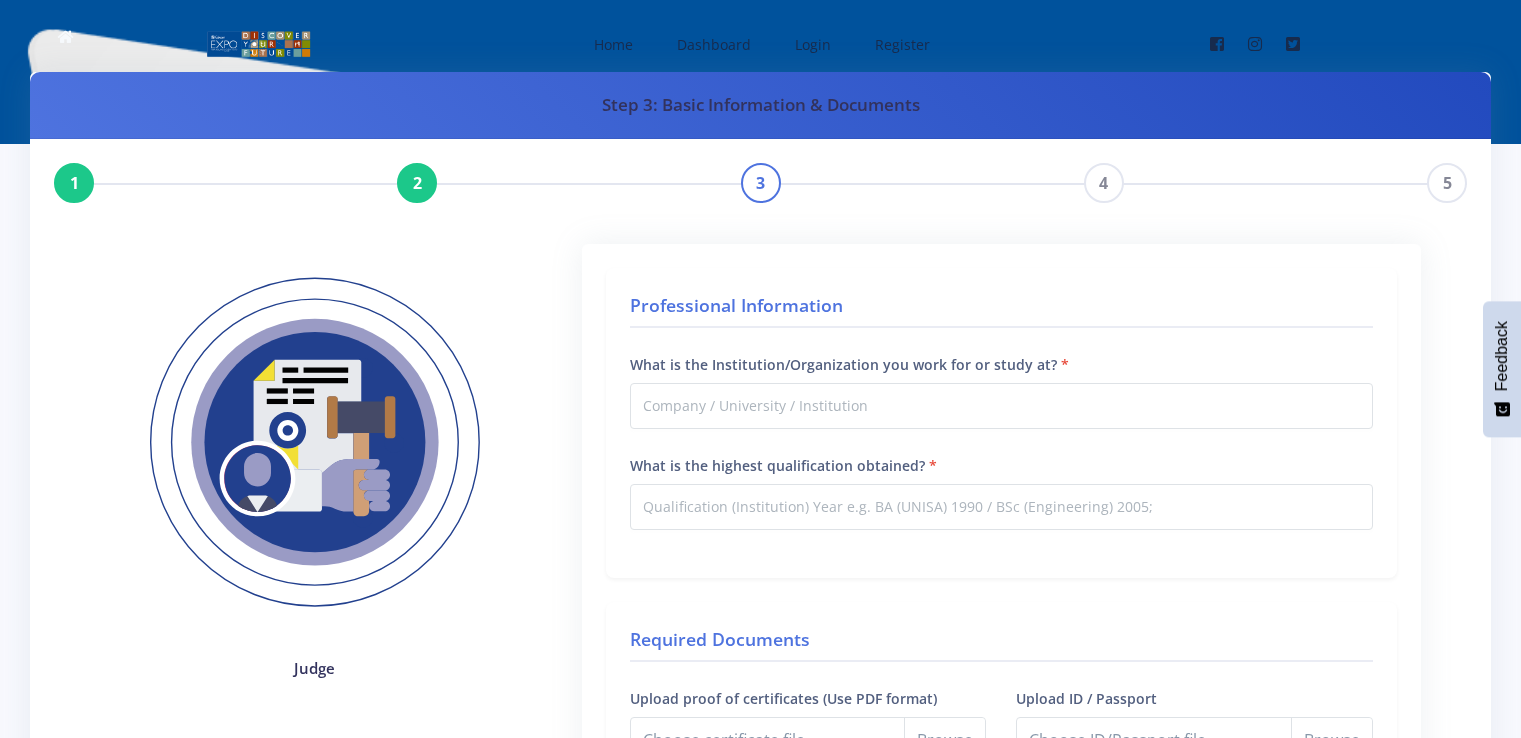 scroll, scrollTop: 0, scrollLeft: 0, axis: both 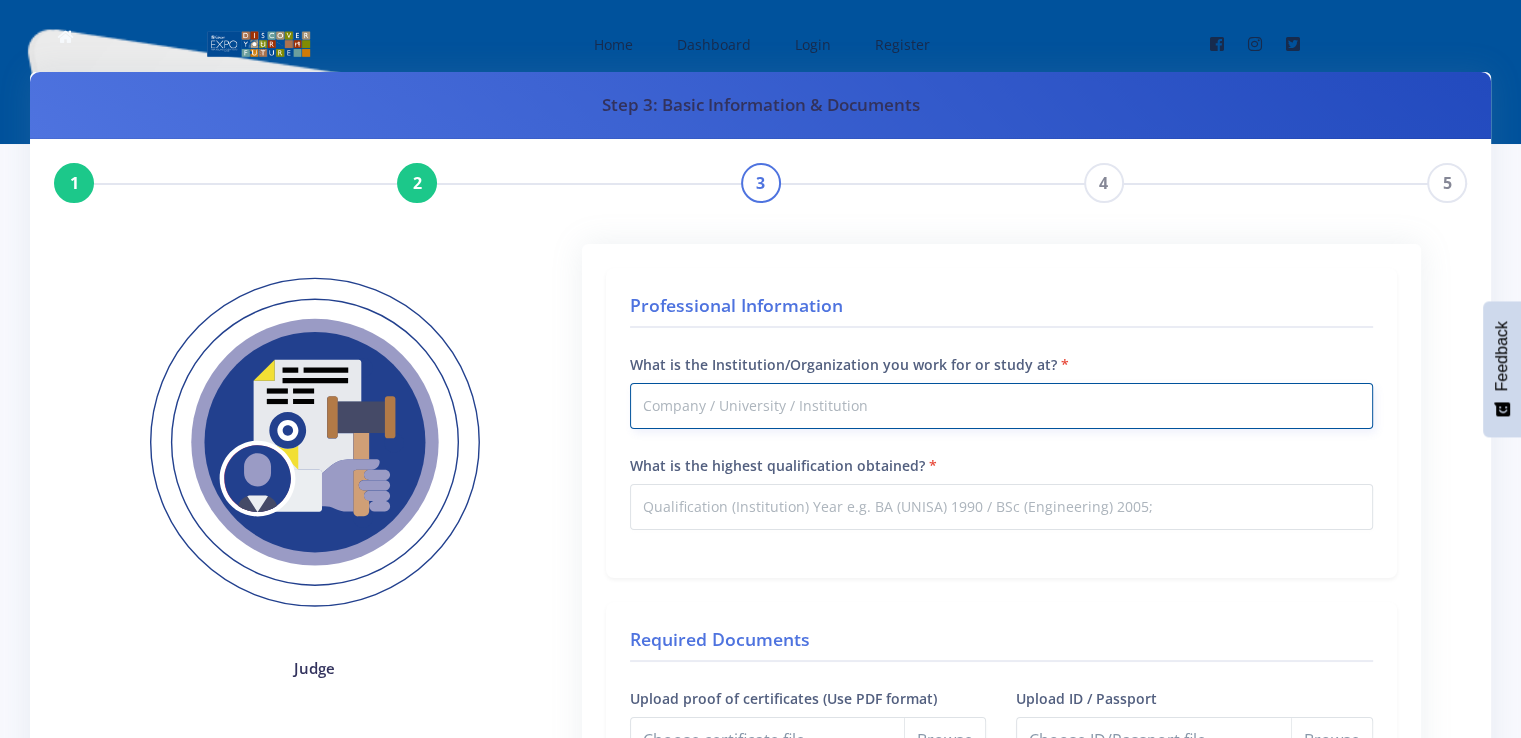 click on "What is the Institution/Organization you work for or study at?" at bounding box center (1001, 406) 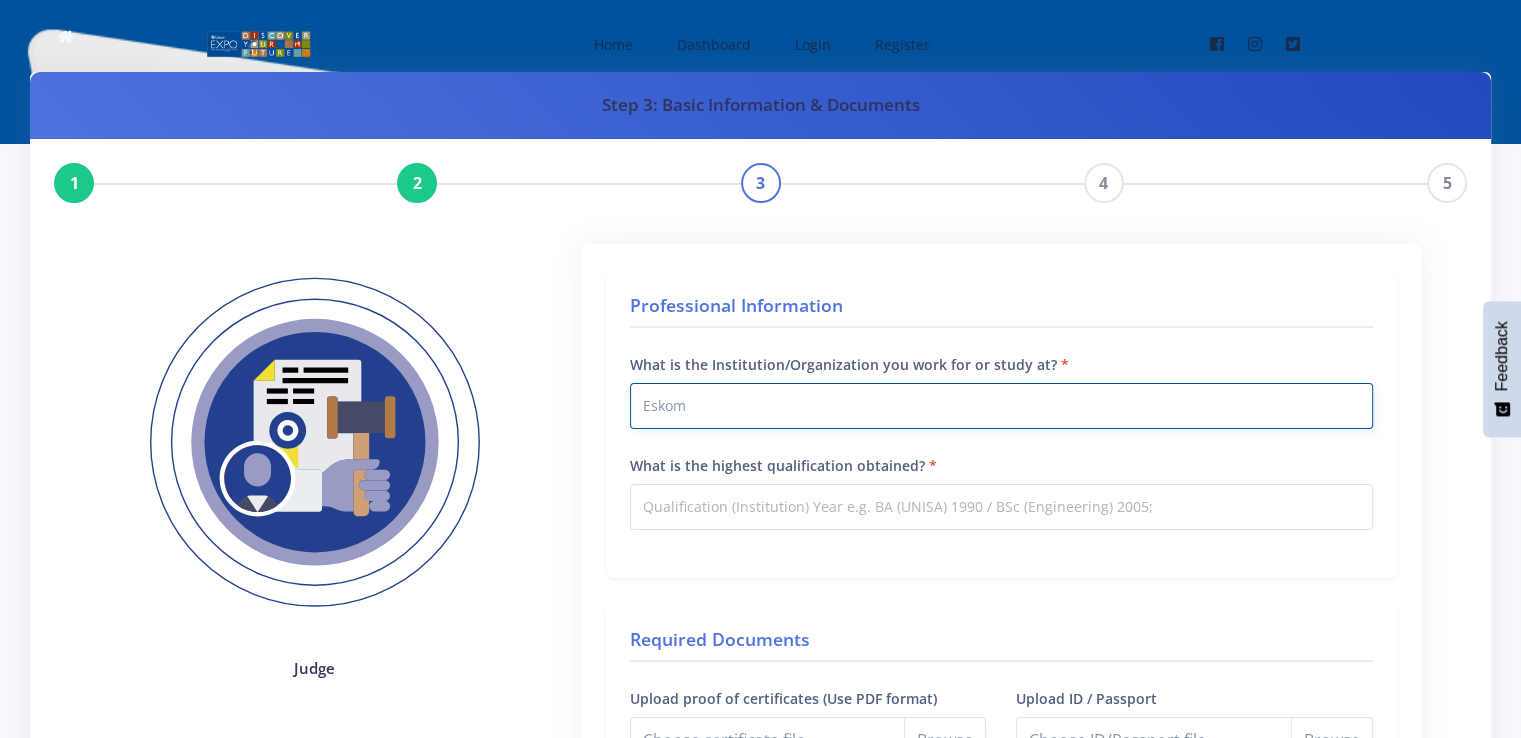 type on "Eskom" 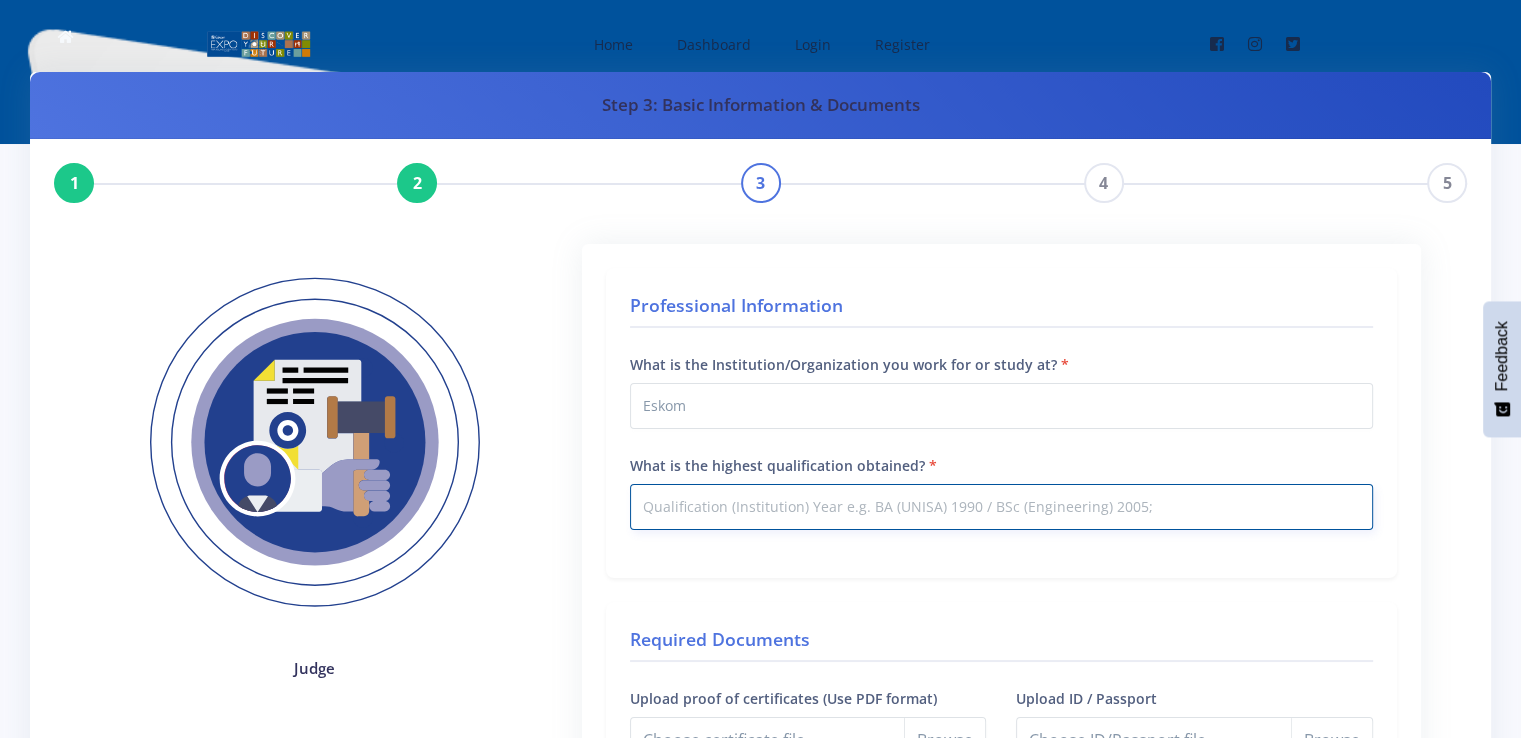 click on "What is the highest qualification obtained?" at bounding box center [1001, 507] 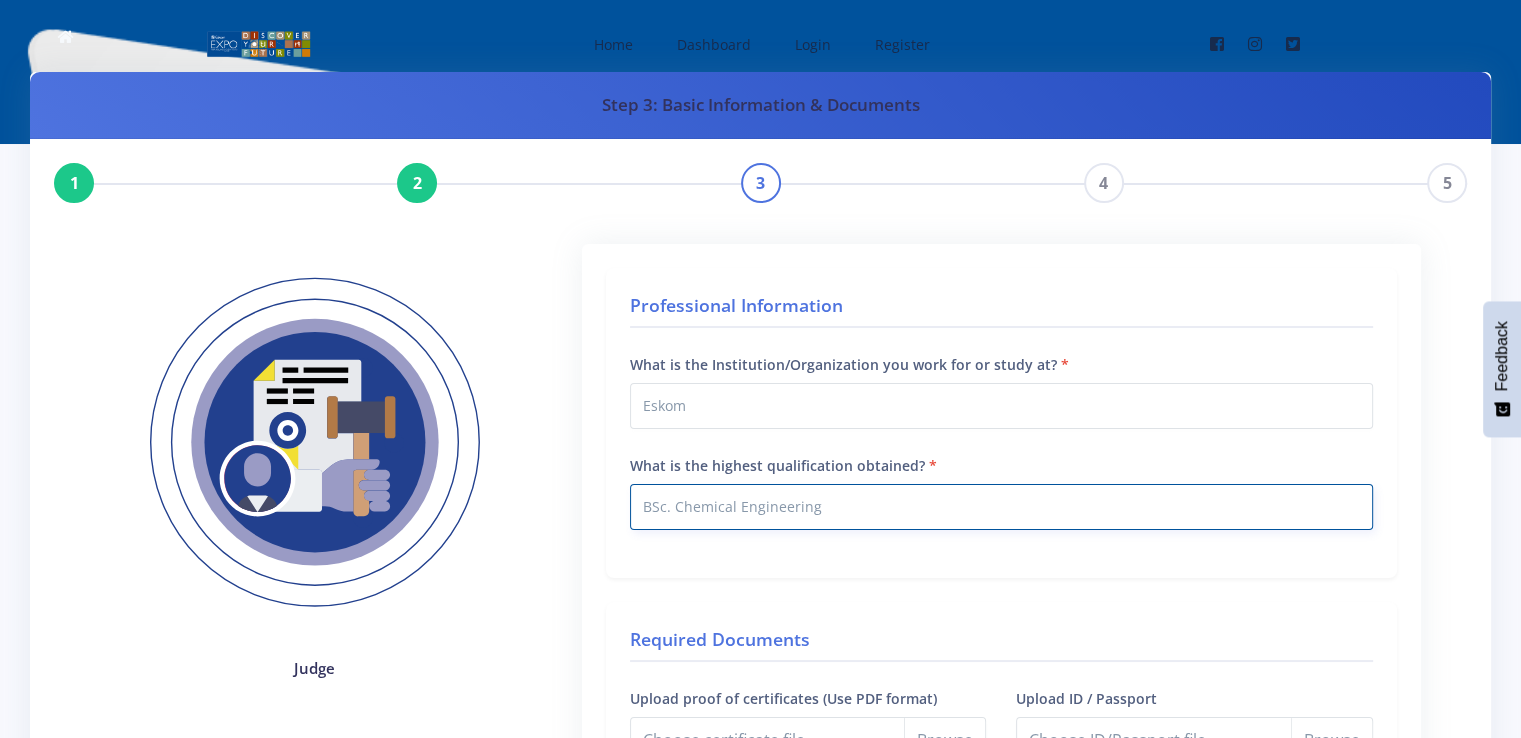 type on "BSc. Chemical Engineering" 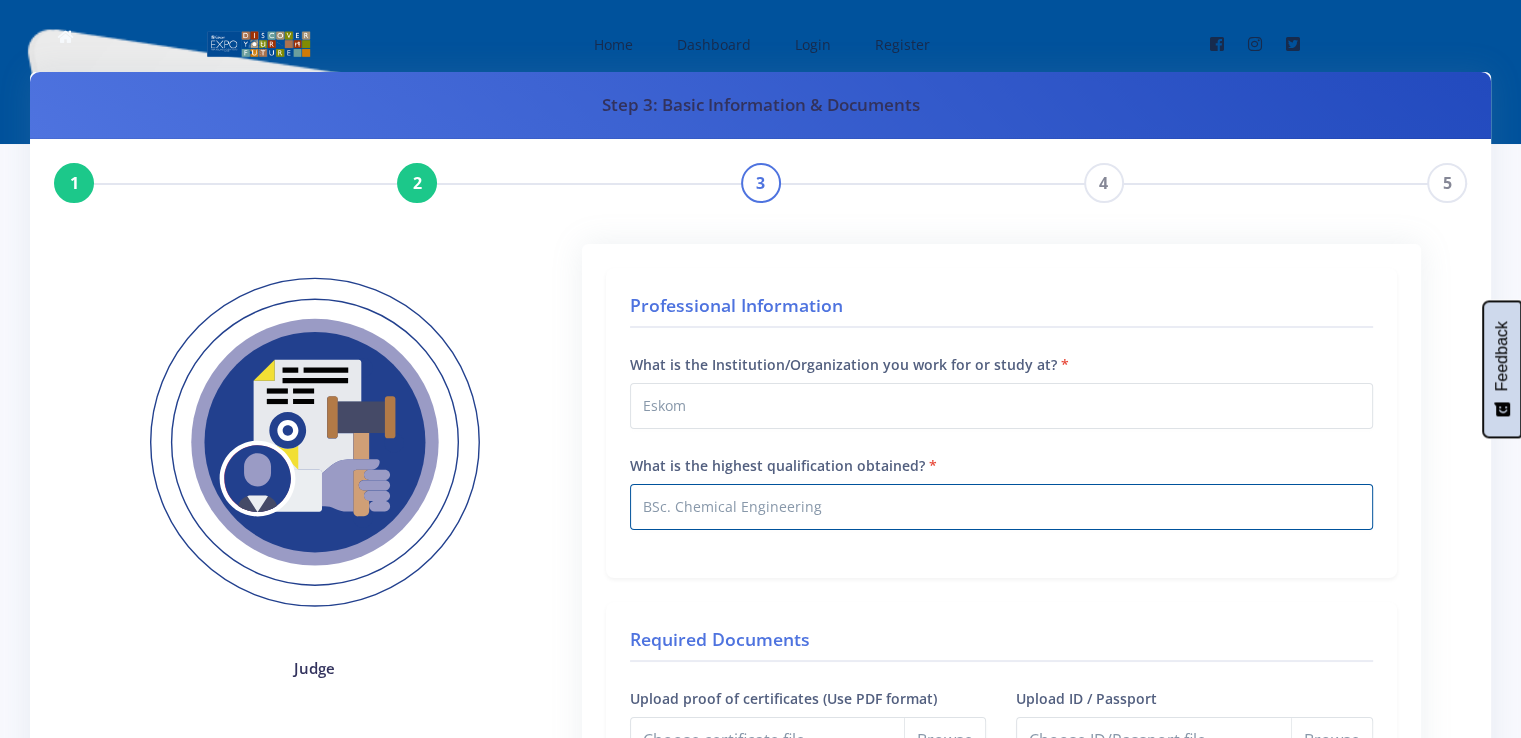 click on "Feedback" at bounding box center [1502, 369] 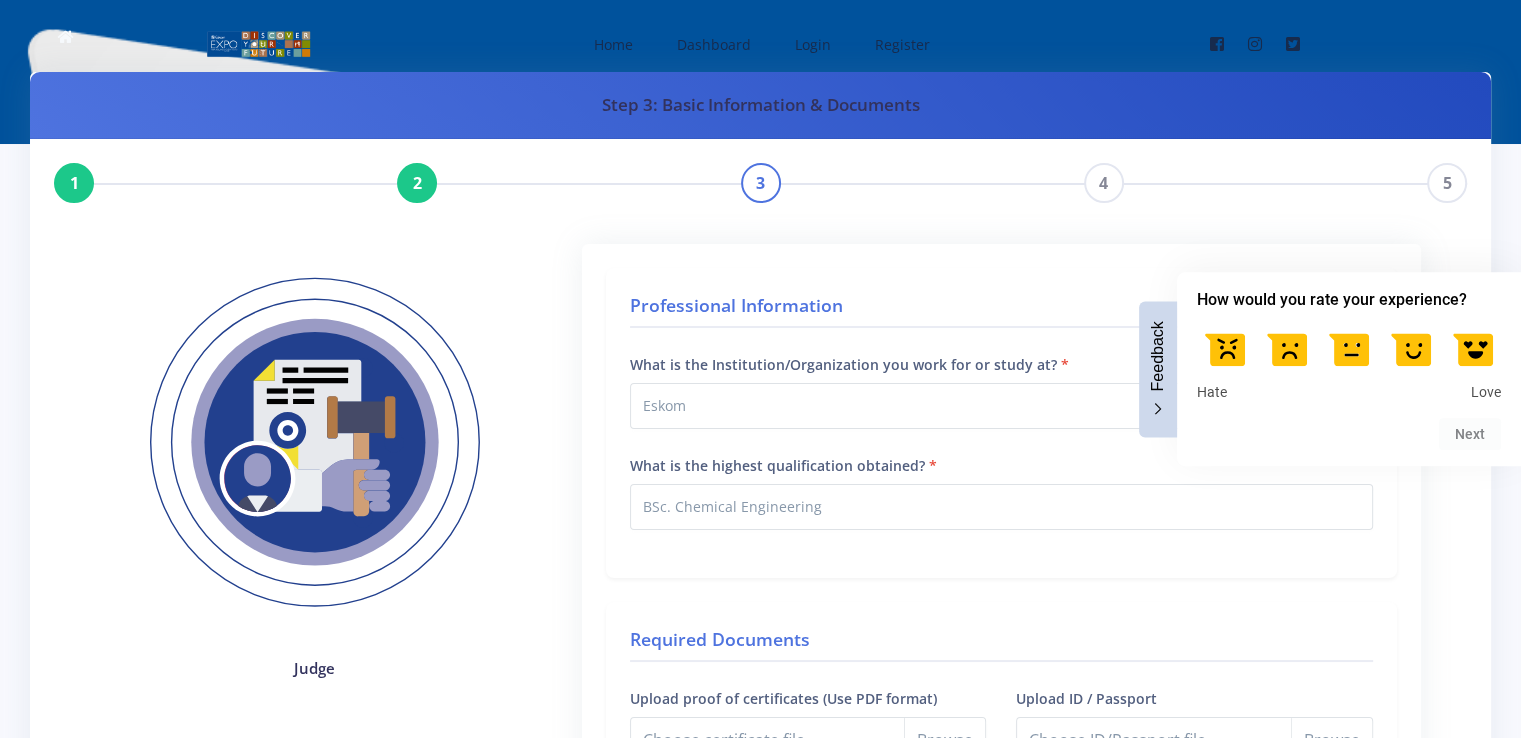 click on "Professional Information" at bounding box center [1001, 310] 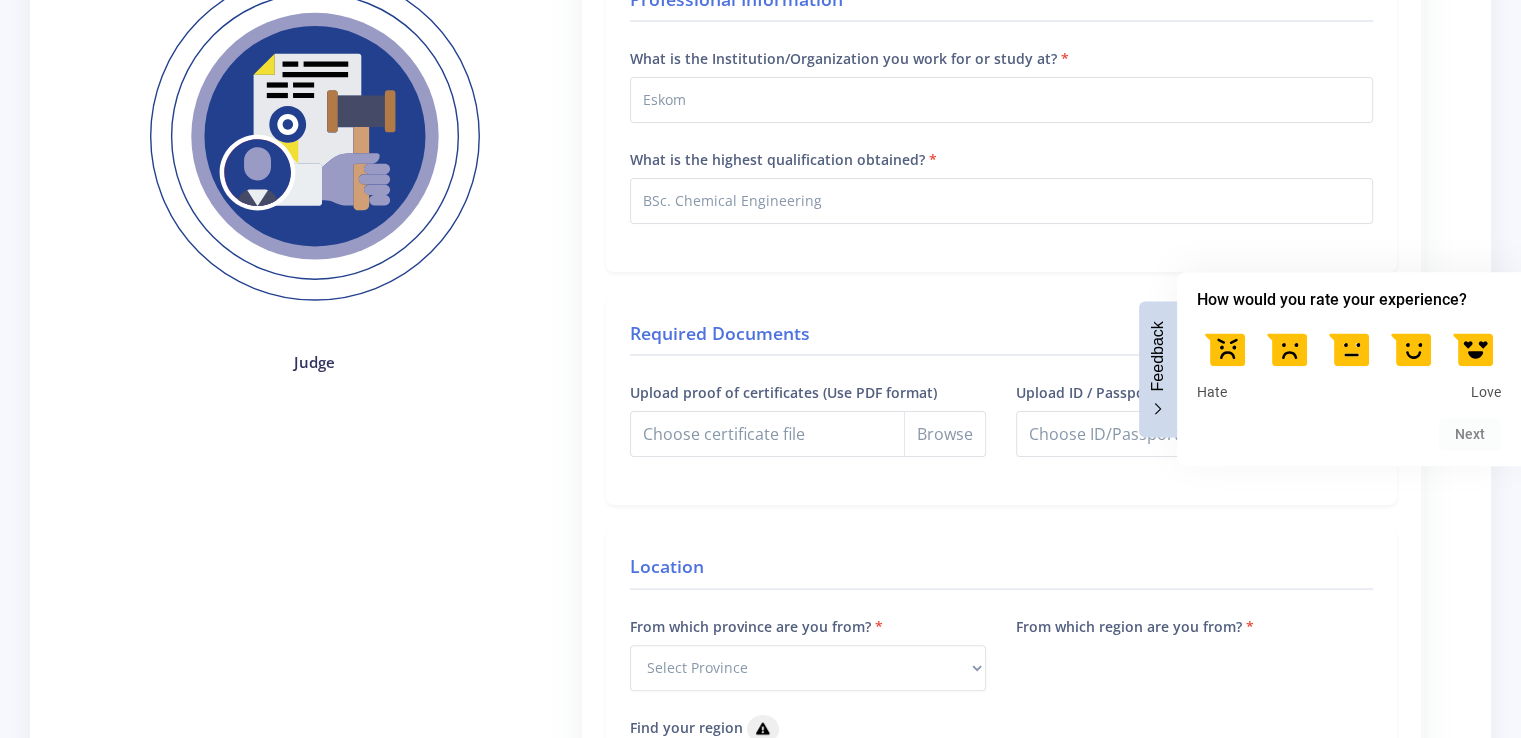 scroll, scrollTop: 320, scrollLeft: 0, axis: vertical 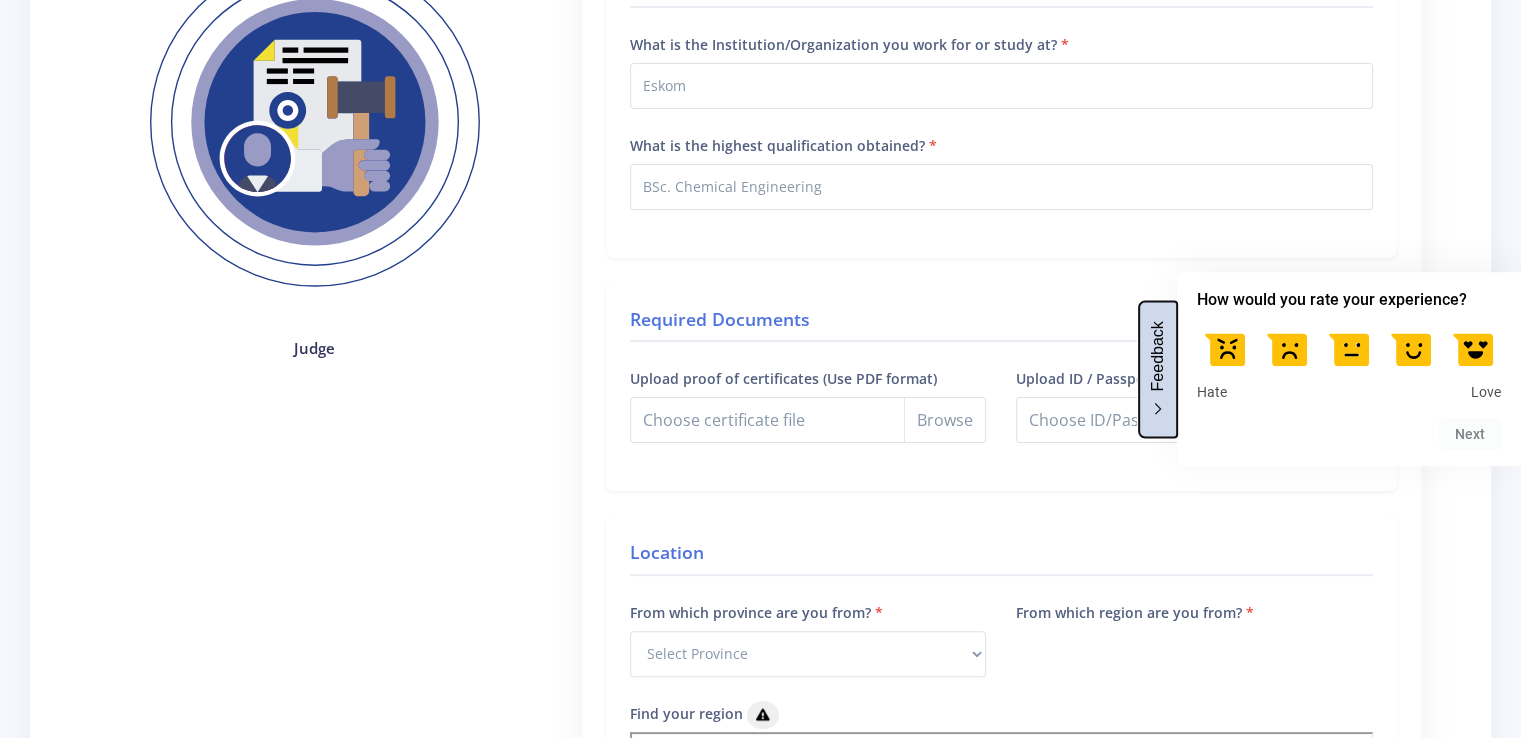 click 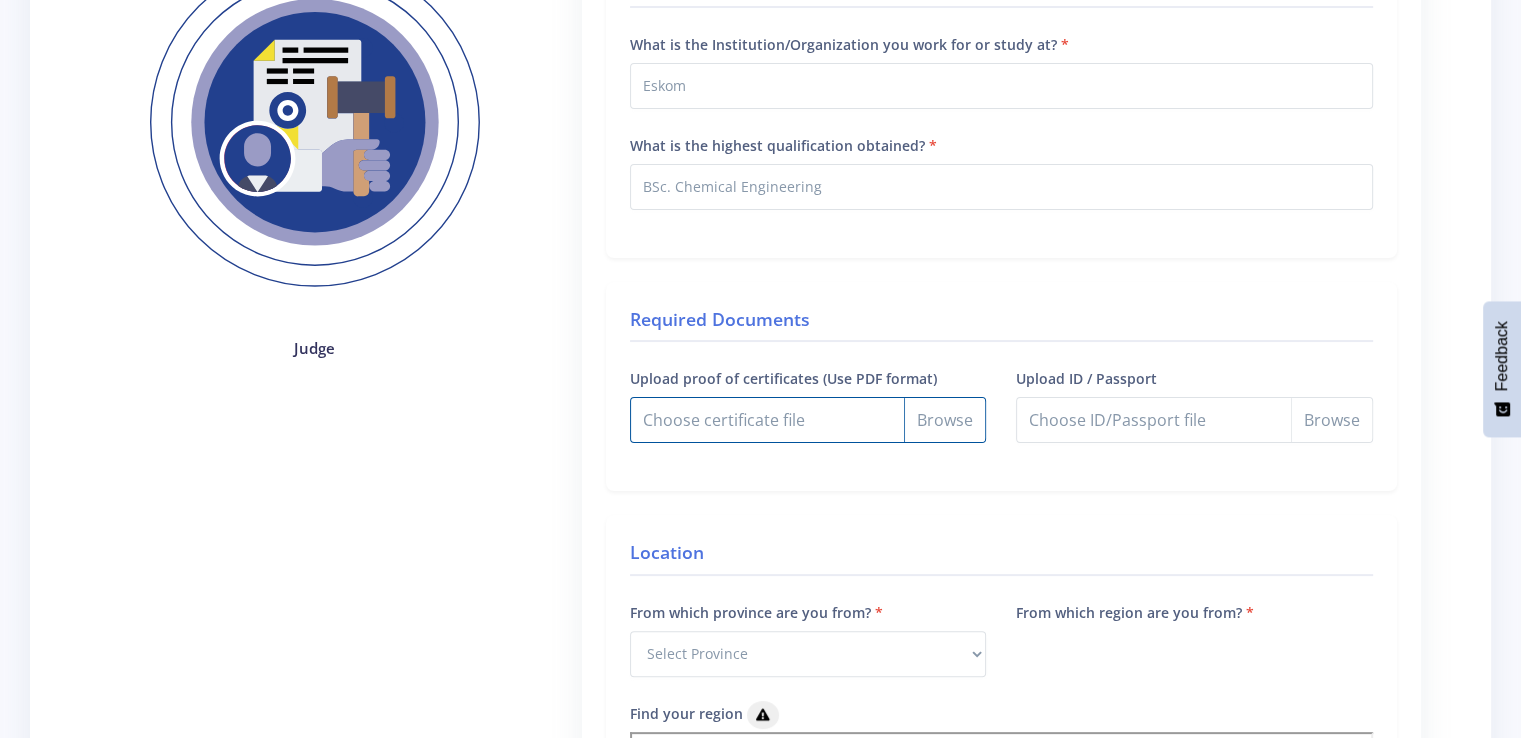 click on "Upload proof of certificates (Use PDF format)" at bounding box center (808, 420) 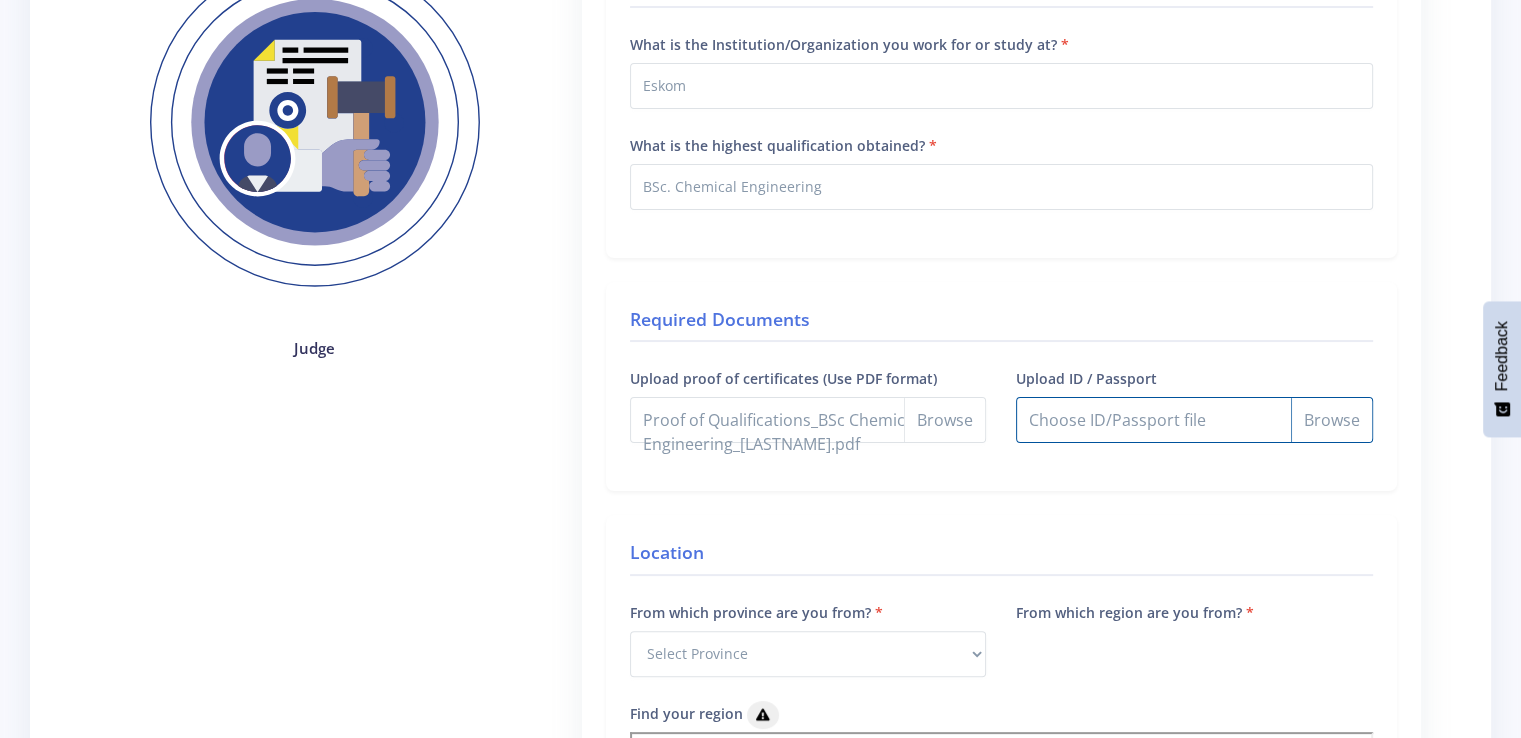 click on "Upload ID / Passport" at bounding box center (1194, 420) 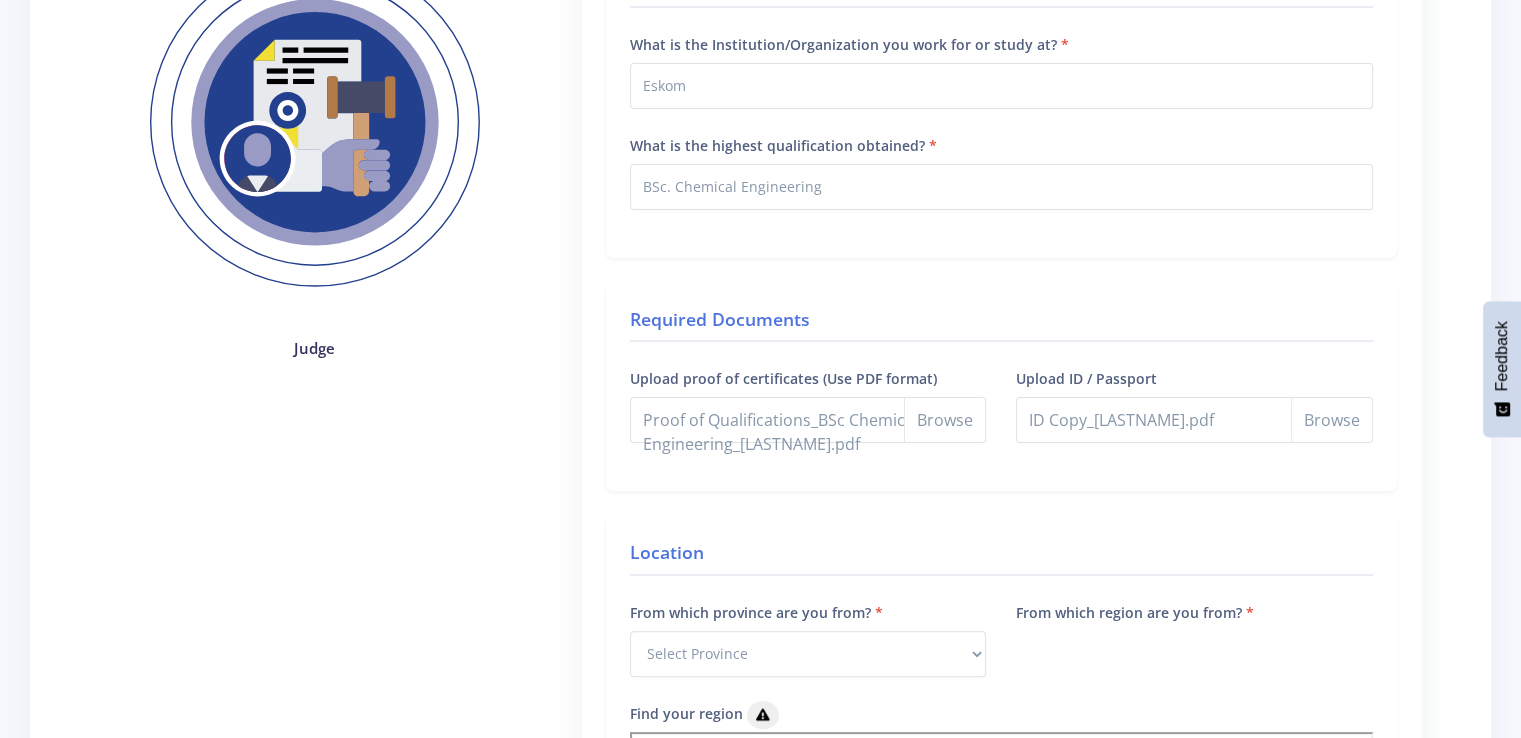 click on "Judge" at bounding box center (315, 815) 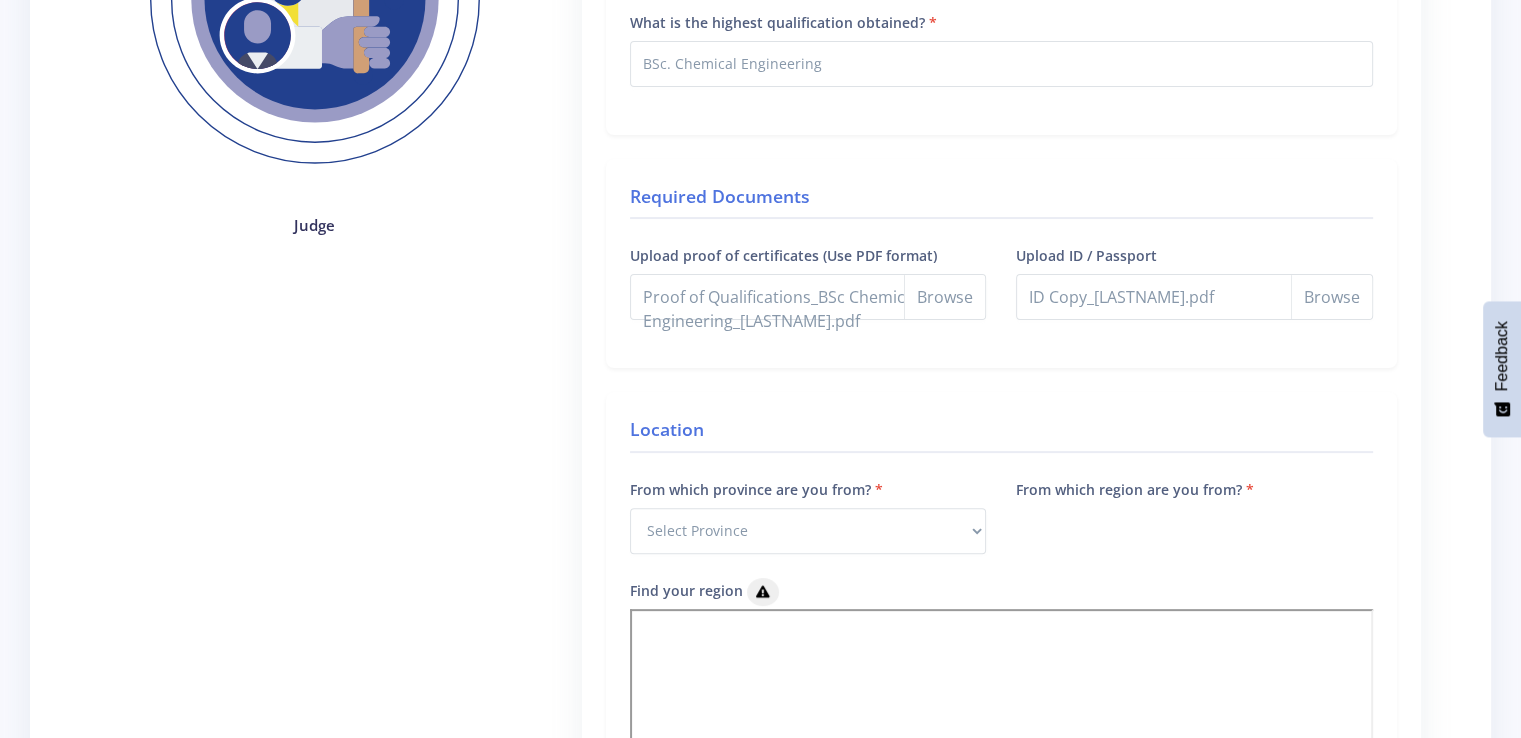 scroll, scrollTop: 480, scrollLeft: 0, axis: vertical 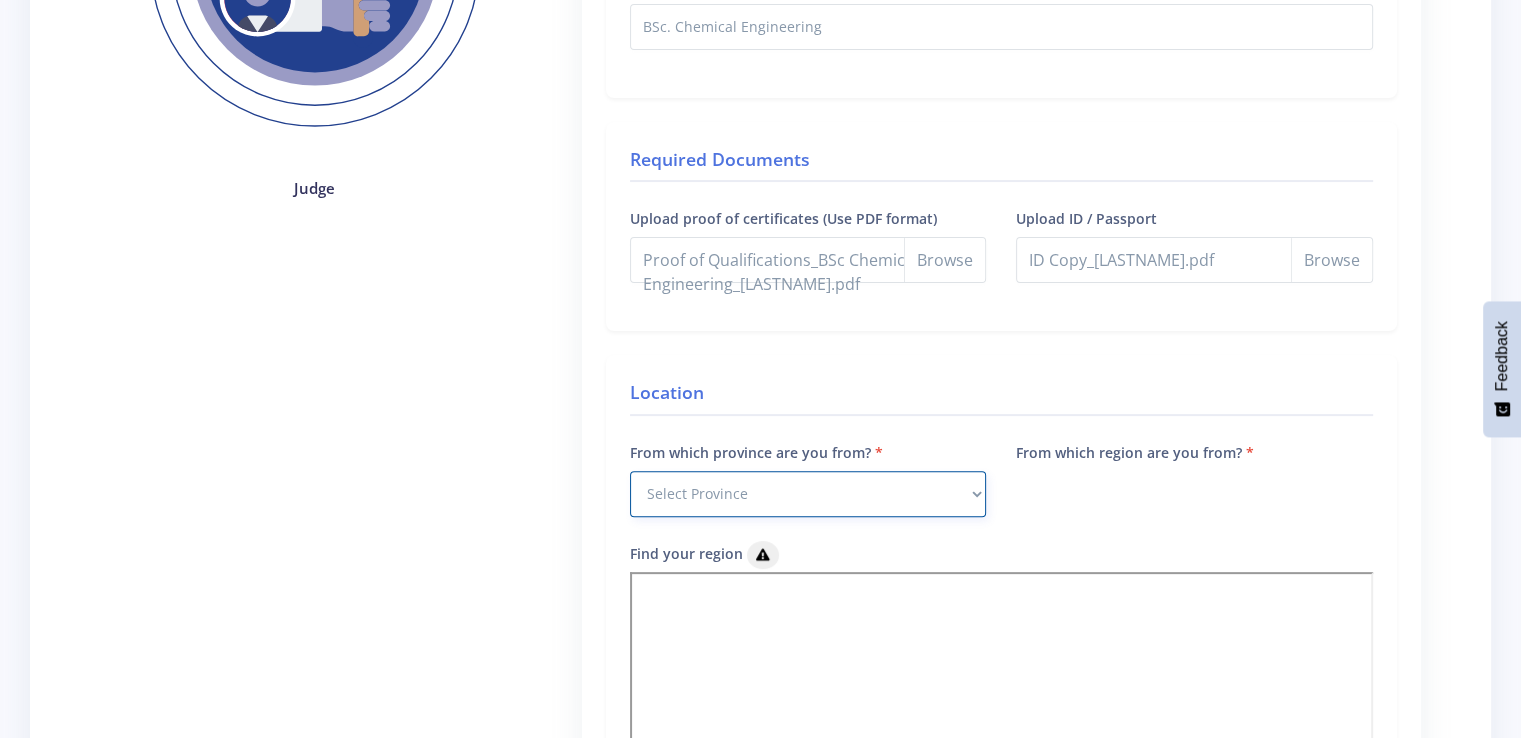 click on "Select Province
Western Cape
Eastern Cape
Northern Cape
North West
Free State" at bounding box center [808, 494] 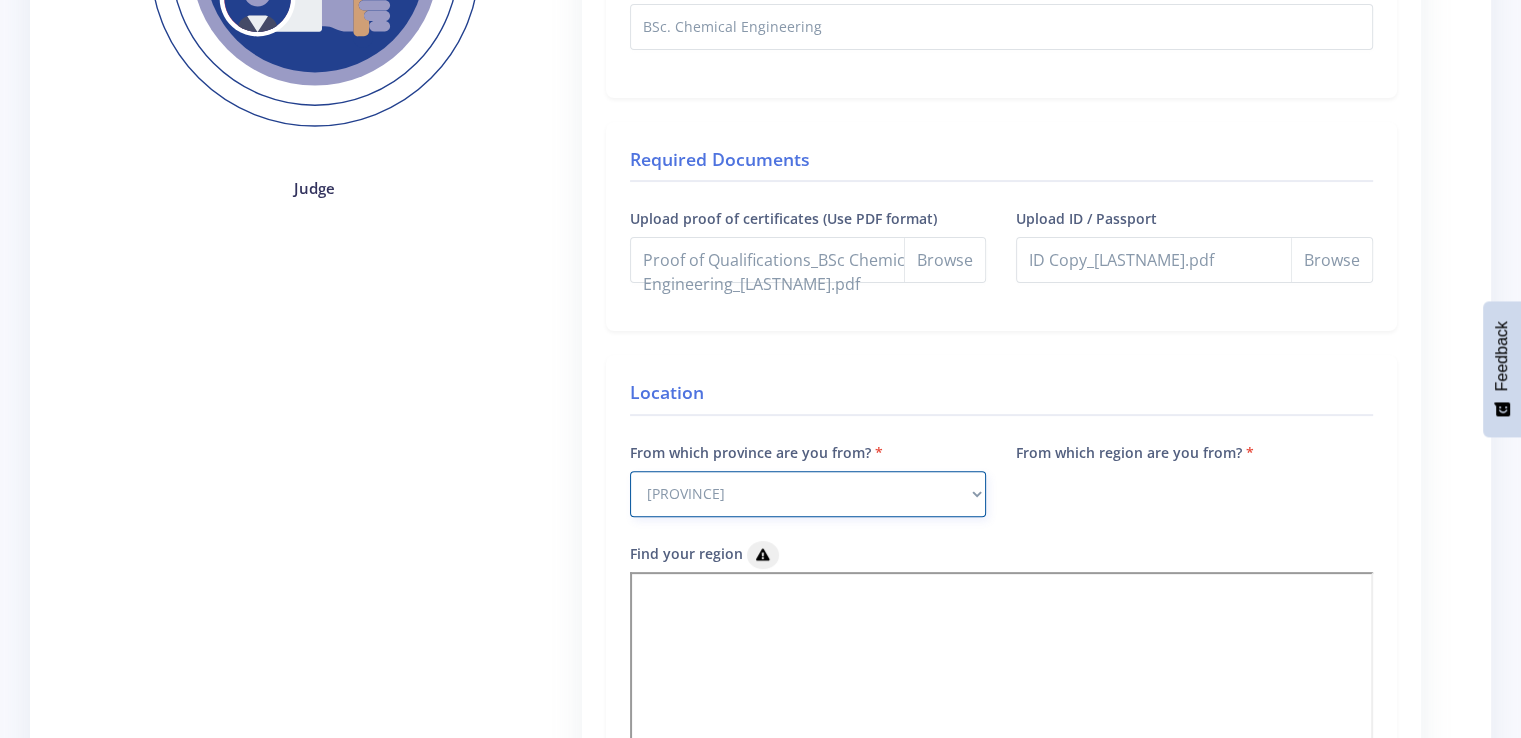 click on "Select Province
Western Cape
Eastern Cape
Northern Cape
North West
Free State" at bounding box center (808, 494) 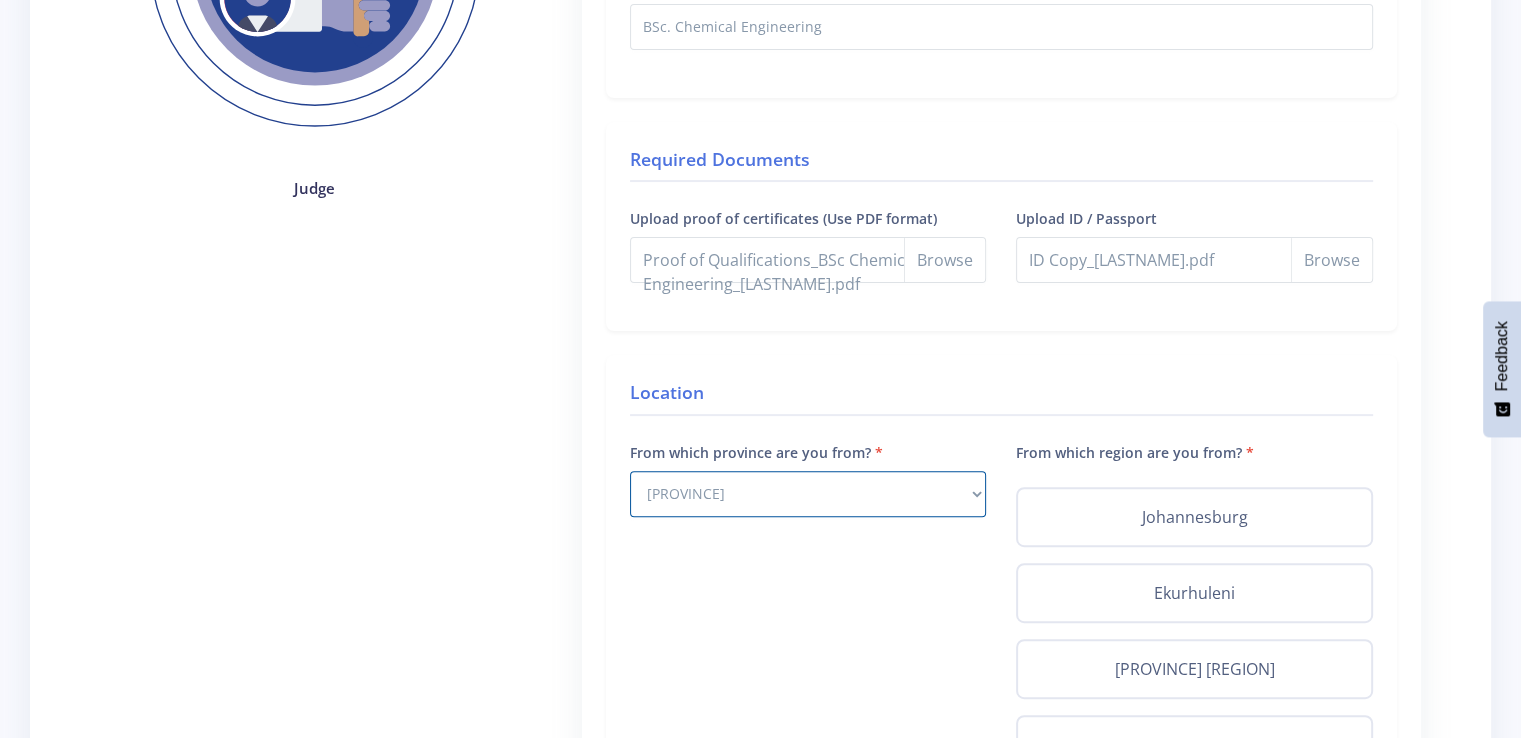 click on "From which province are you from?
Select Province
Western Cape
Eastern Cape
Northern Cape
North West" at bounding box center [808, 619] 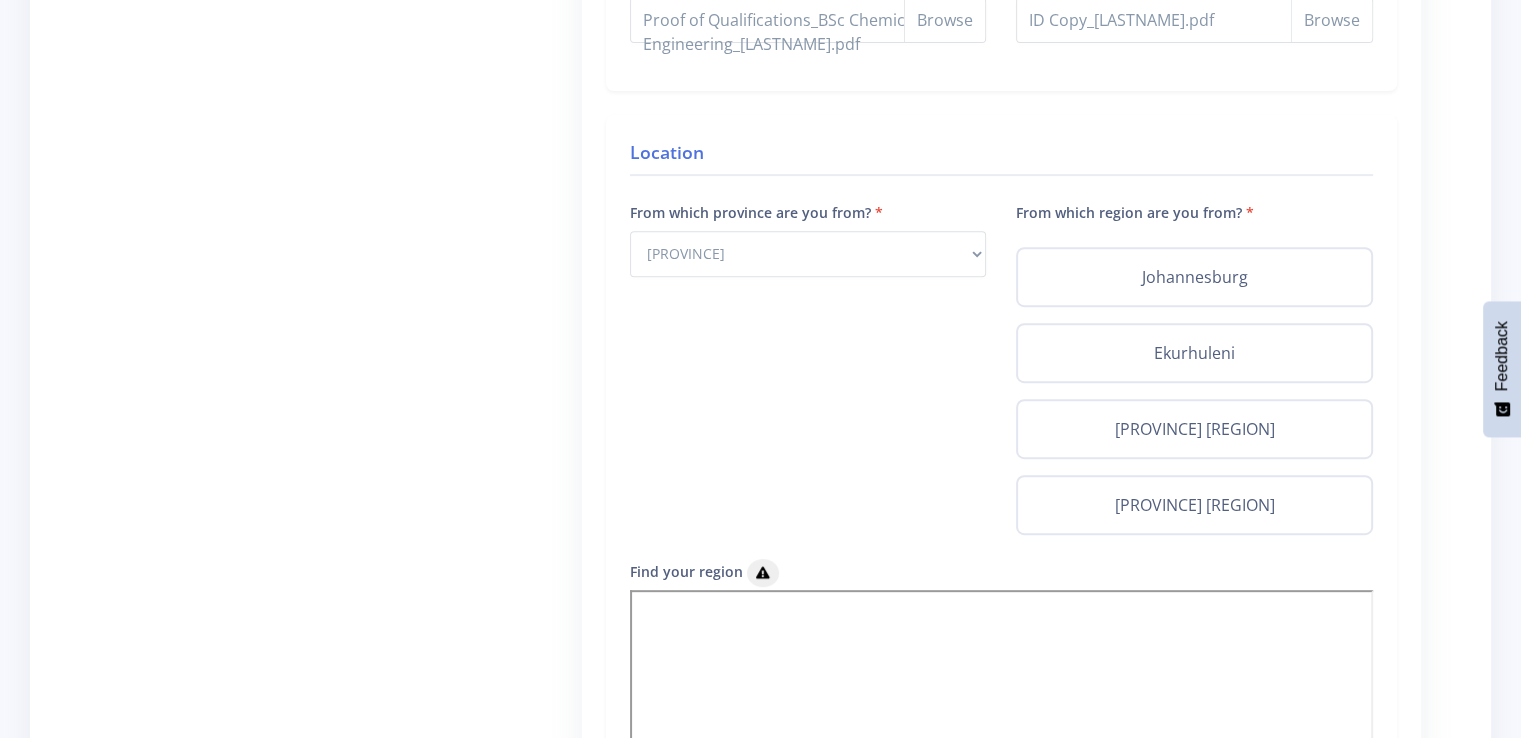 scroll, scrollTop: 760, scrollLeft: 0, axis: vertical 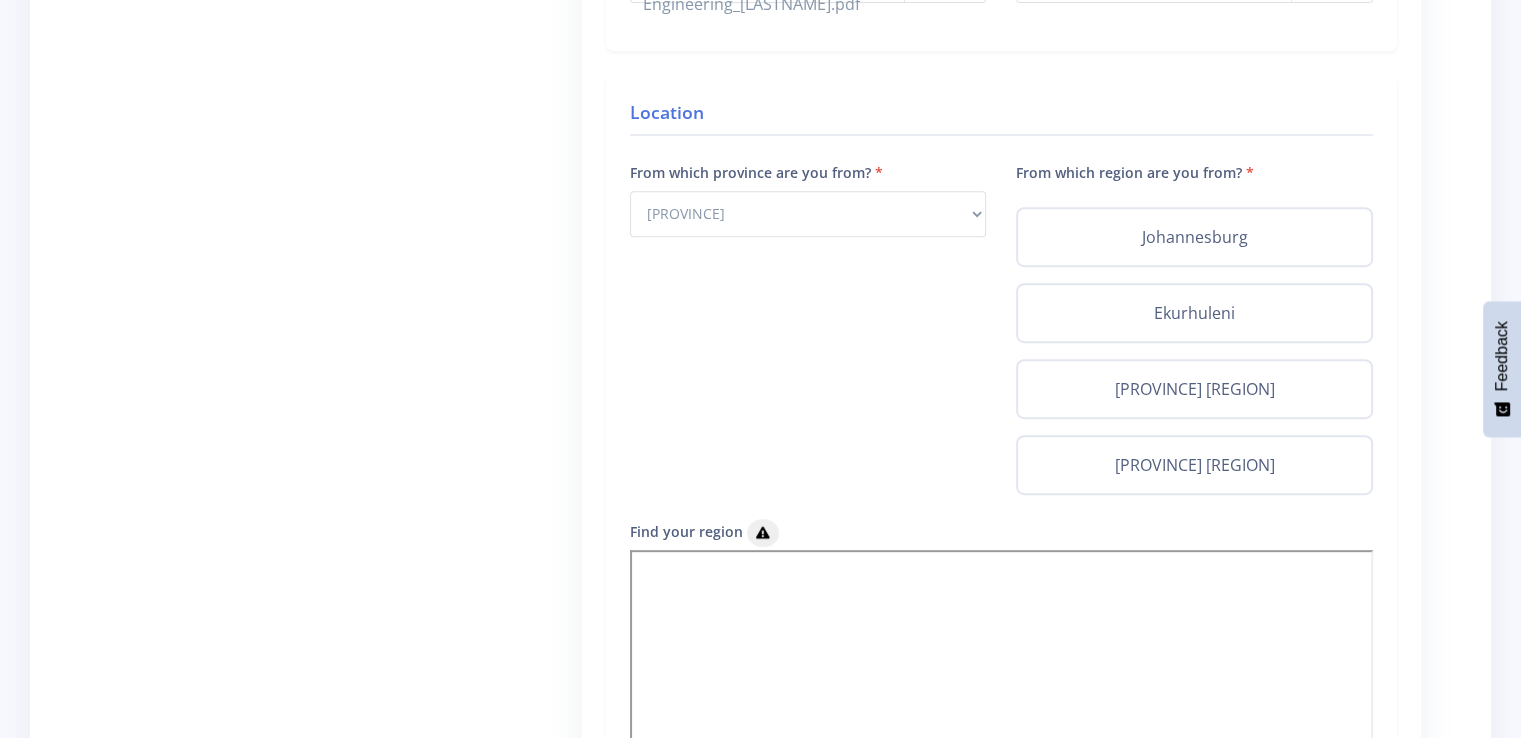 click on "From which province are you from?
Select Province
Western Cape
Eastern Cape
Northern Cape
North West" at bounding box center (808, 339) 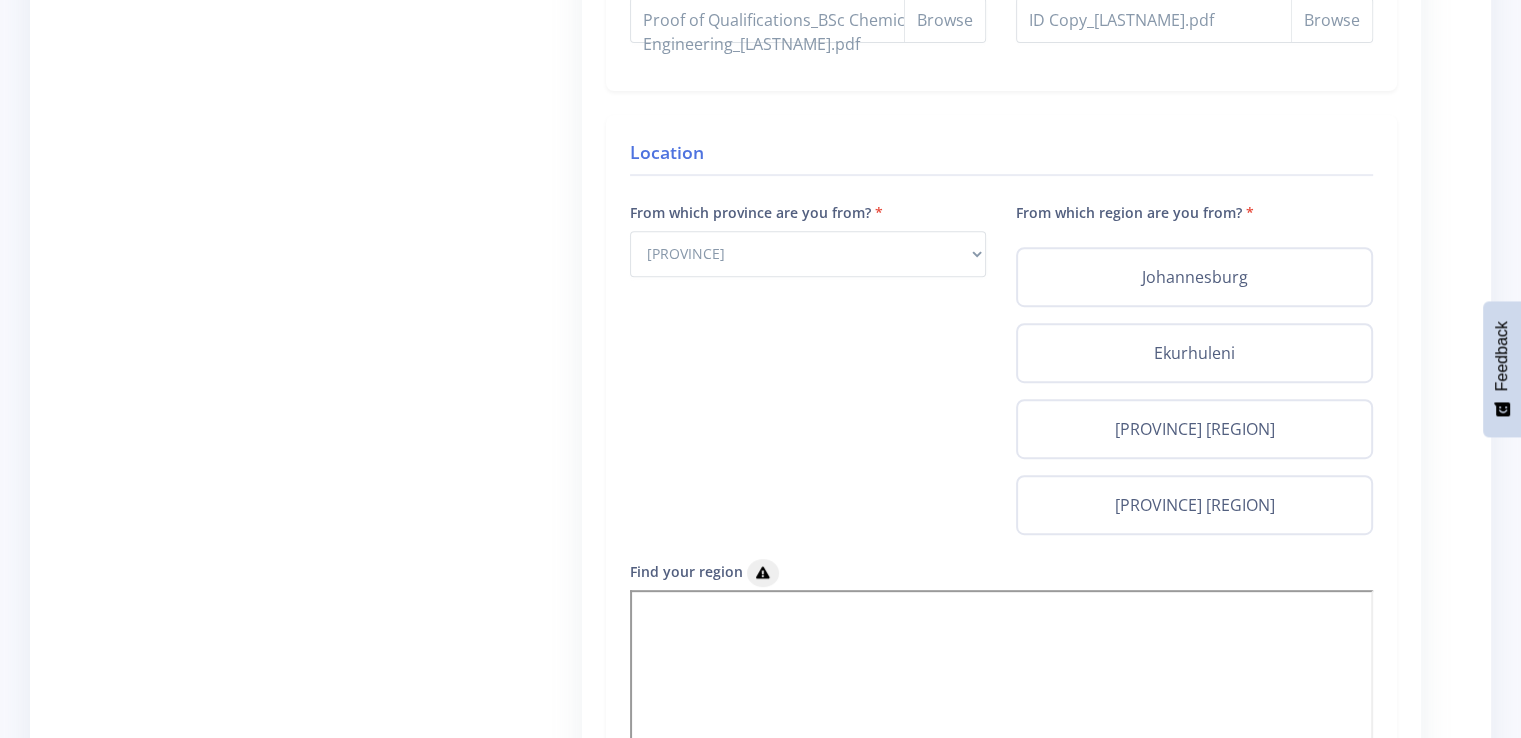 scroll, scrollTop: 680, scrollLeft: 0, axis: vertical 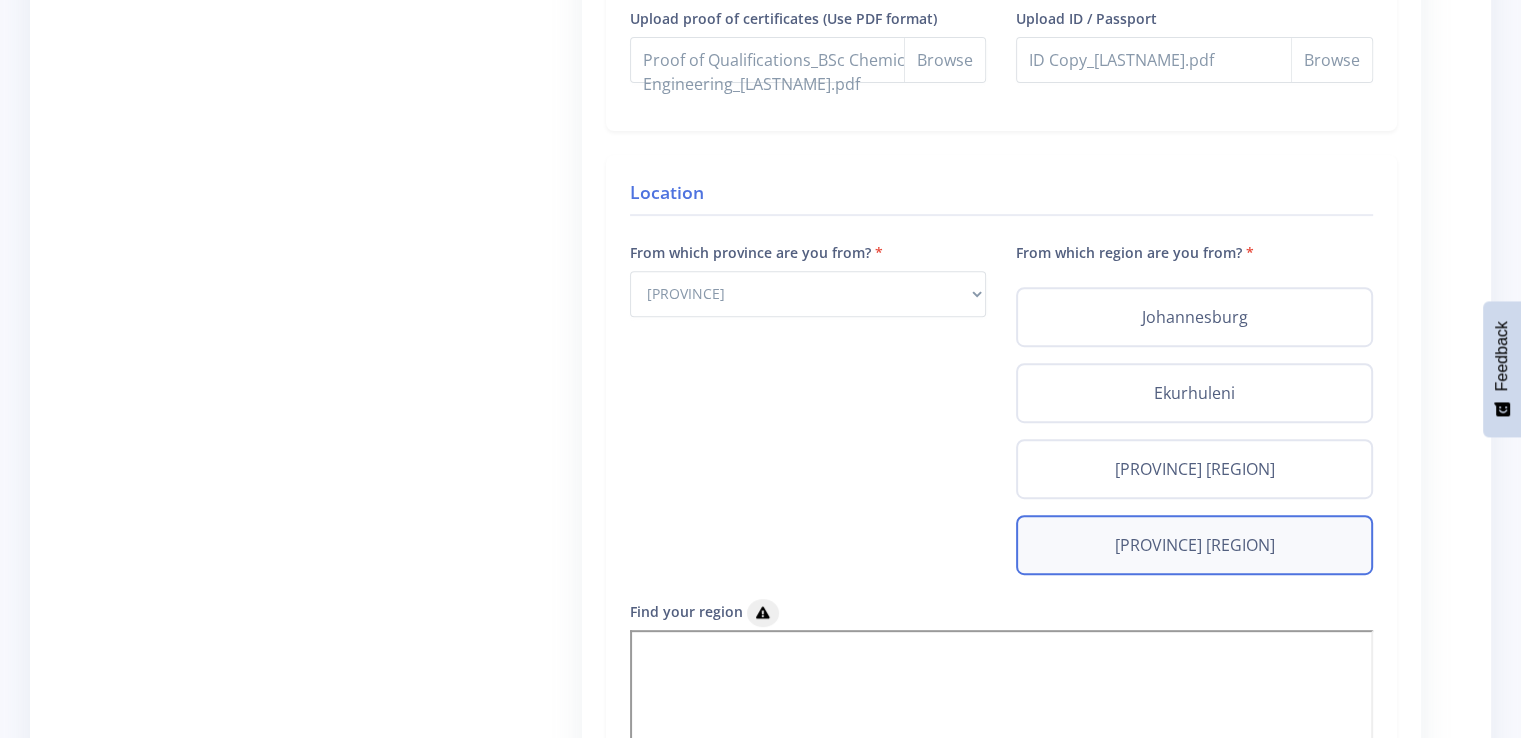 click on "Northern Gauteng" at bounding box center [1194, 545] 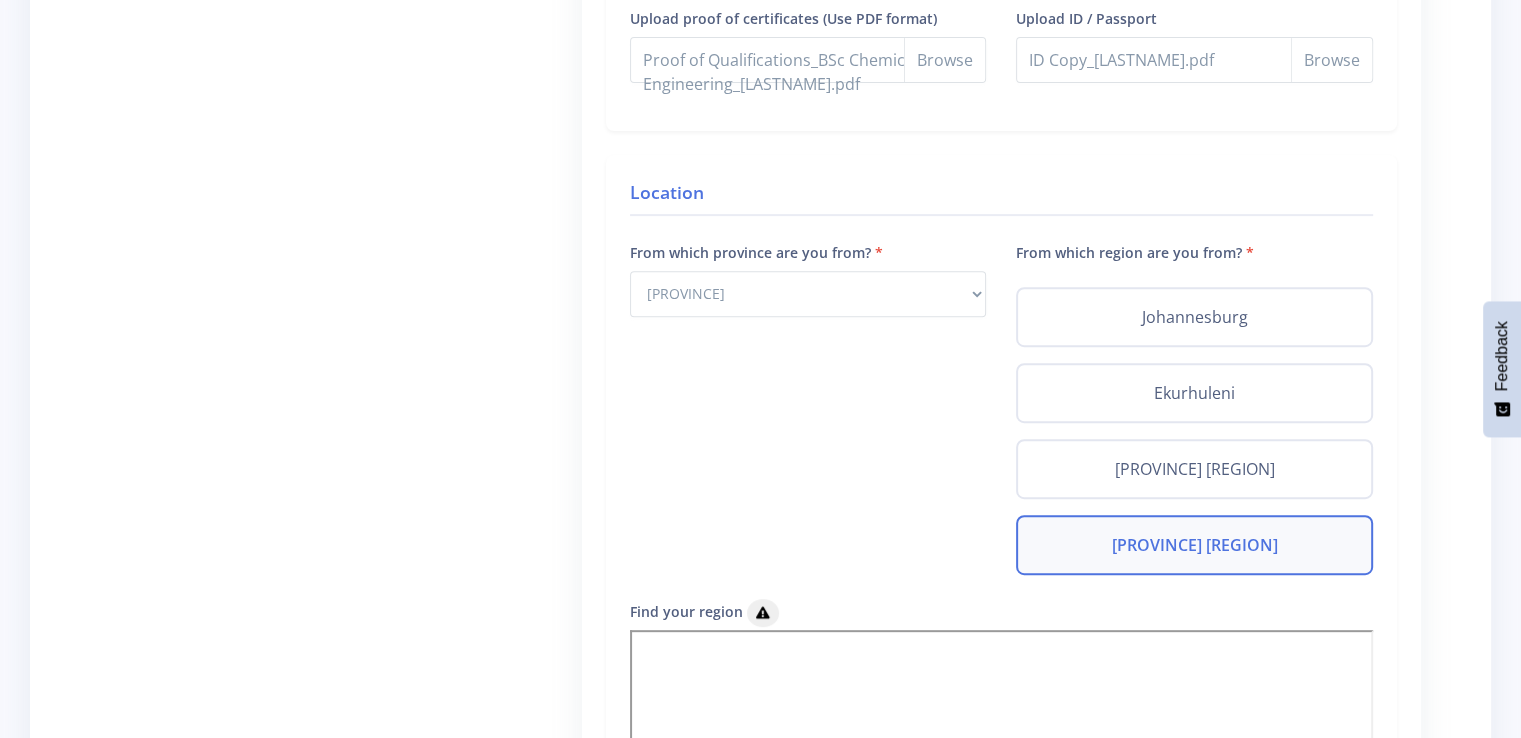 click on "Judge" at bounding box center [315, 584] 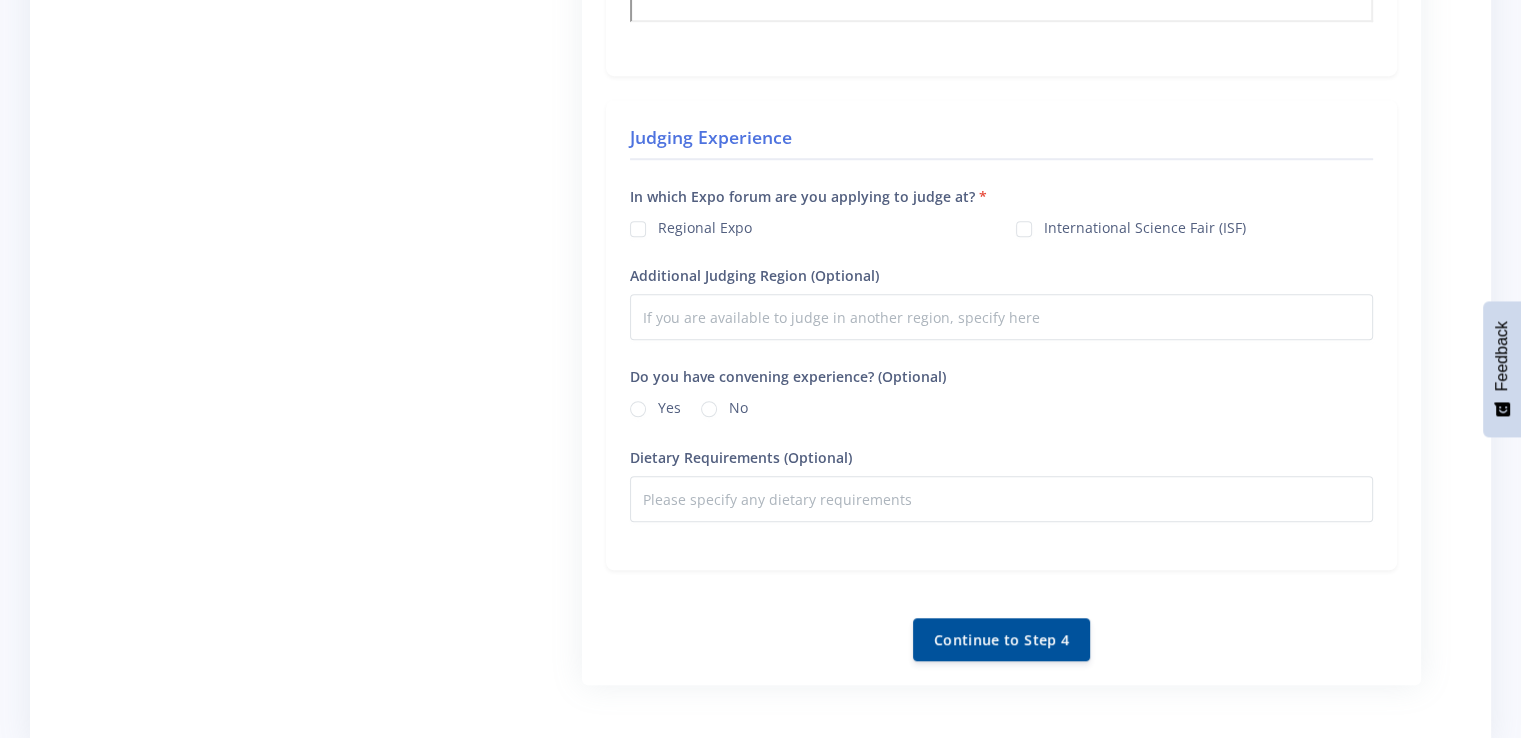 scroll, scrollTop: 1640, scrollLeft: 0, axis: vertical 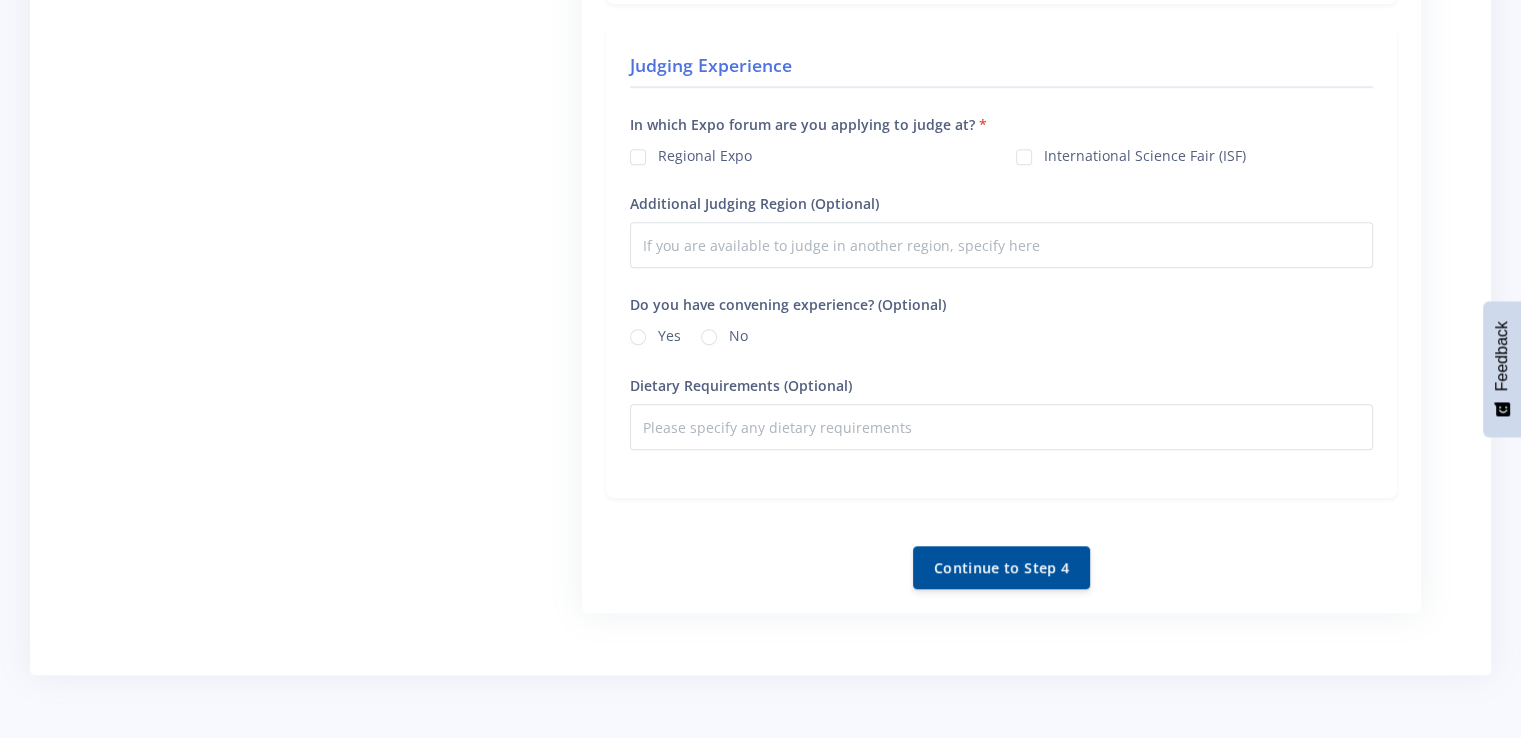 click on "Regional Expo" at bounding box center (808, 155) 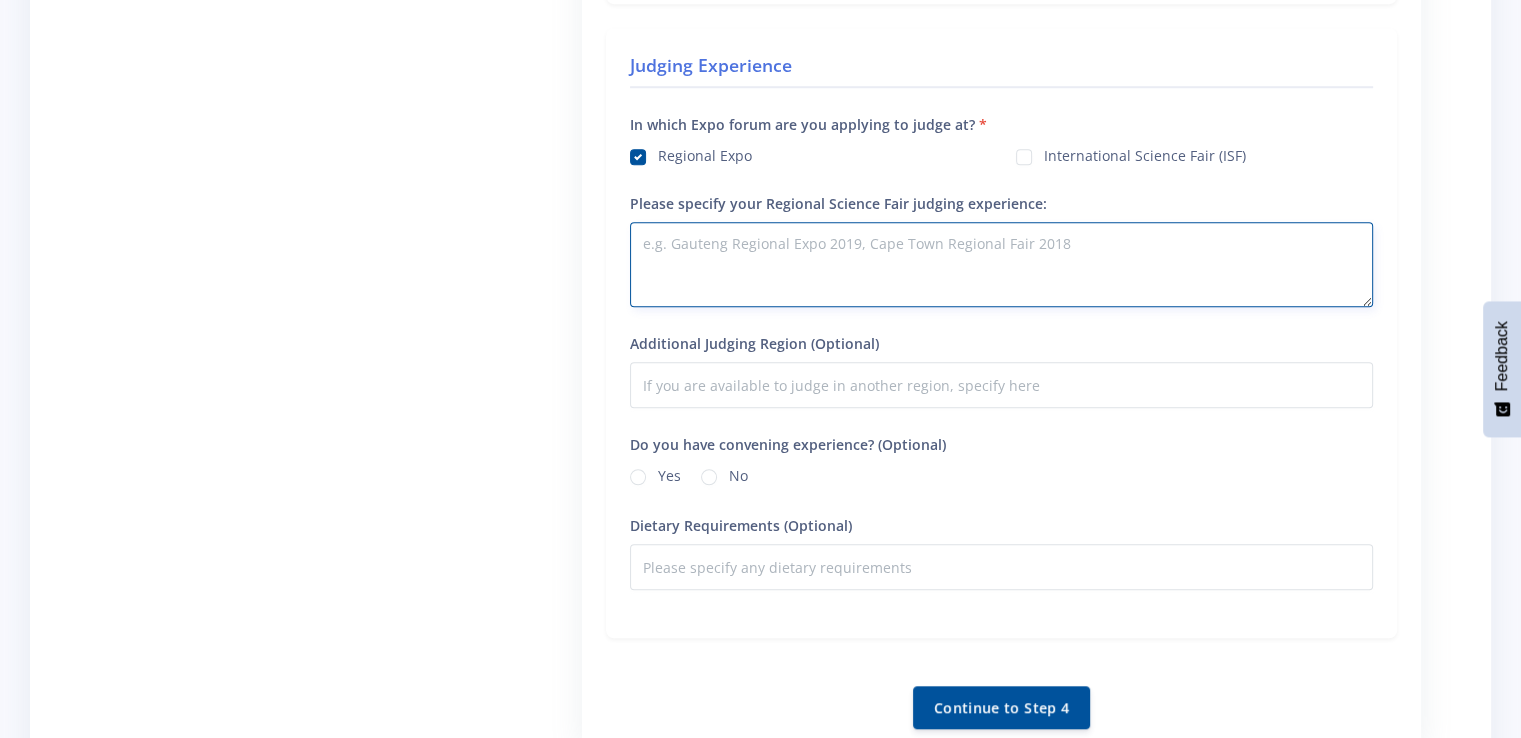 click on "Please specify your Regional Science Fair judging experience:" at bounding box center (1001, 264) 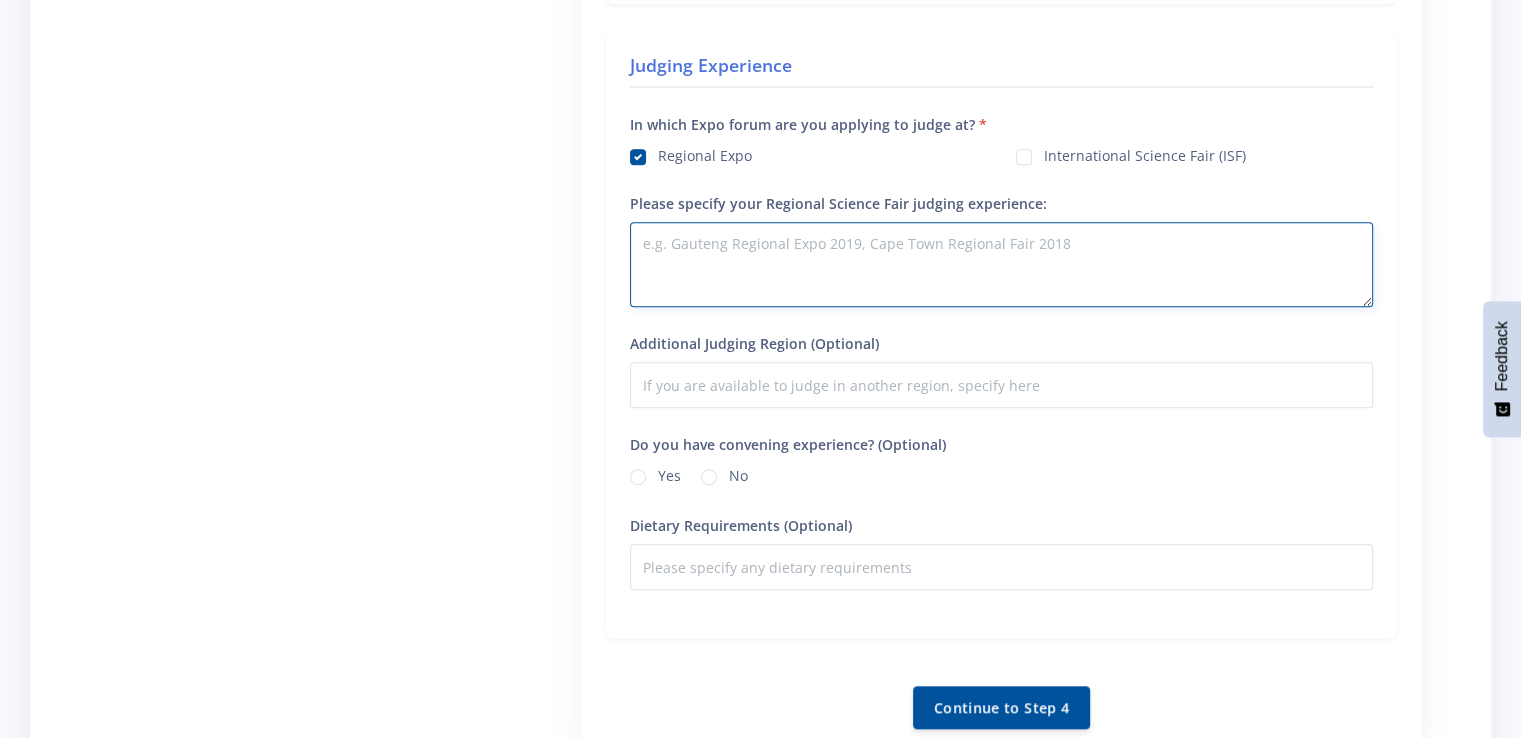 type on "B" 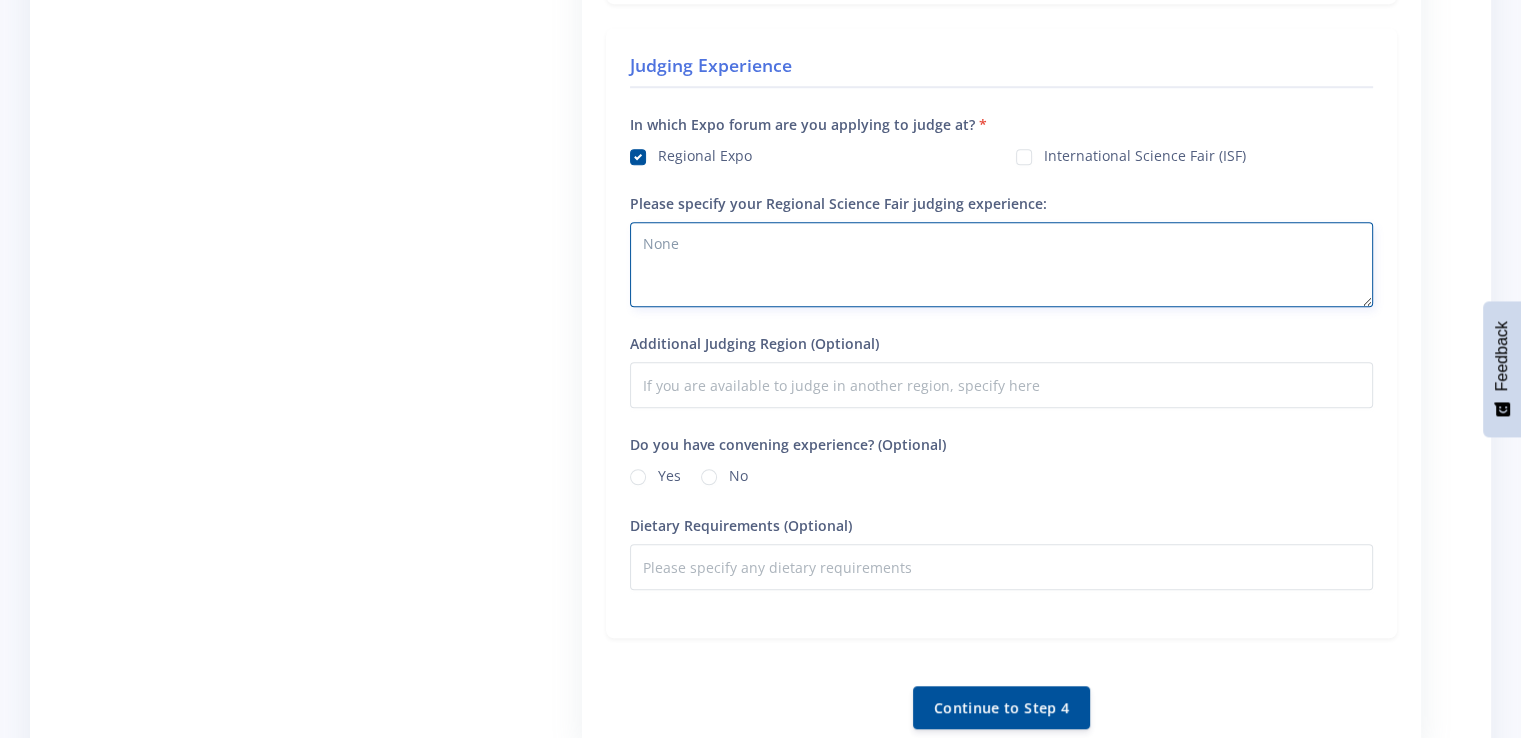 type on "None" 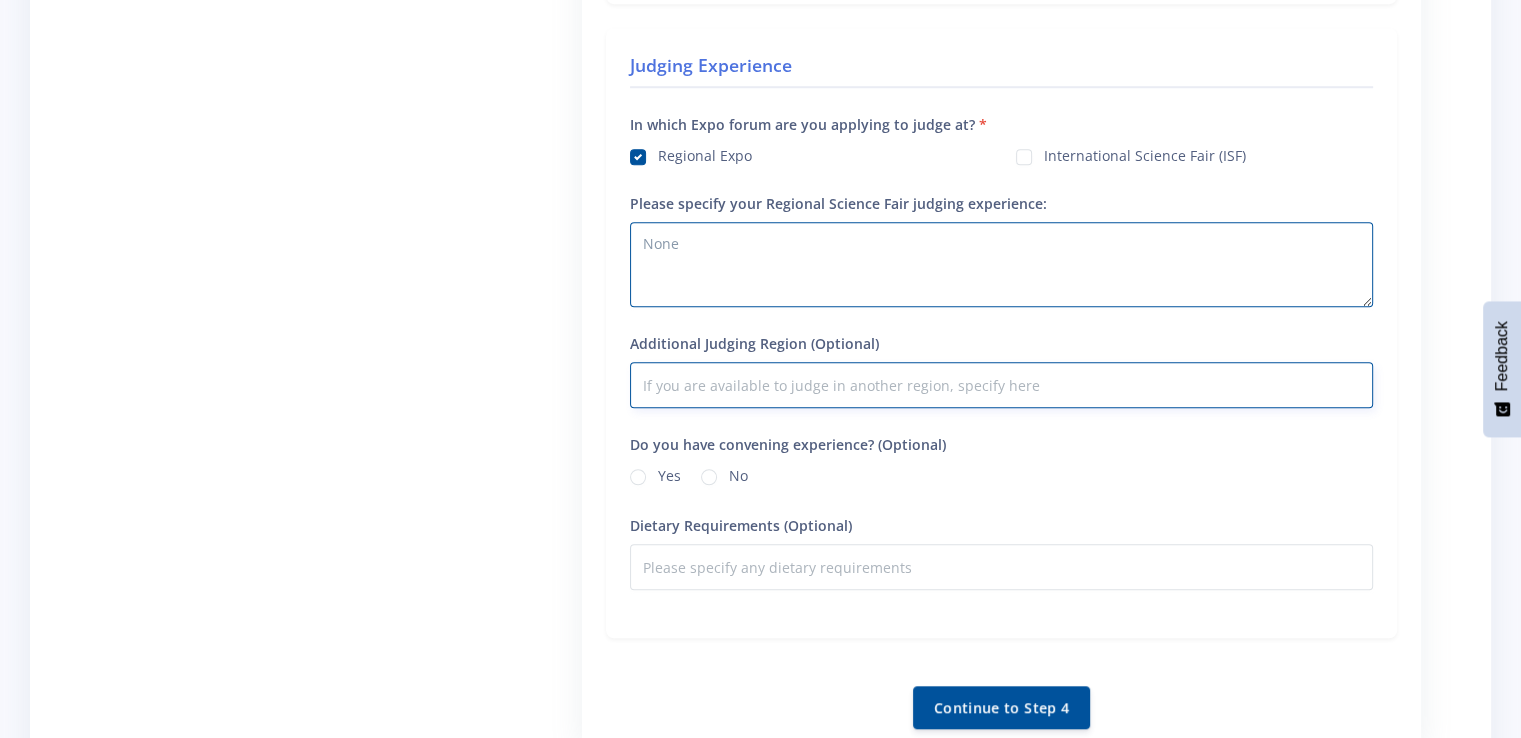 click on "Additional Judging Region (Optional)" at bounding box center (1001, 385) 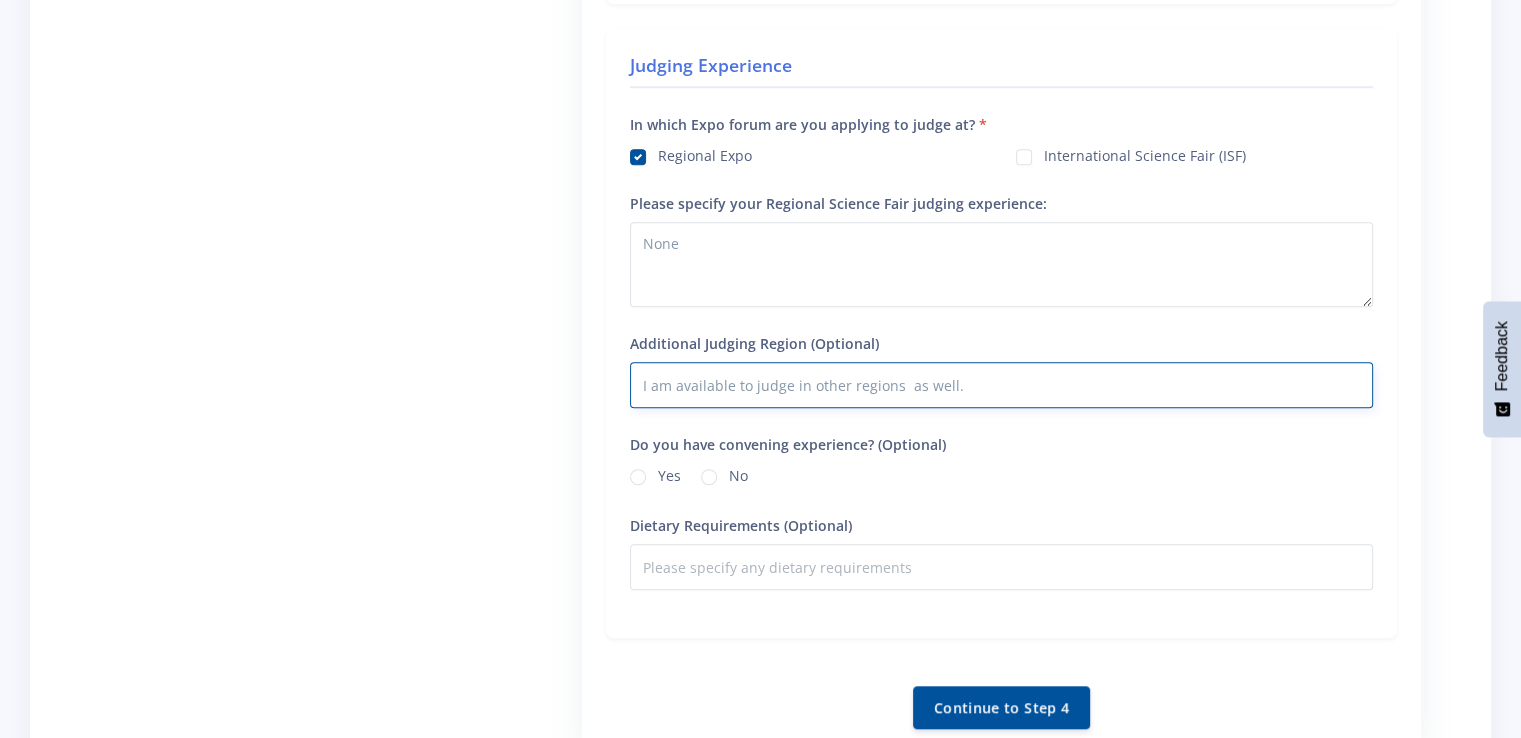 type on "I am available to judge in other regions  as well." 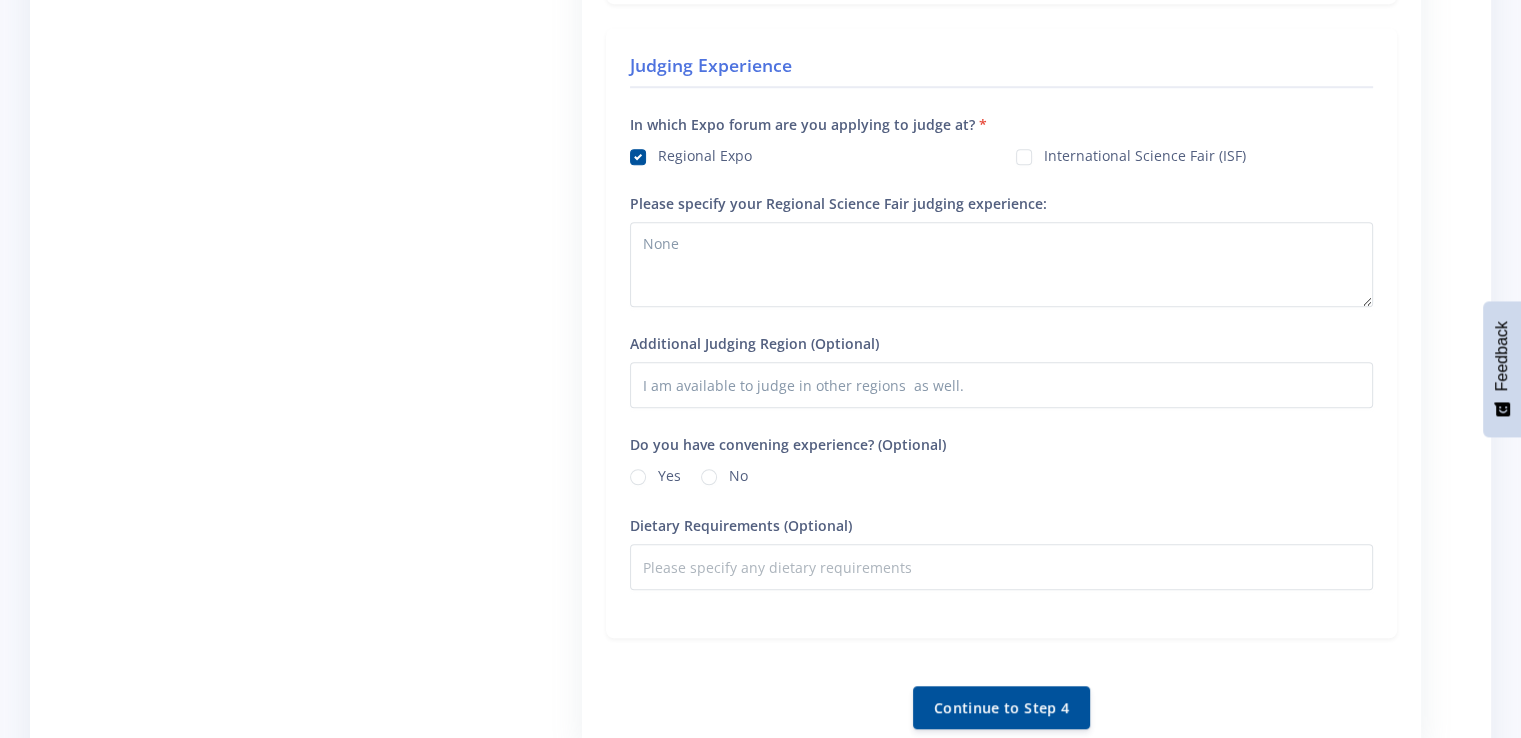 click on "No" at bounding box center [738, 473] 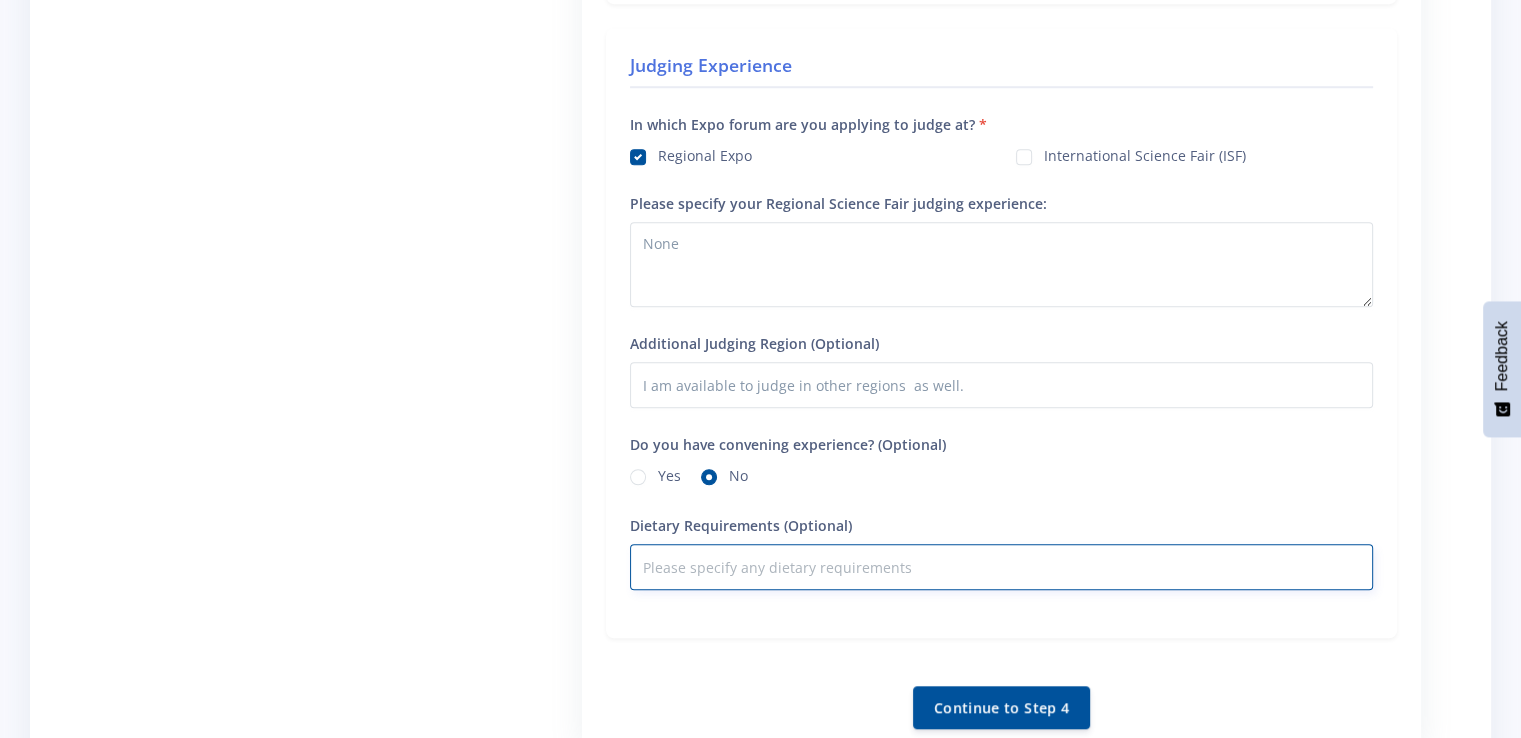 click on "Dietary Requirements (Optional)" at bounding box center (1001, 567) 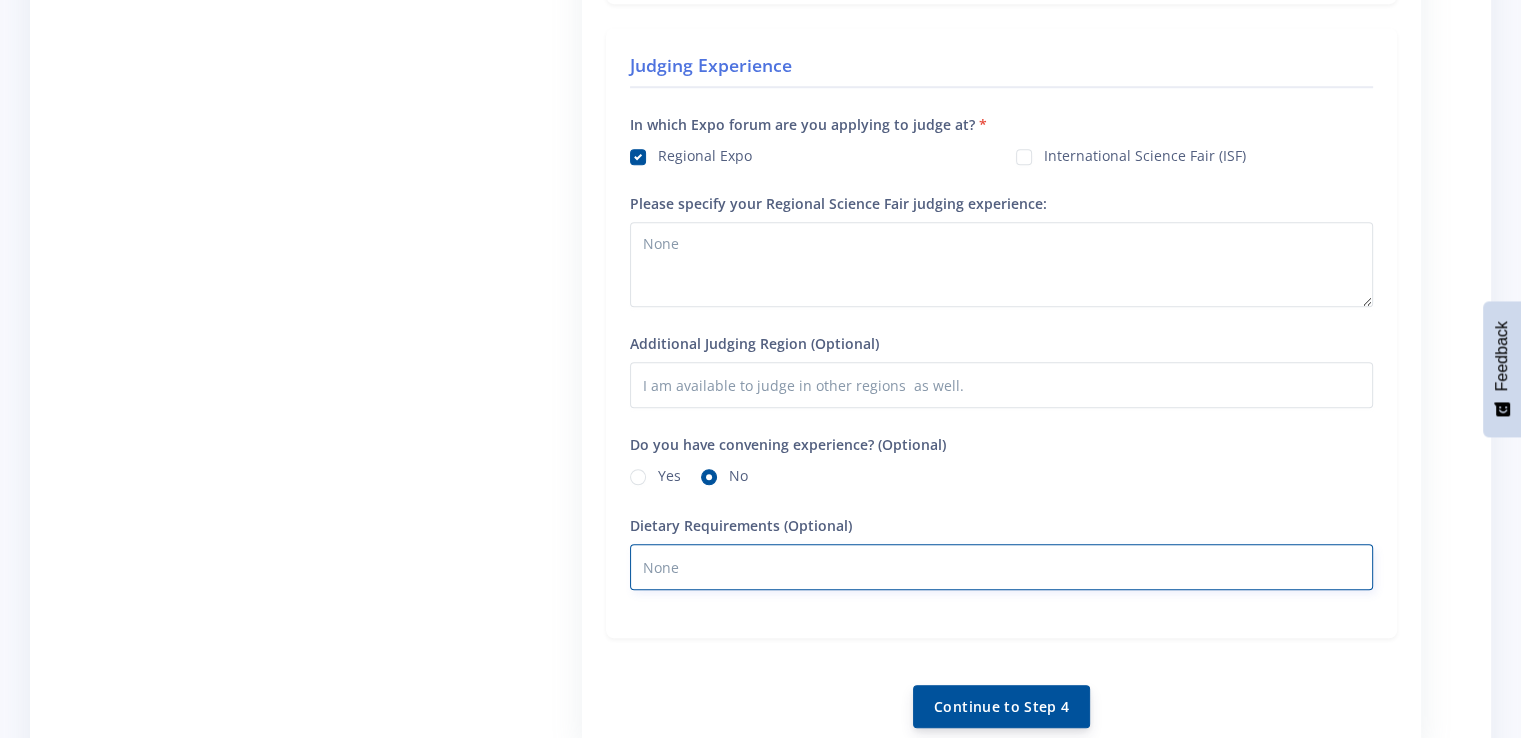 type on "None" 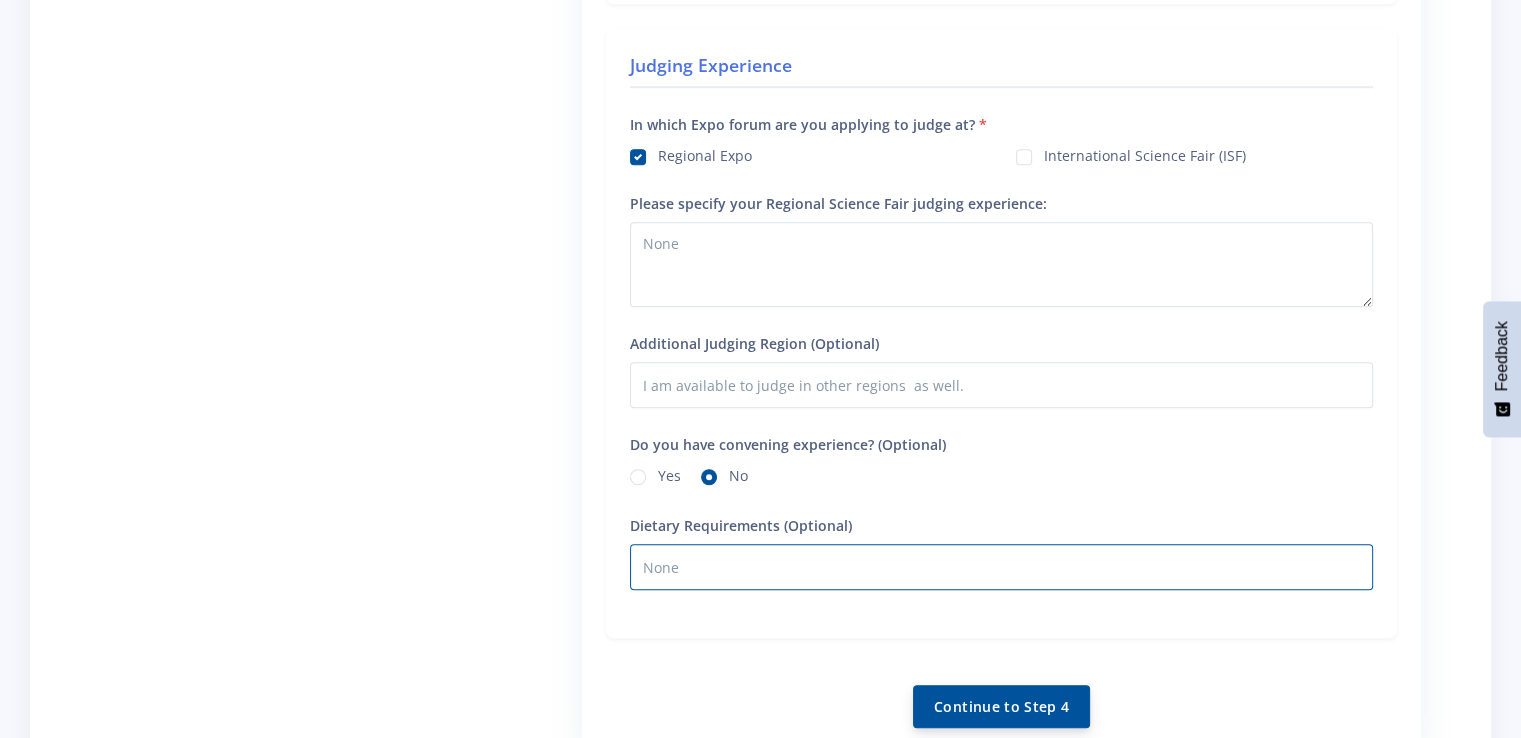 click on "Continue to Step 4" at bounding box center [1001, 706] 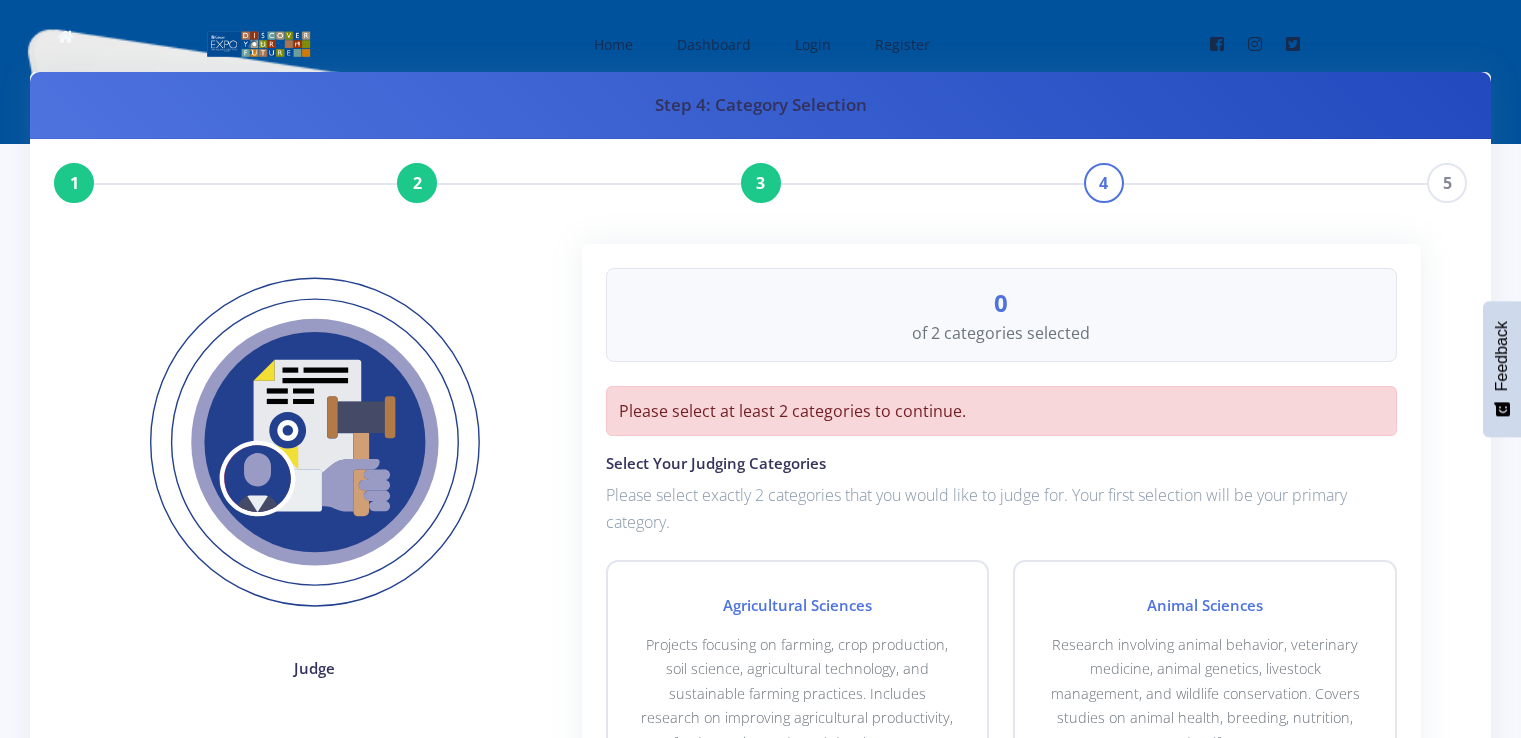 scroll, scrollTop: 0, scrollLeft: 0, axis: both 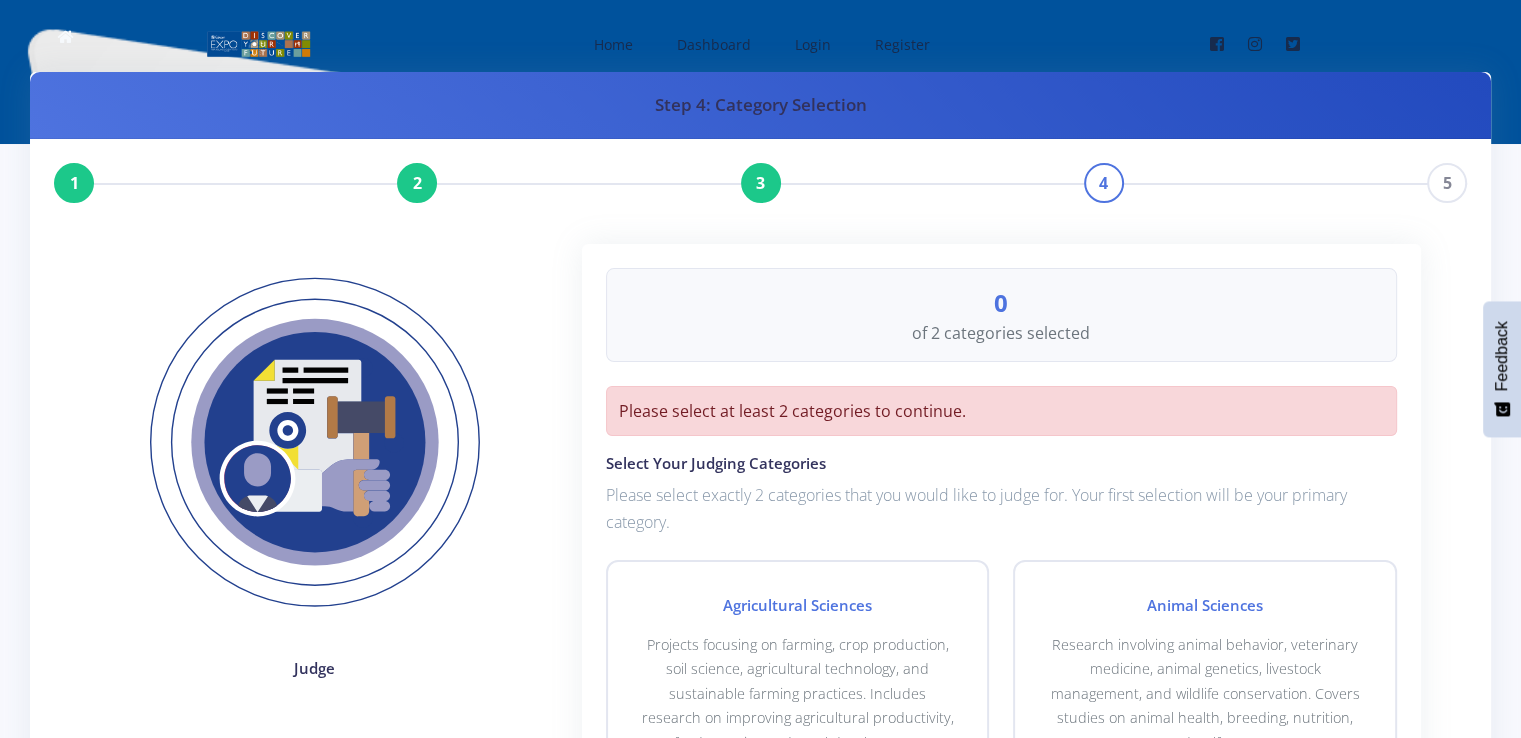 click at bounding box center (315, 443) 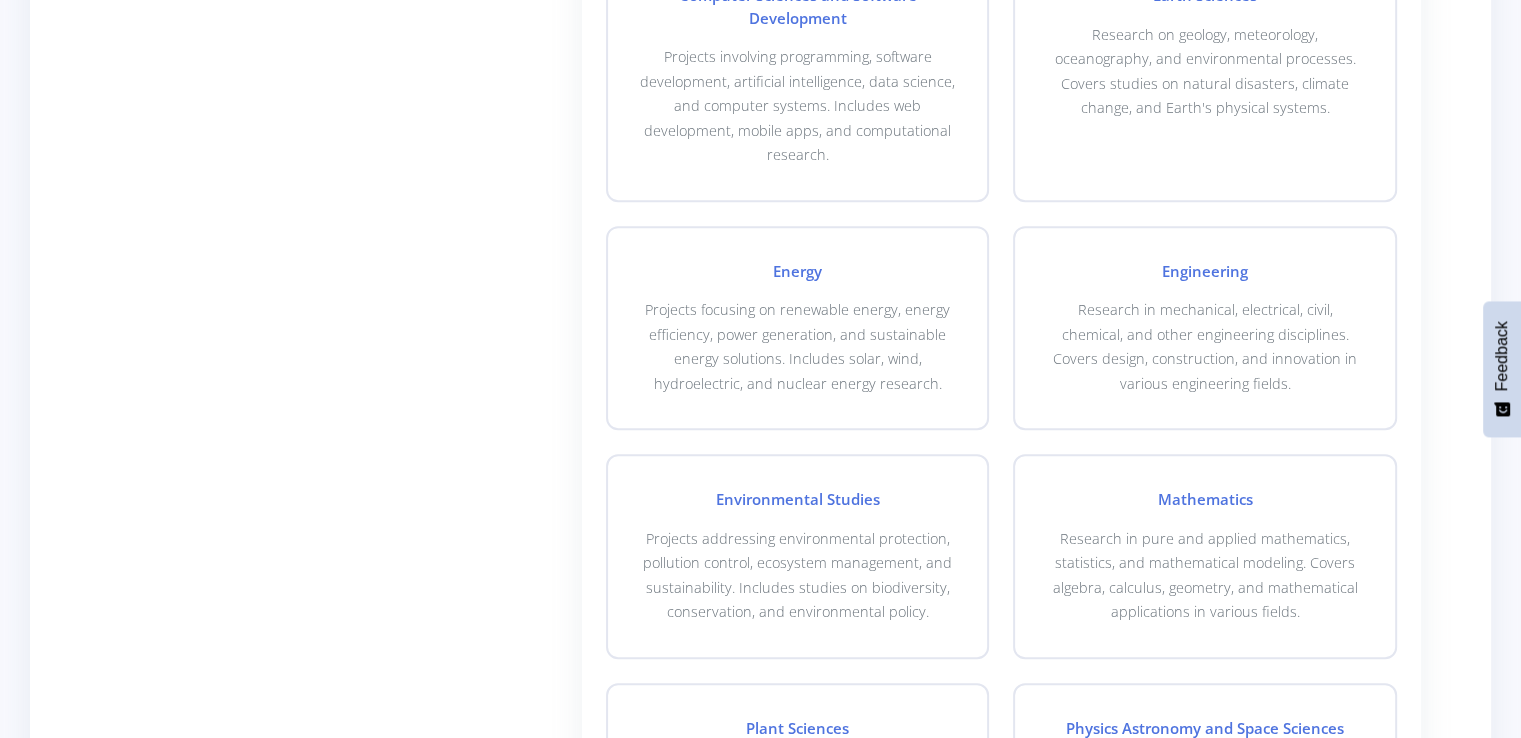 scroll, scrollTop: 1120, scrollLeft: 0, axis: vertical 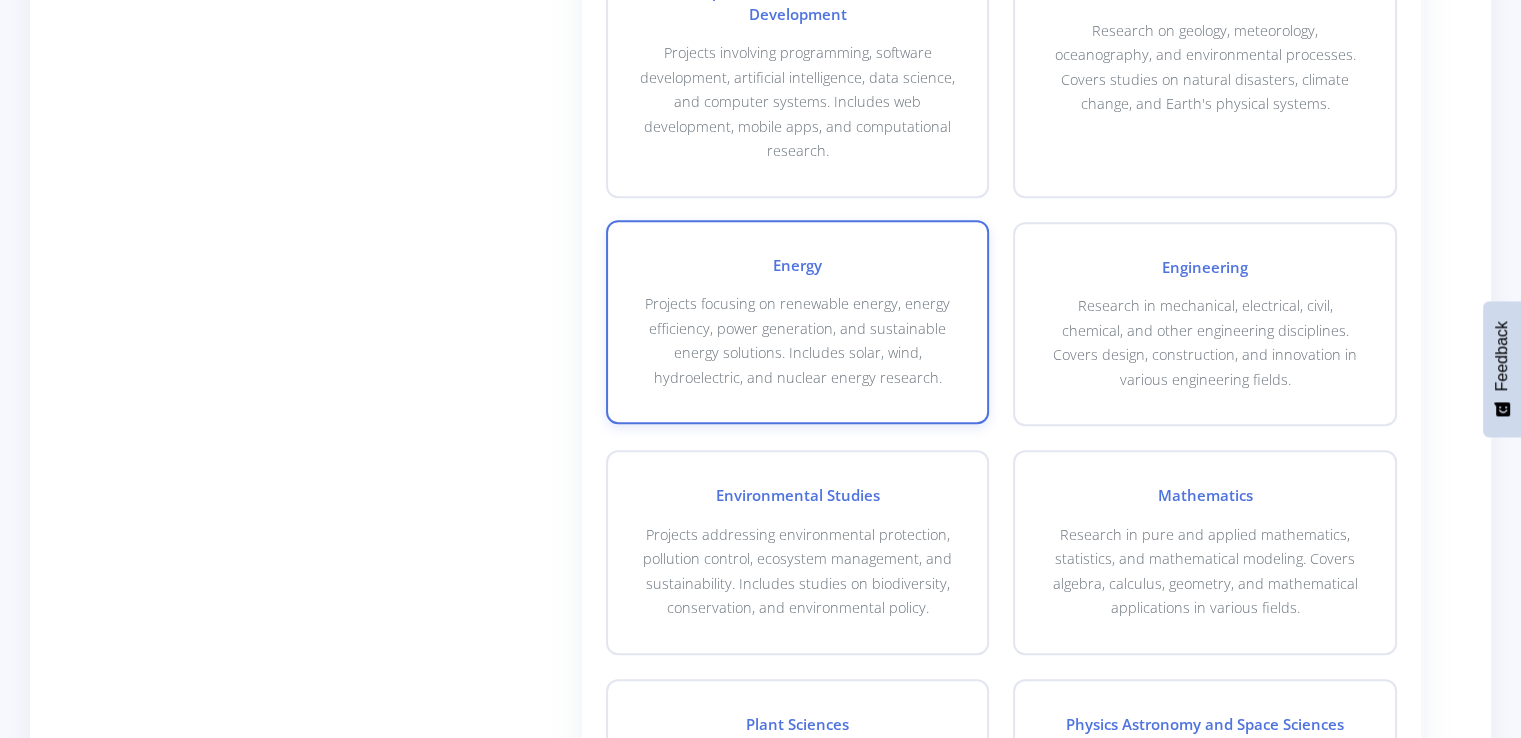 click on "Projects focusing on renewable energy, energy efficiency, power generation, and sustainable energy solutions. Includes solar, wind, hydroelectric, and nuclear energy research." at bounding box center [798, 341] 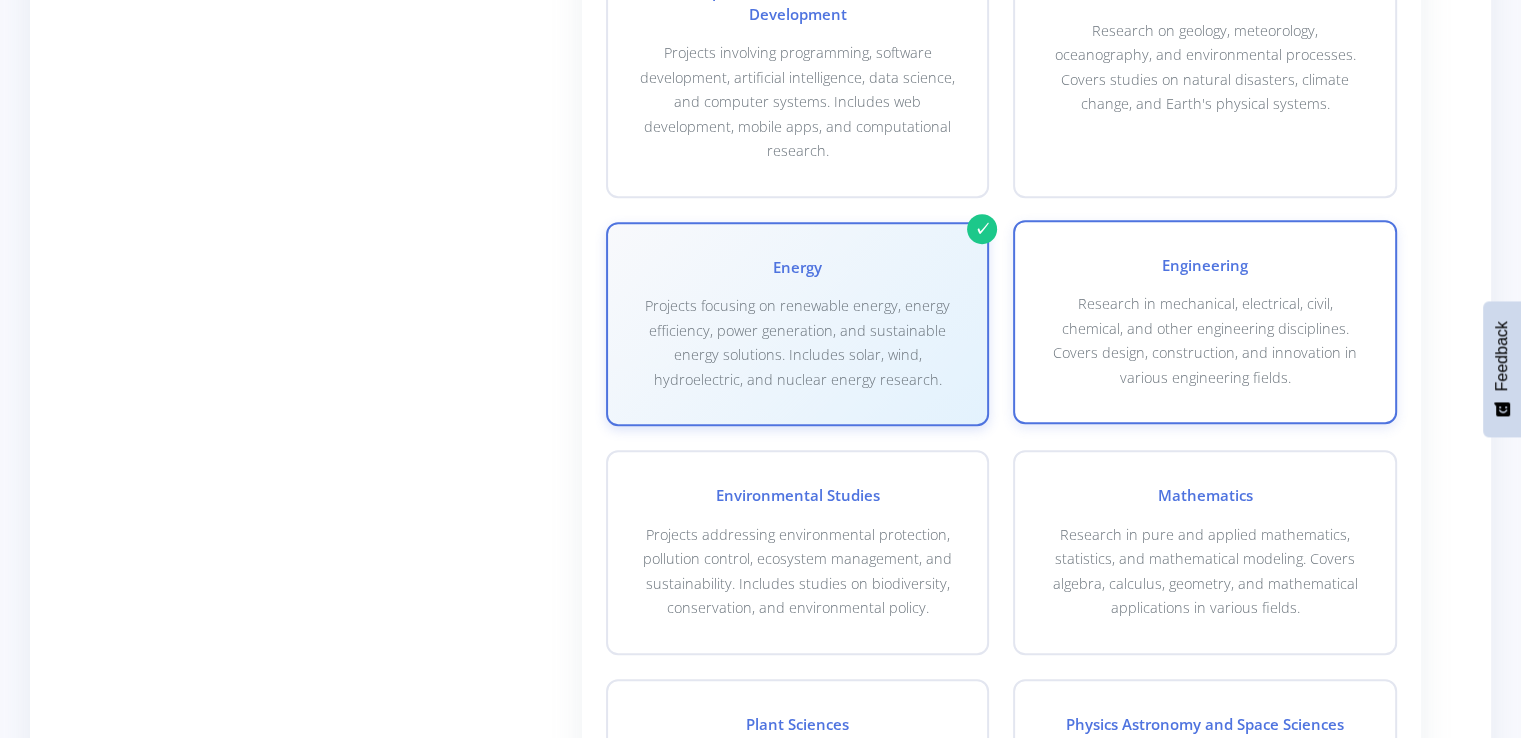 click on "Research in mechanical, electrical, civil, chemical, and other engineering disciplines. Covers design, construction, and innovation in various engineering fields." at bounding box center [1205, 341] 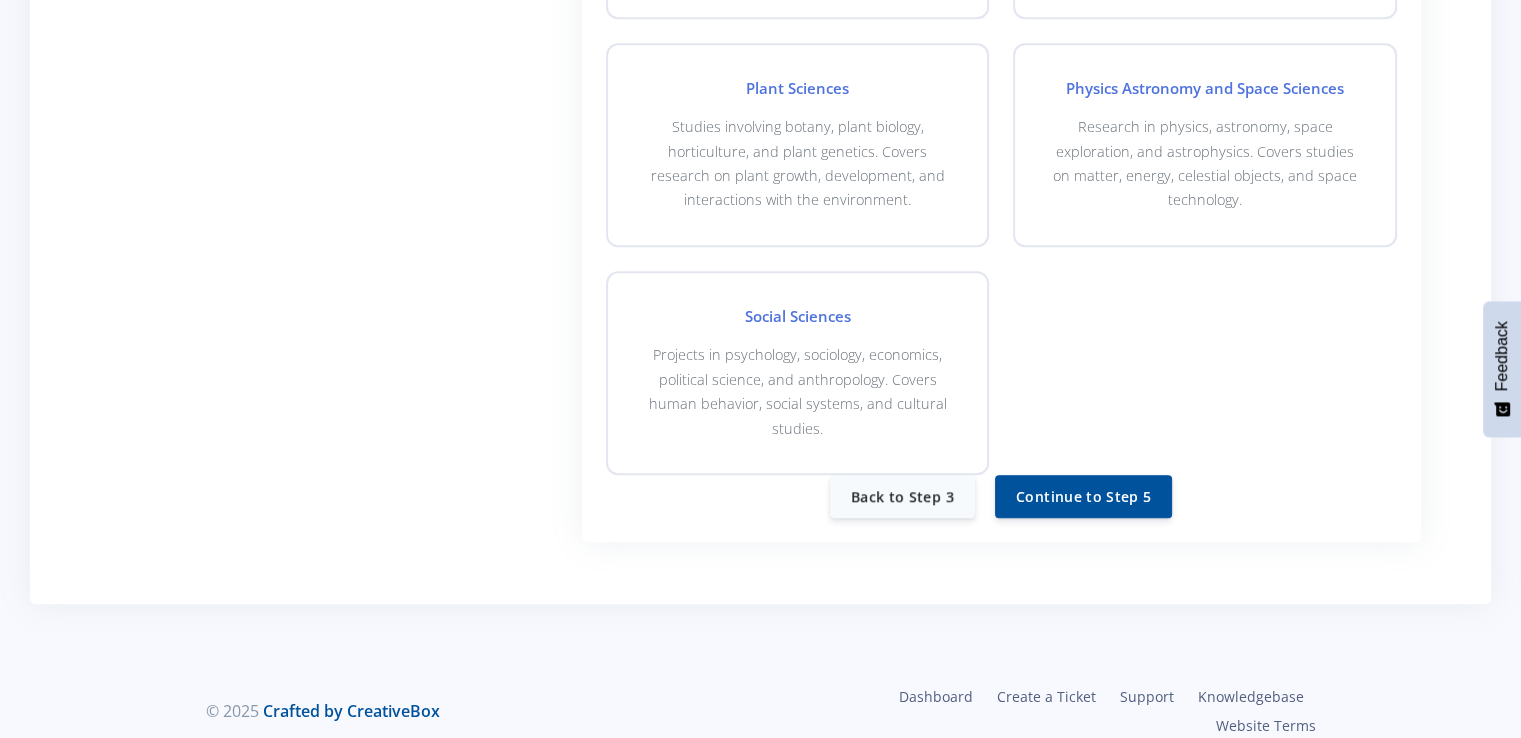 scroll, scrollTop: 1760, scrollLeft: 0, axis: vertical 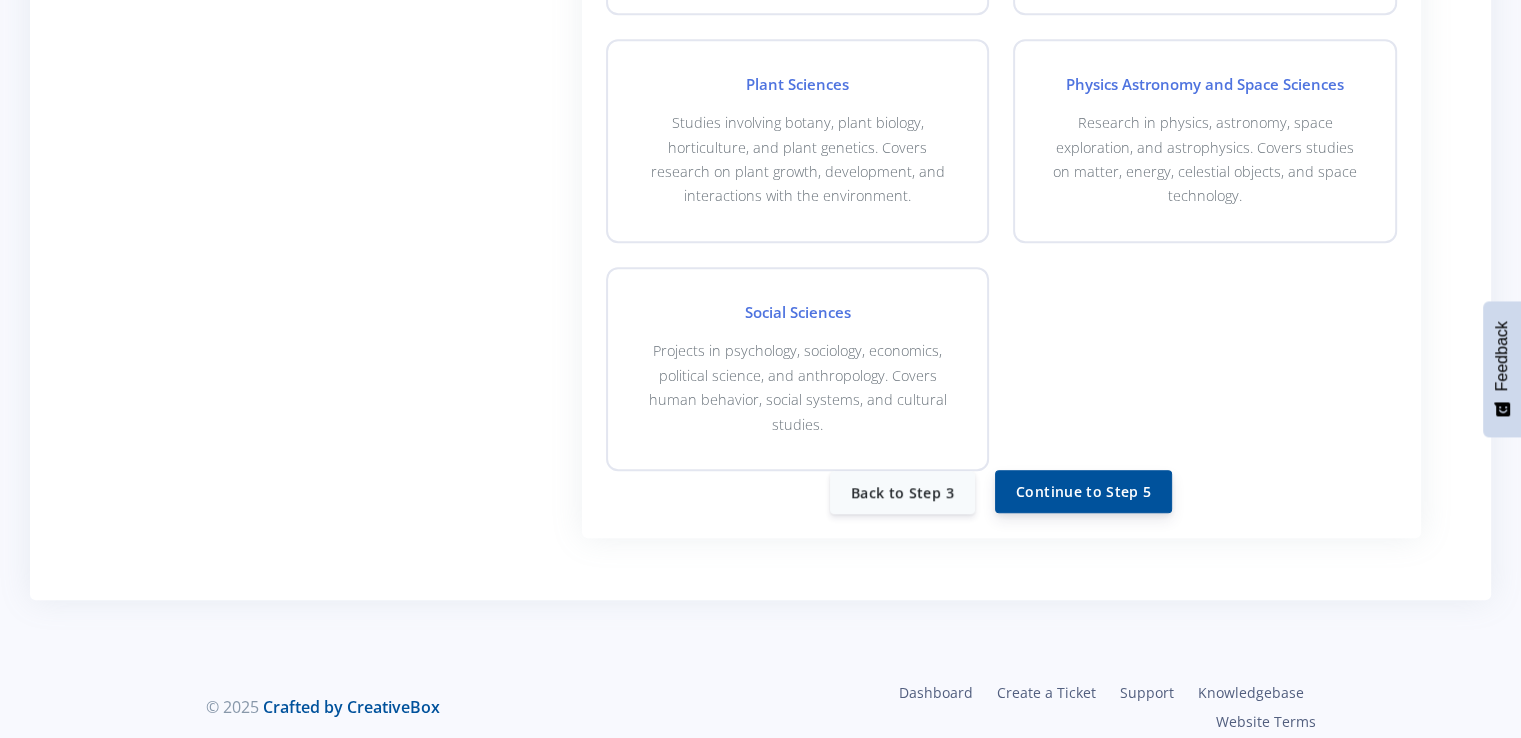 click on "Continue to Step 5" at bounding box center (1083, 491) 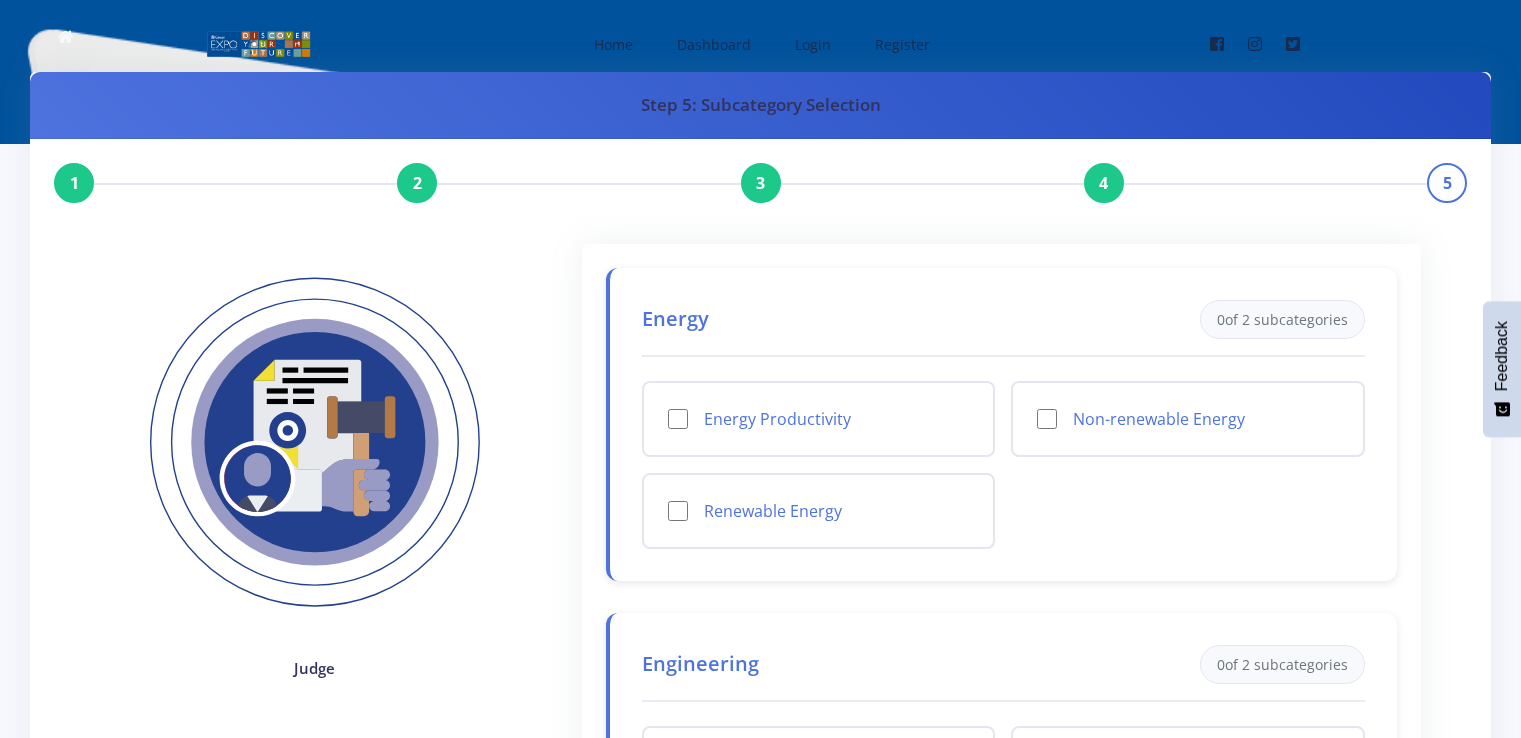 scroll, scrollTop: 0, scrollLeft: 0, axis: both 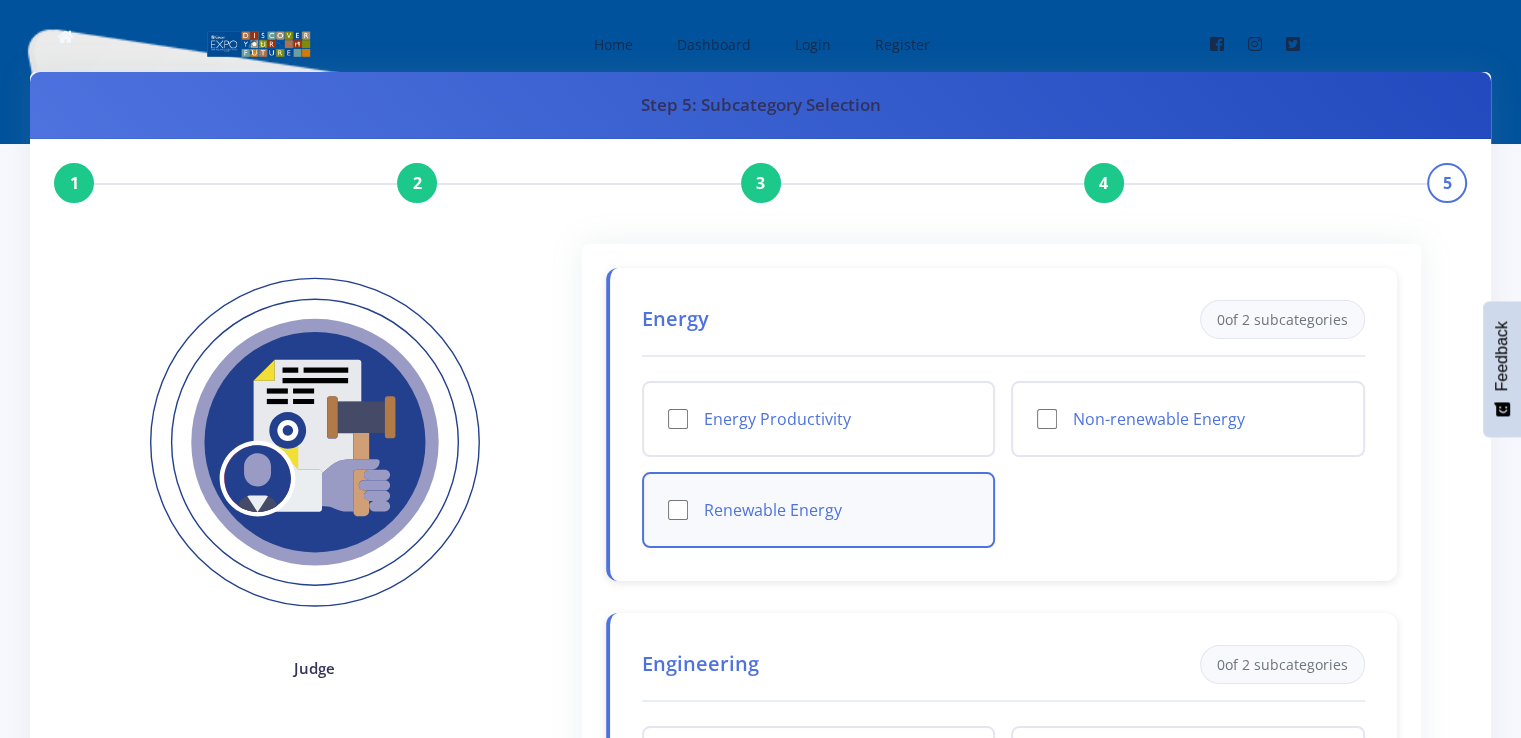 click on "Renewable Energy" at bounding box center (819, 510) 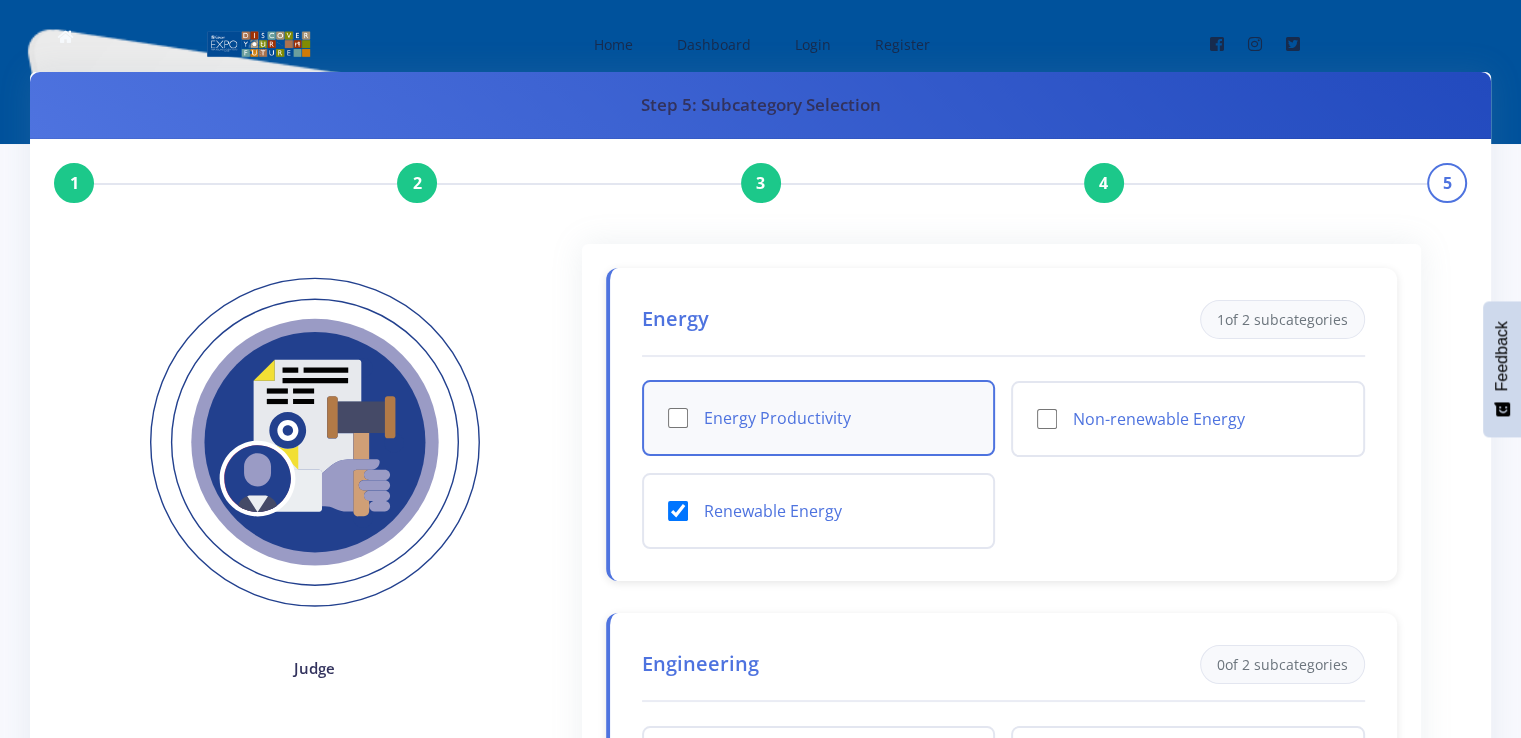 click on "Energy Productivity" at bounding box center [678, 418] 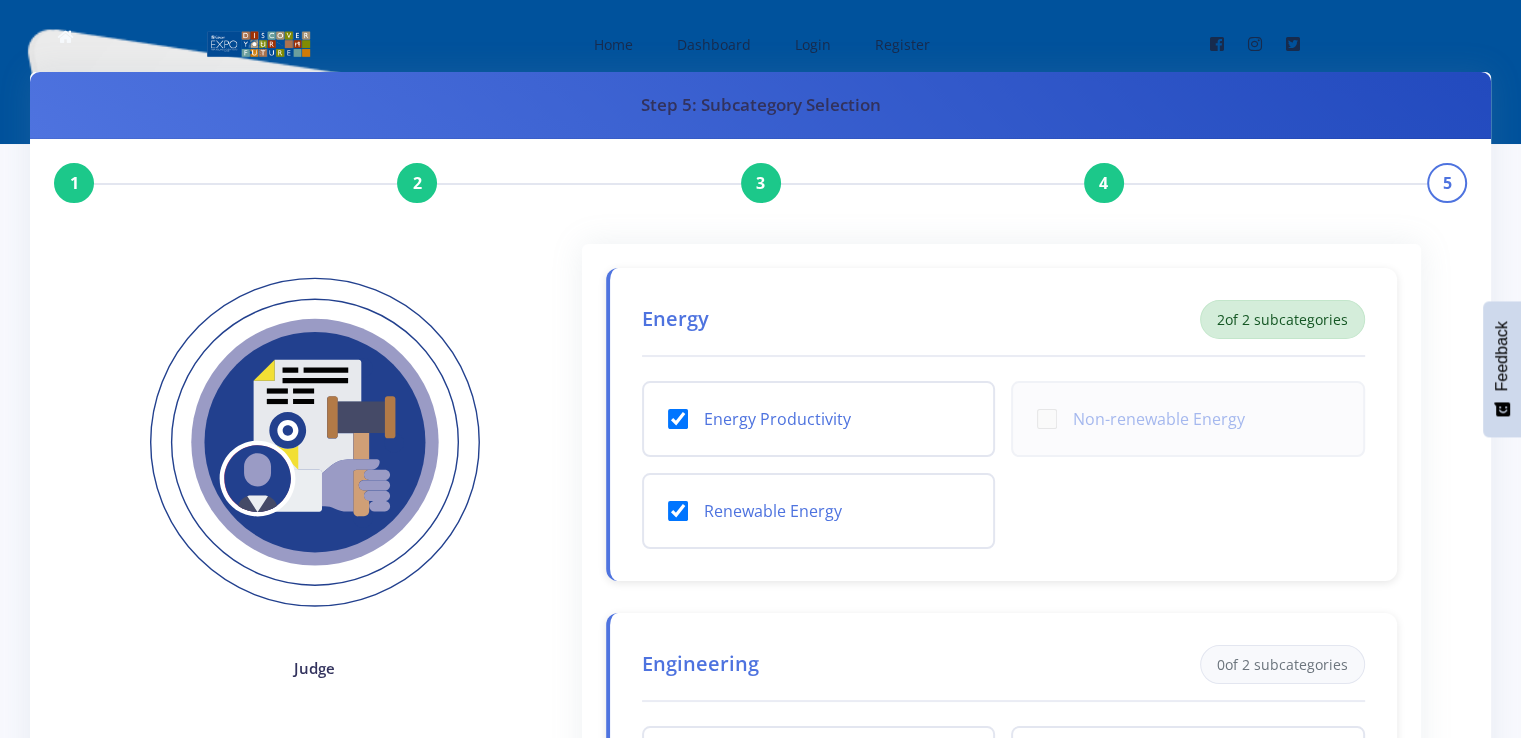 click at bounding box center (315, 443) 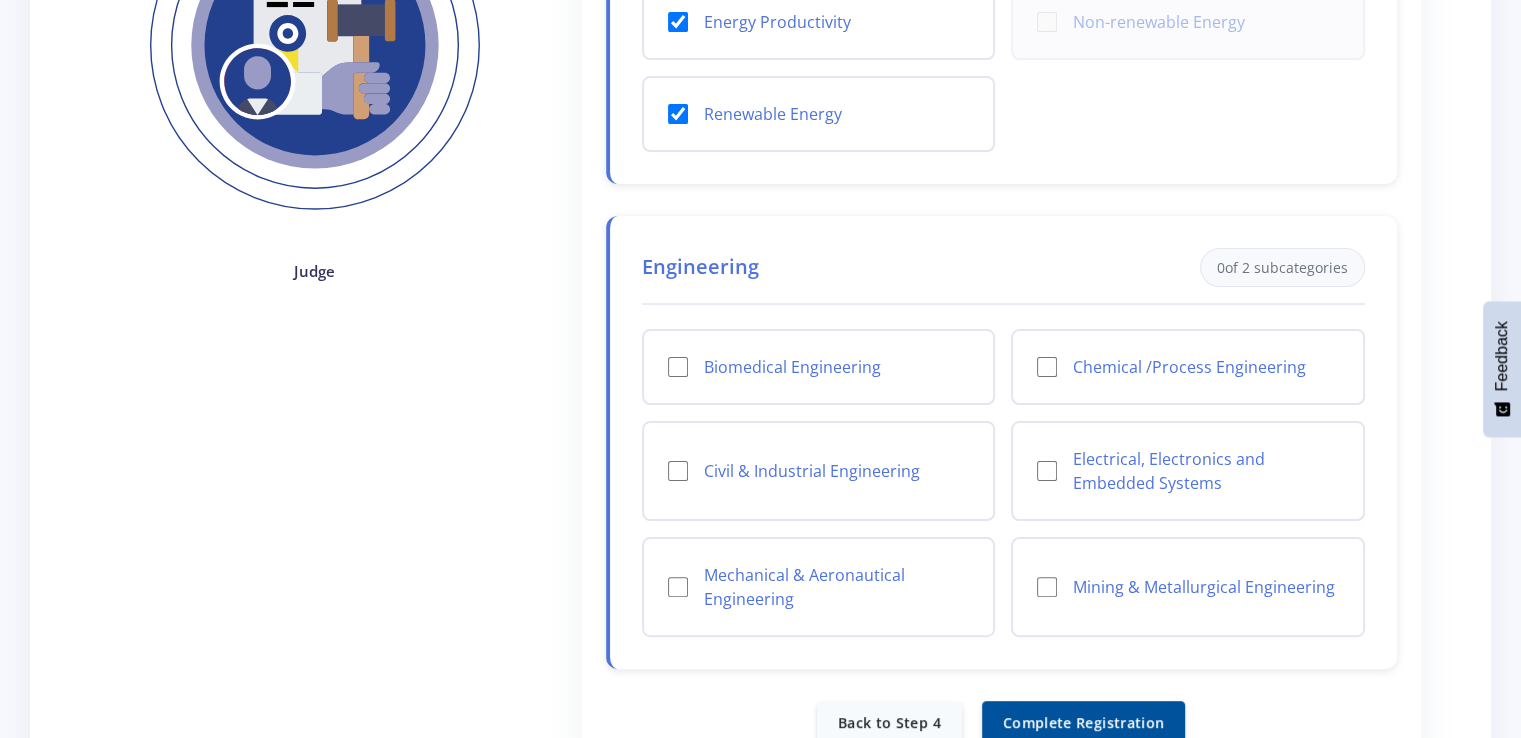 scroll, scrollTop: 400, scrollLeft: 0, axis: vertical 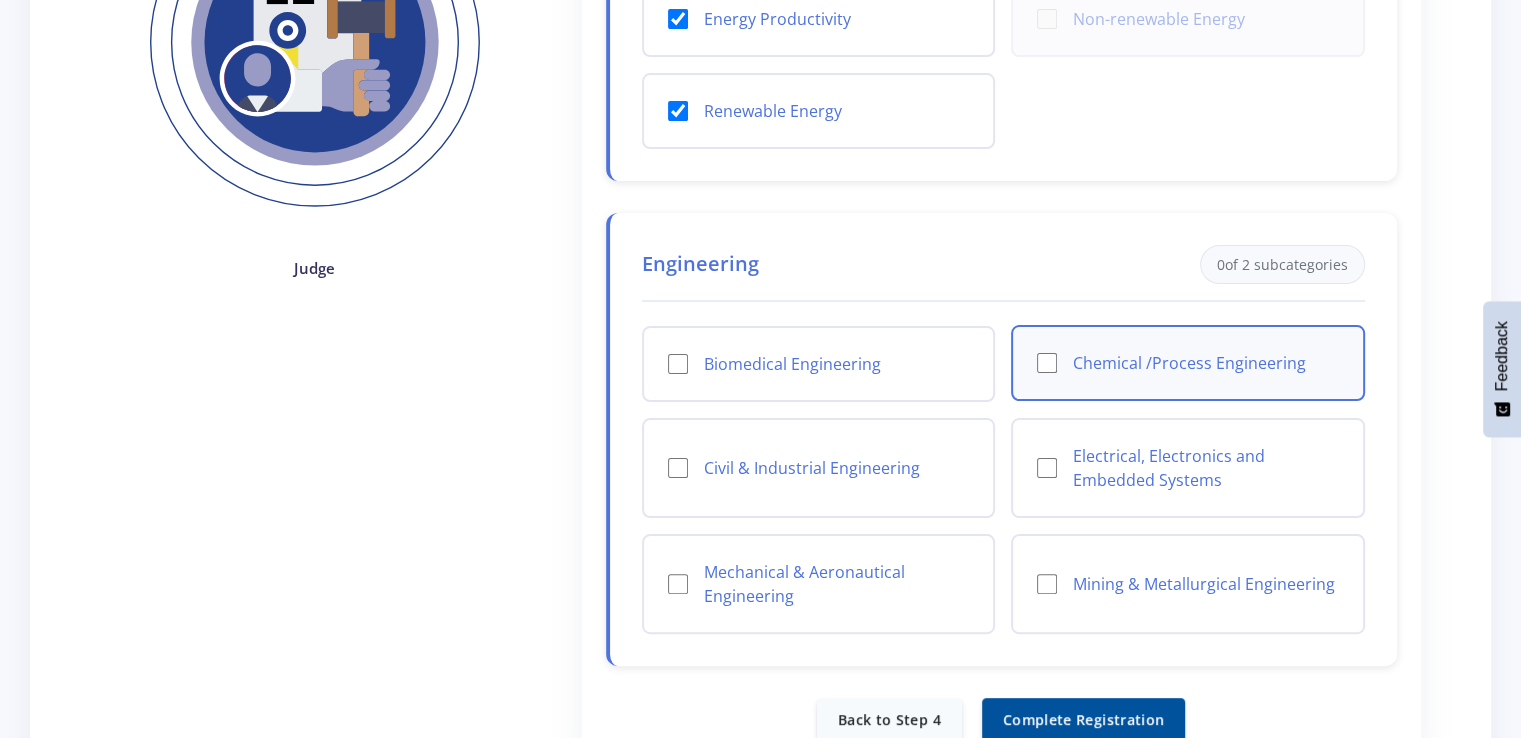 click on "Chemical /Process Engineering" at bounding box center (1047, 363) 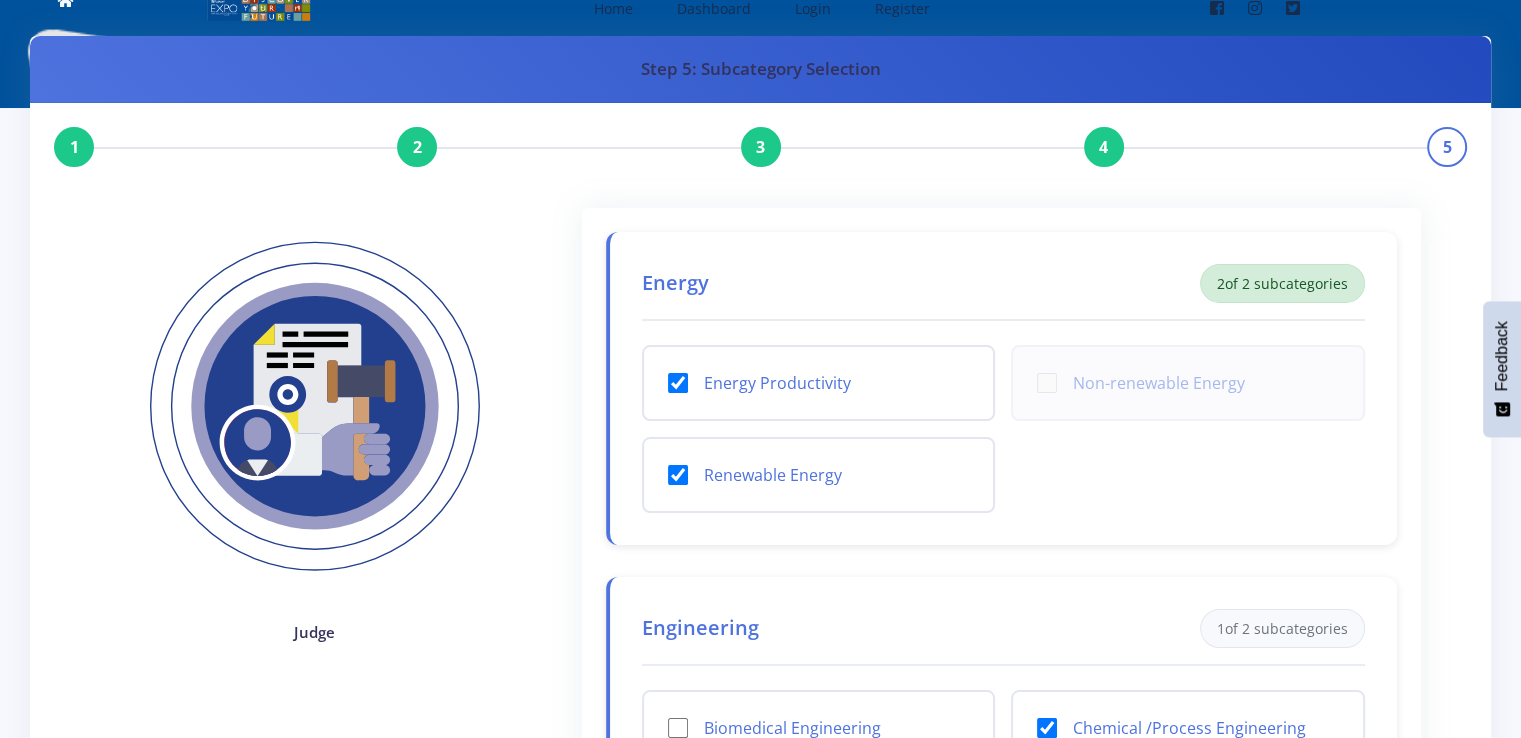 scroll, scrollTop: 40, scrollLeft: 0, axis: vertical 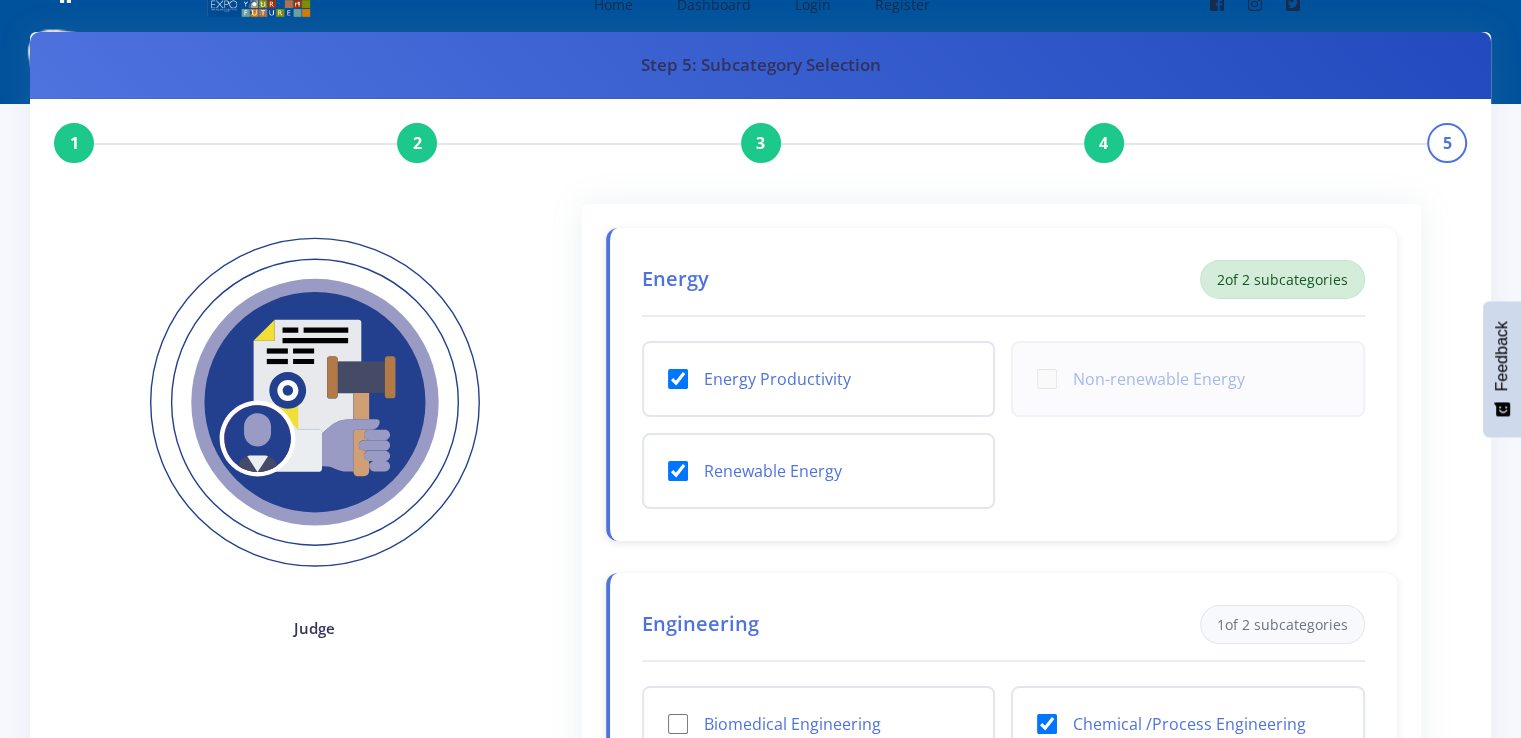 click on "4" at bounding box center [1104, 143] 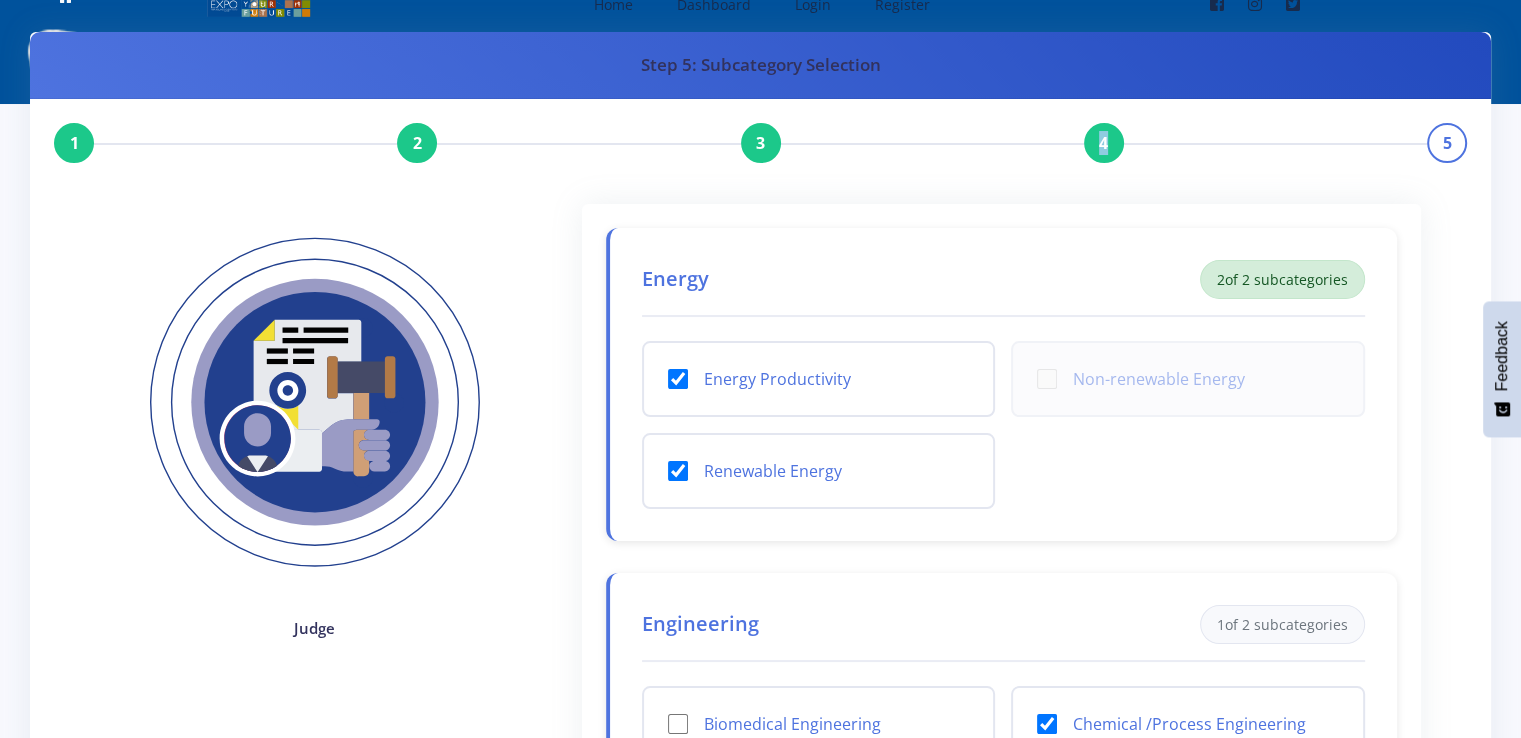 click on "4" at bounding box center [1104, 143] 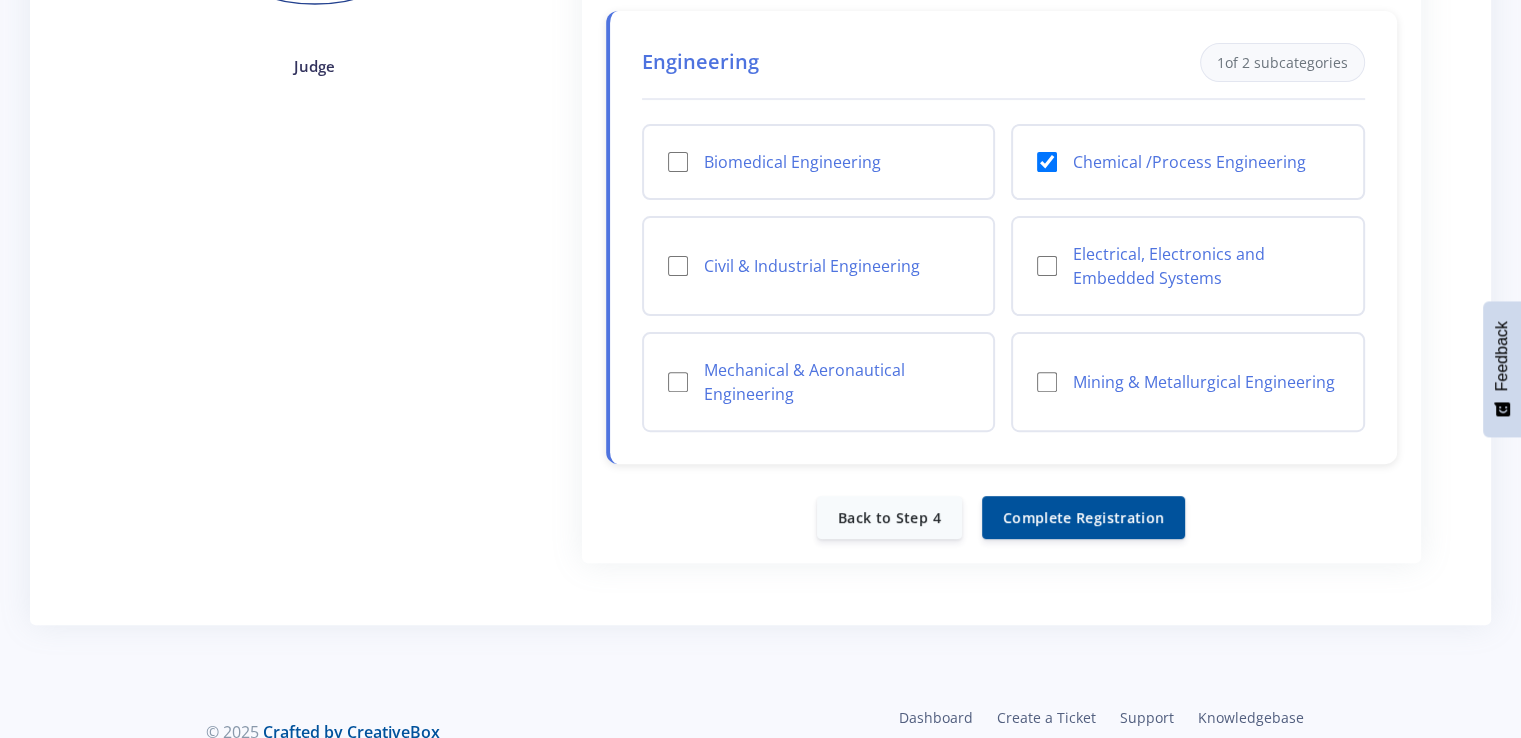 scroll, scrollTop: 637, scrollLeft: 0, axis: vertical 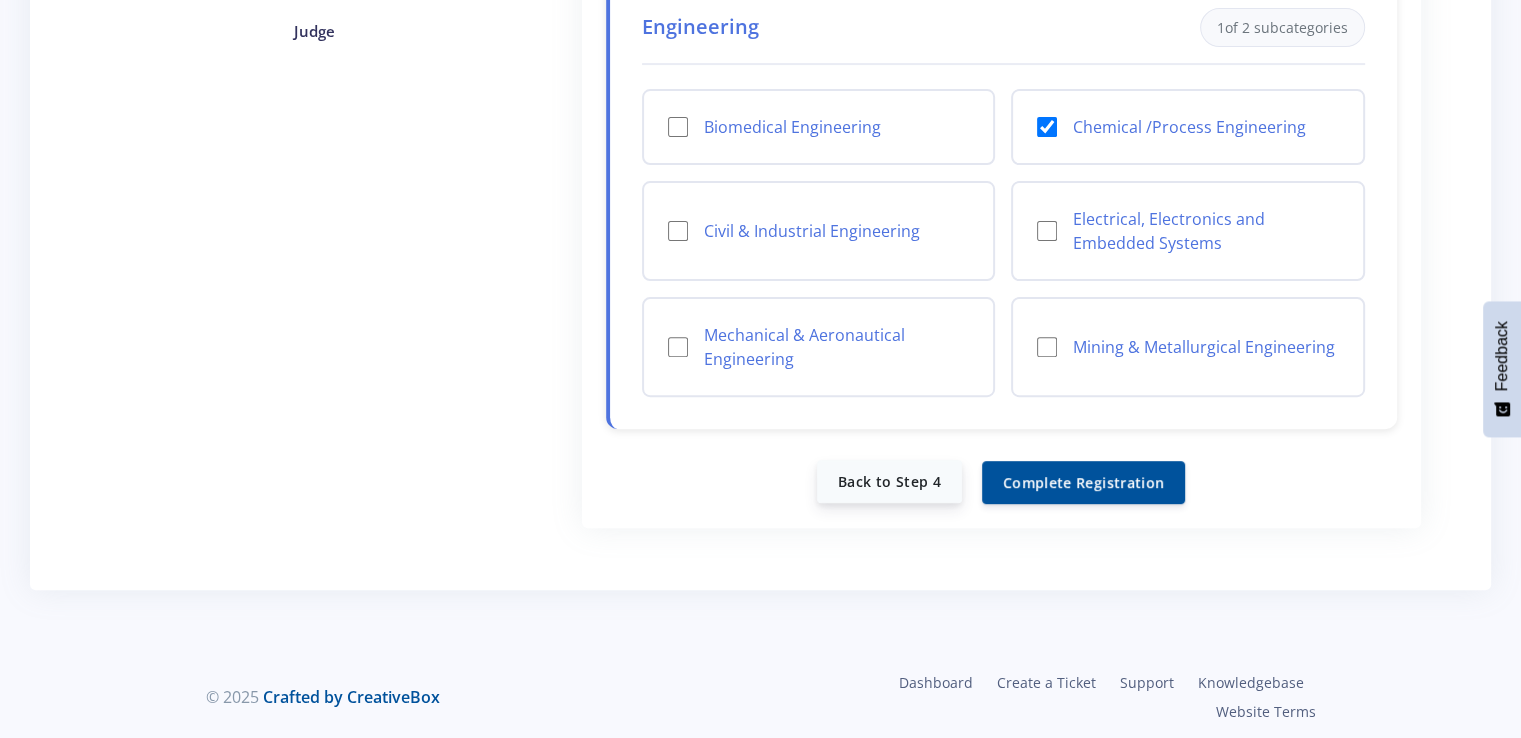 click on "Back to Step 4" at bounding box center [889, 481] 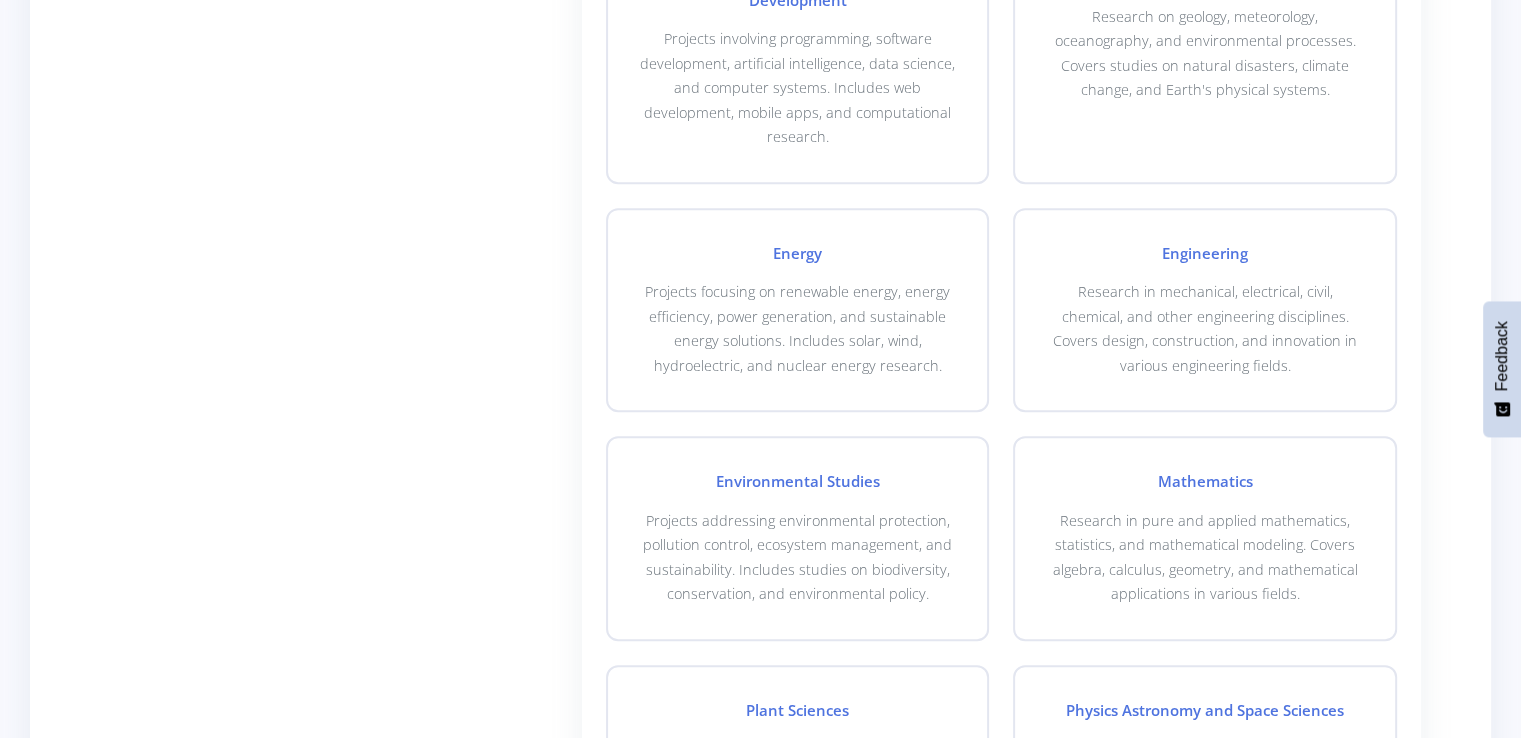 scroll, scrollTop: 1200, scrollLeft: 0, axis: vertical 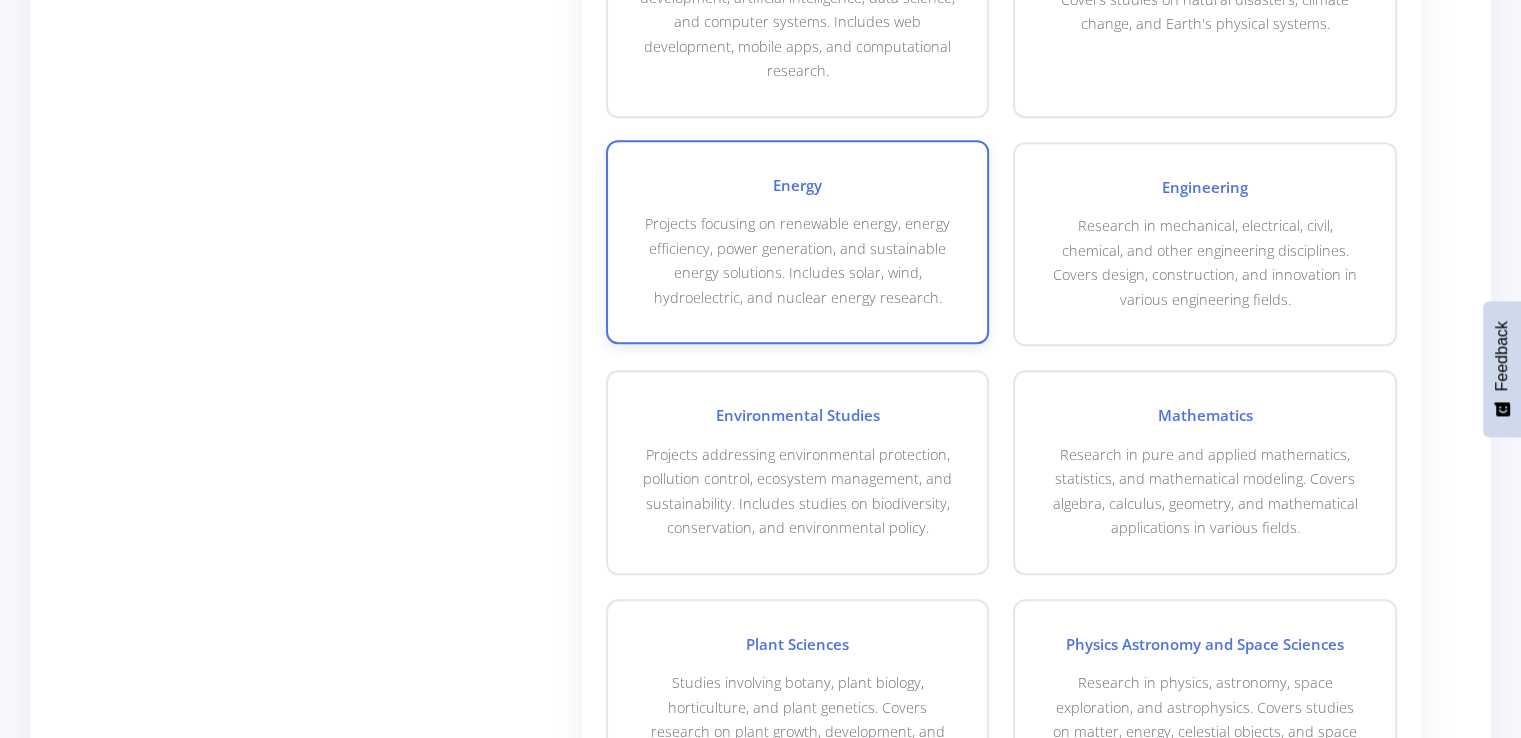 click on "Projects focusing on renewable energy, energy efficiency, power generation, and sustainable energy solutions. Includes solar, wind, hydroelectric, and nuclear energy research." at bounding box center (798, 261) 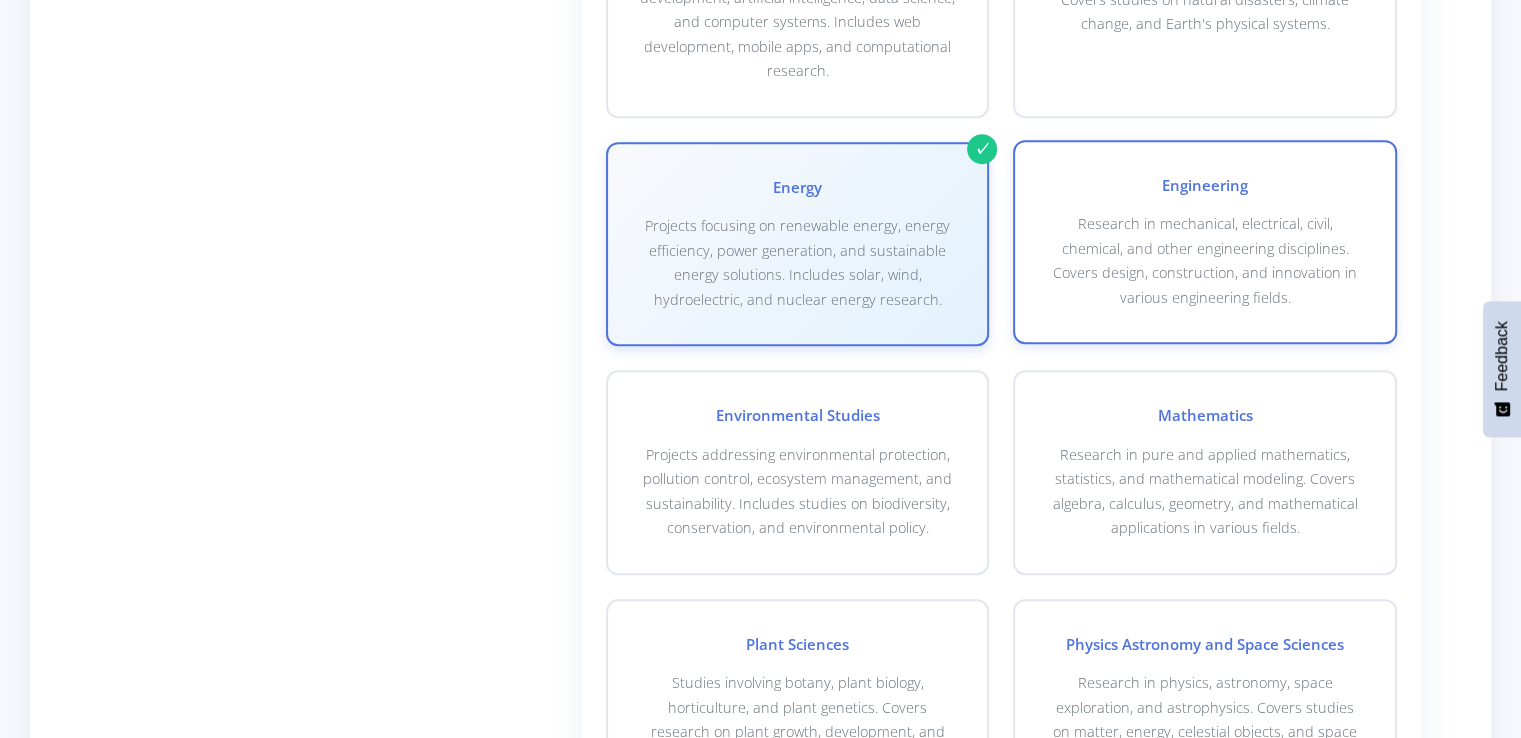 click on "Research in mechanical, electrical, civil, chemical, and other engineering disciplines. Covers design, construction, and innovation in various engineering fields." at bounding box center [1205, 261] 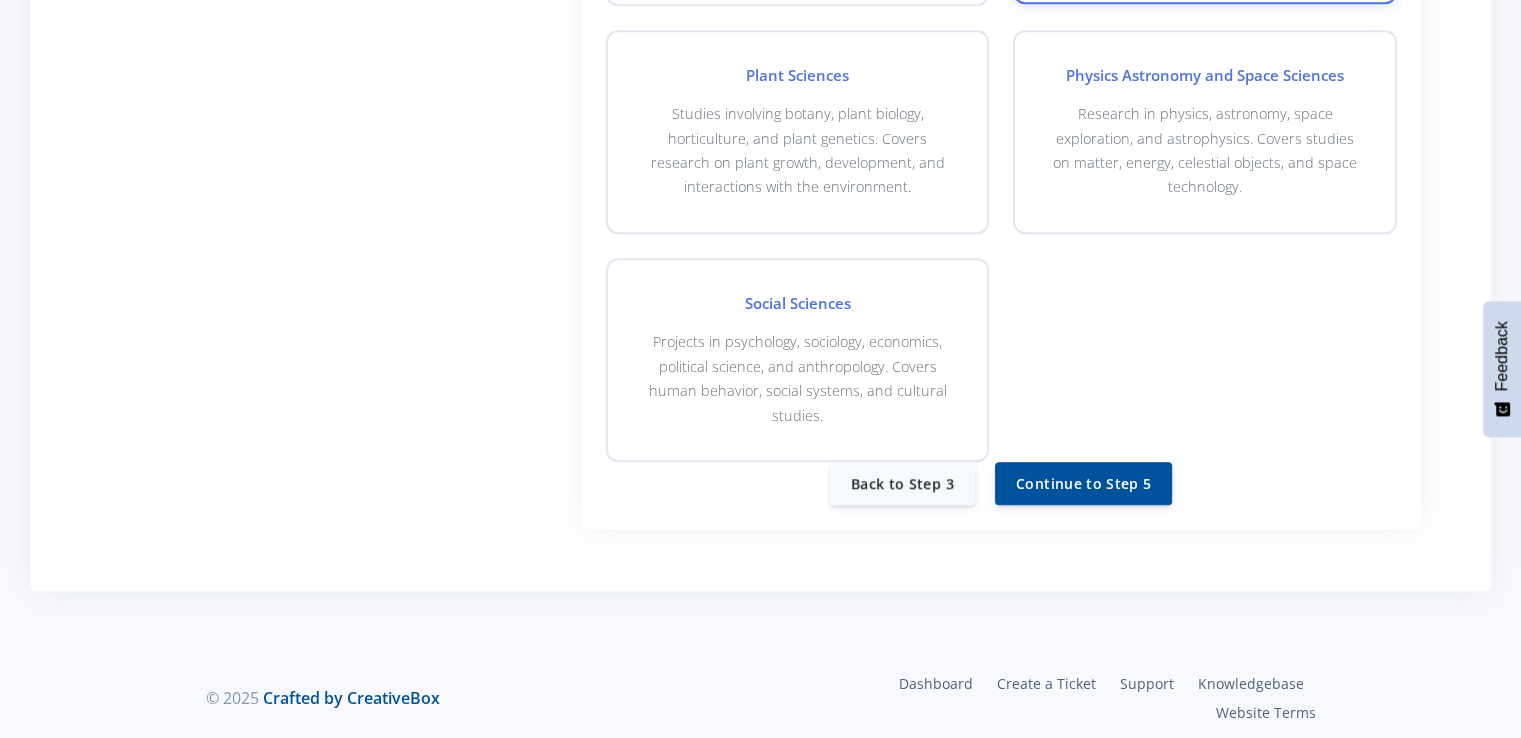 scroll, scrollTop: 1770, scrollLeft: 0, axis: vertical 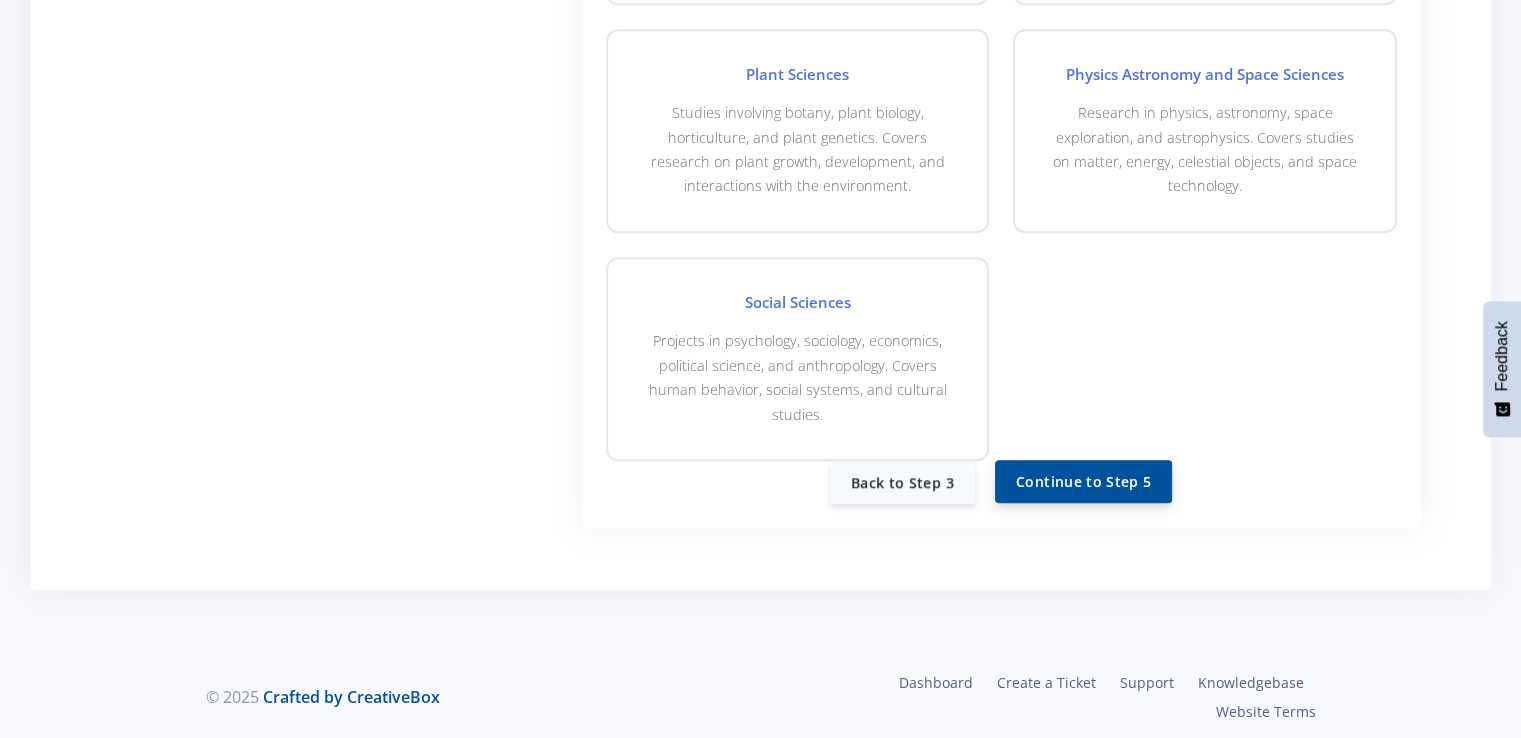 click on "Continue to Step 5" at bounding box center [1083, 481] 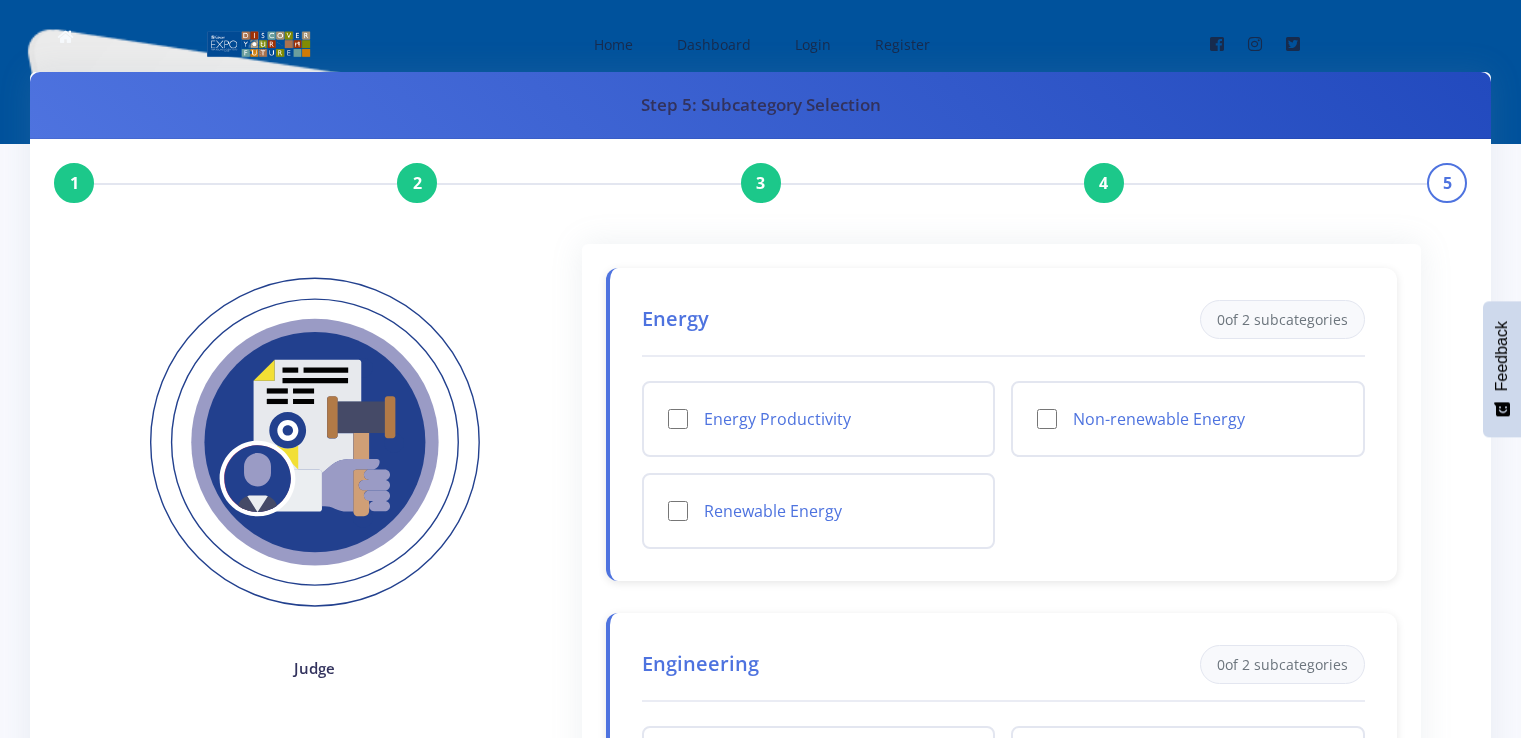 scroll, scrollTop: 0, scrollLeft: 0, axis: both 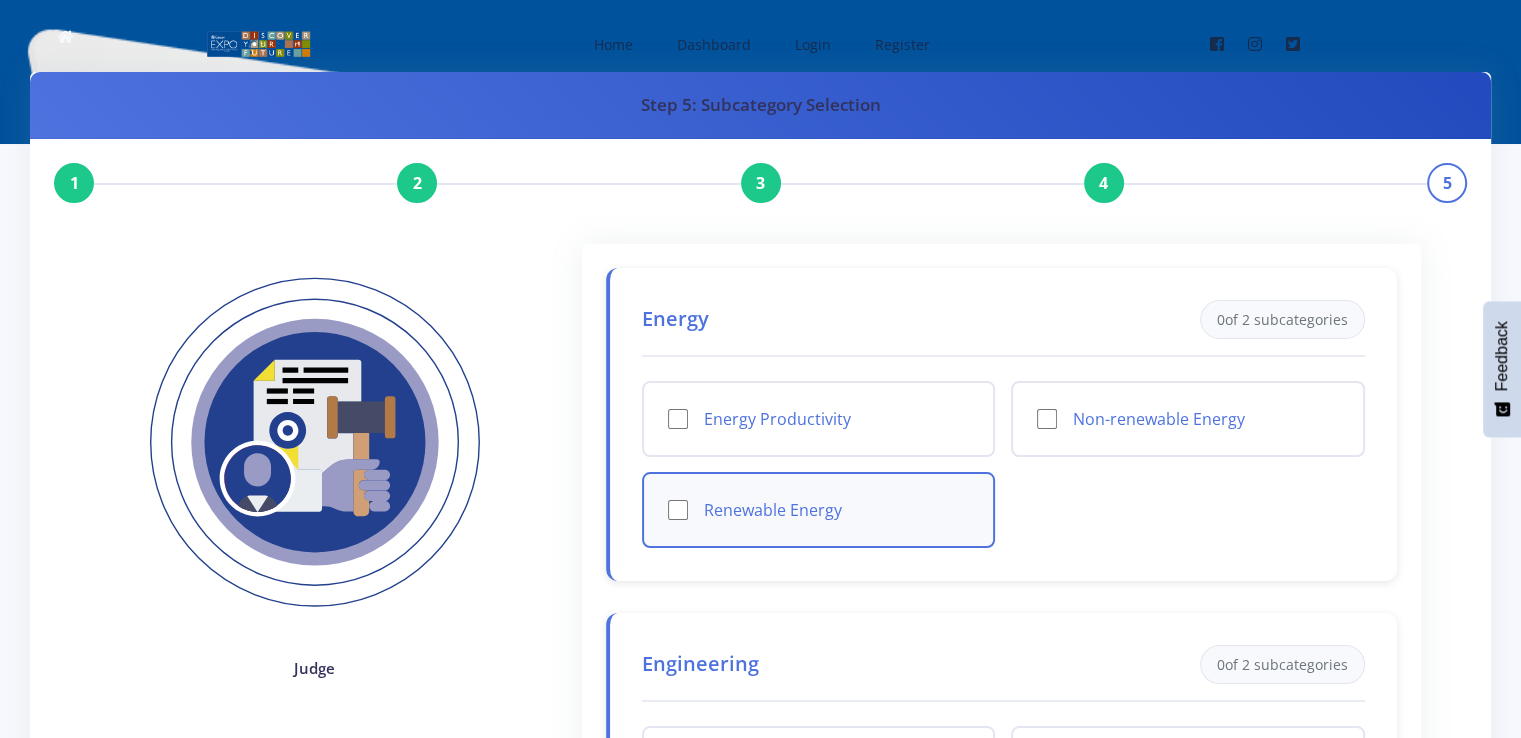 click on "Renewable Energy" at bounding box center [678, 510] 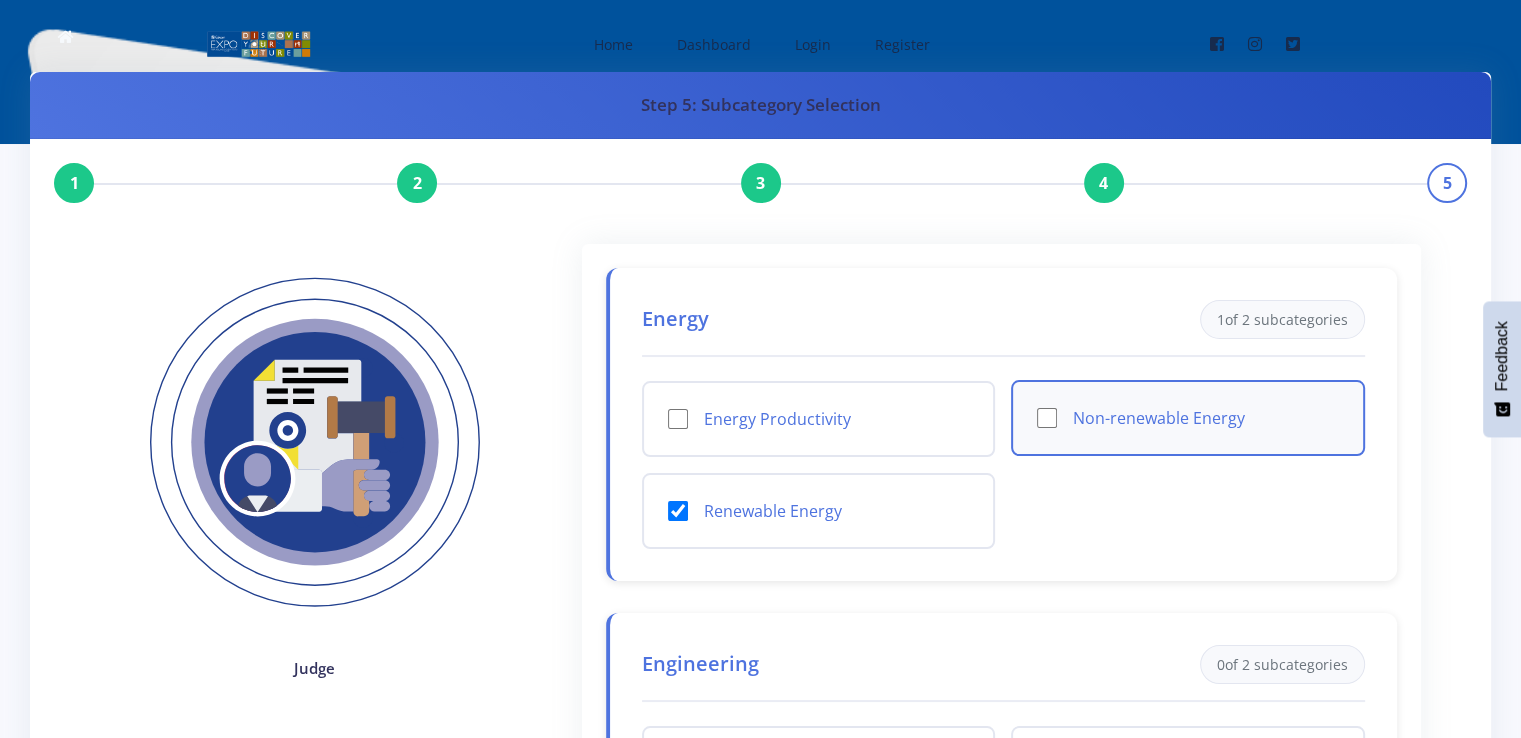 click on "Non-renewable Energy" at bounding box center (1047, 418) 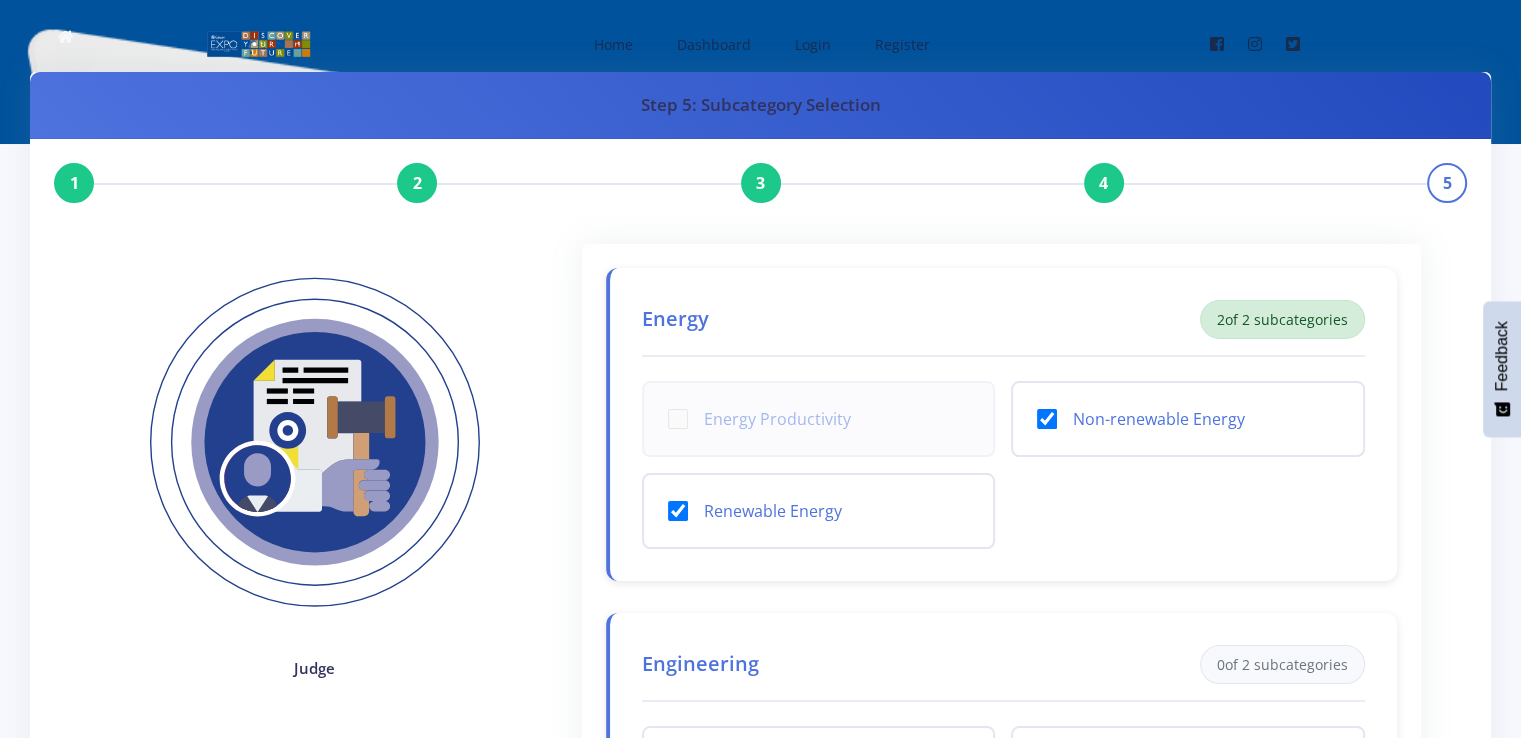 click on "Judge" at bounding box center [315, 719] 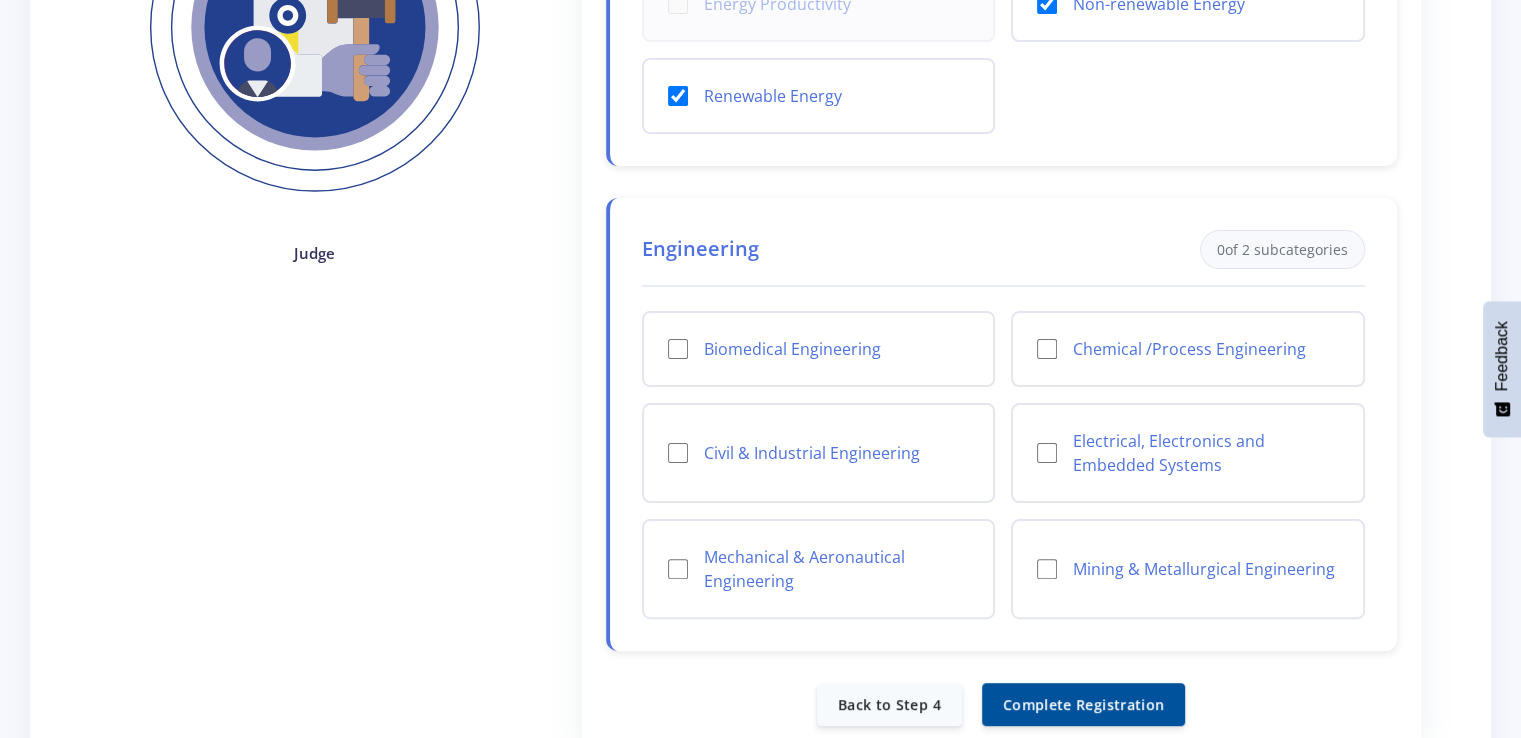 scroll, scrollTop: 440, scrollLeft: 0, axis: vertical 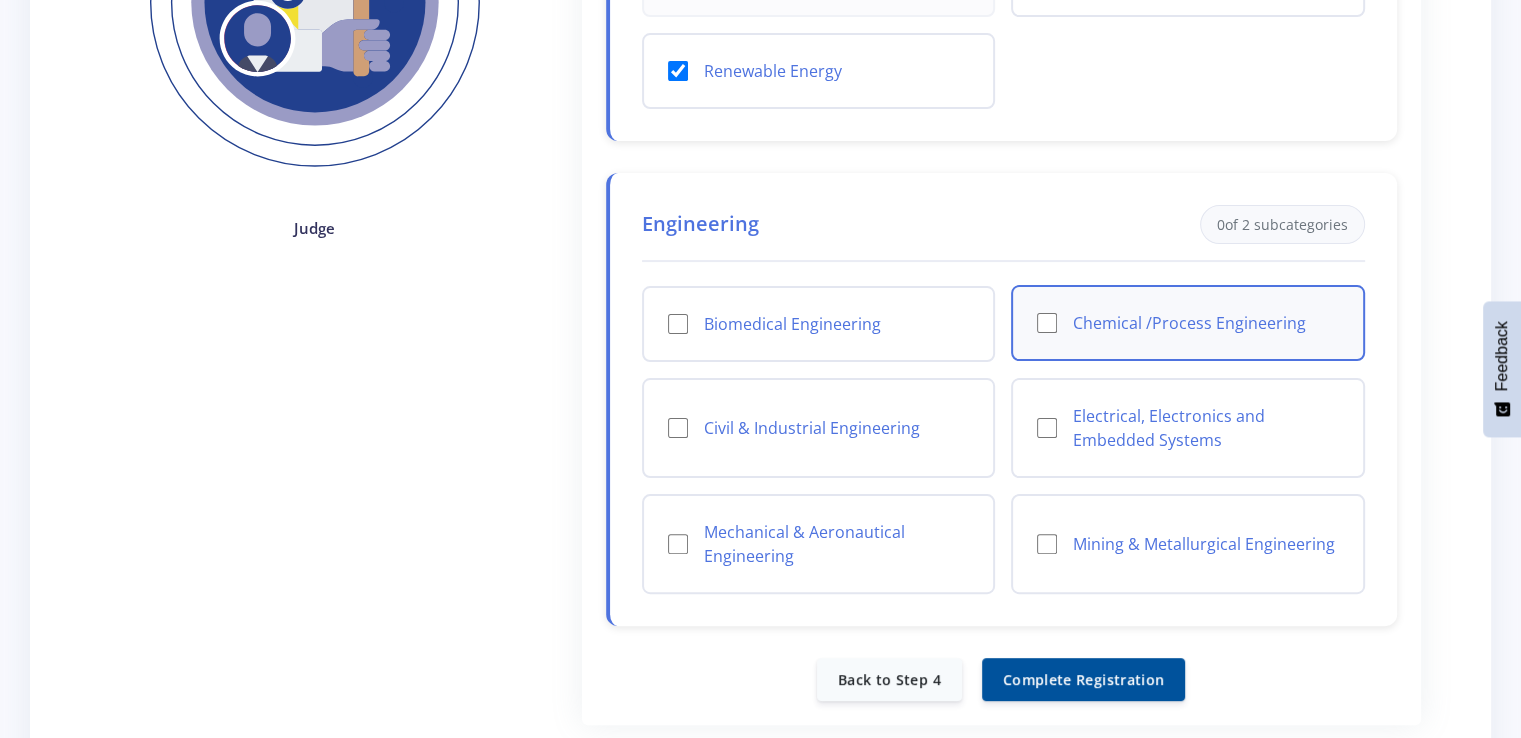 click on "Chemical /Process Engineering" at bounding box center (1047, 323) 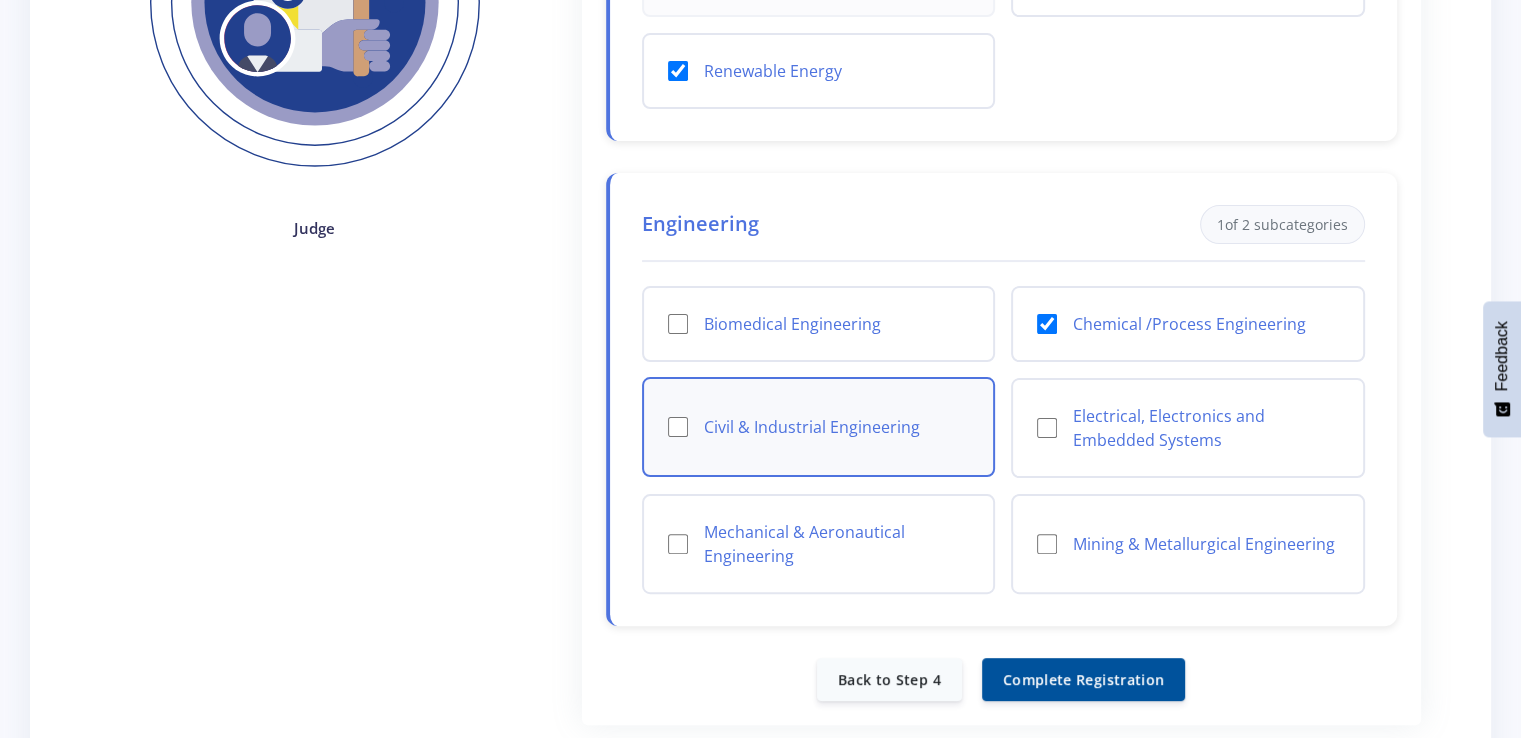 click on "Civil & Industrial Engineering" at bounding box center [678, 427] 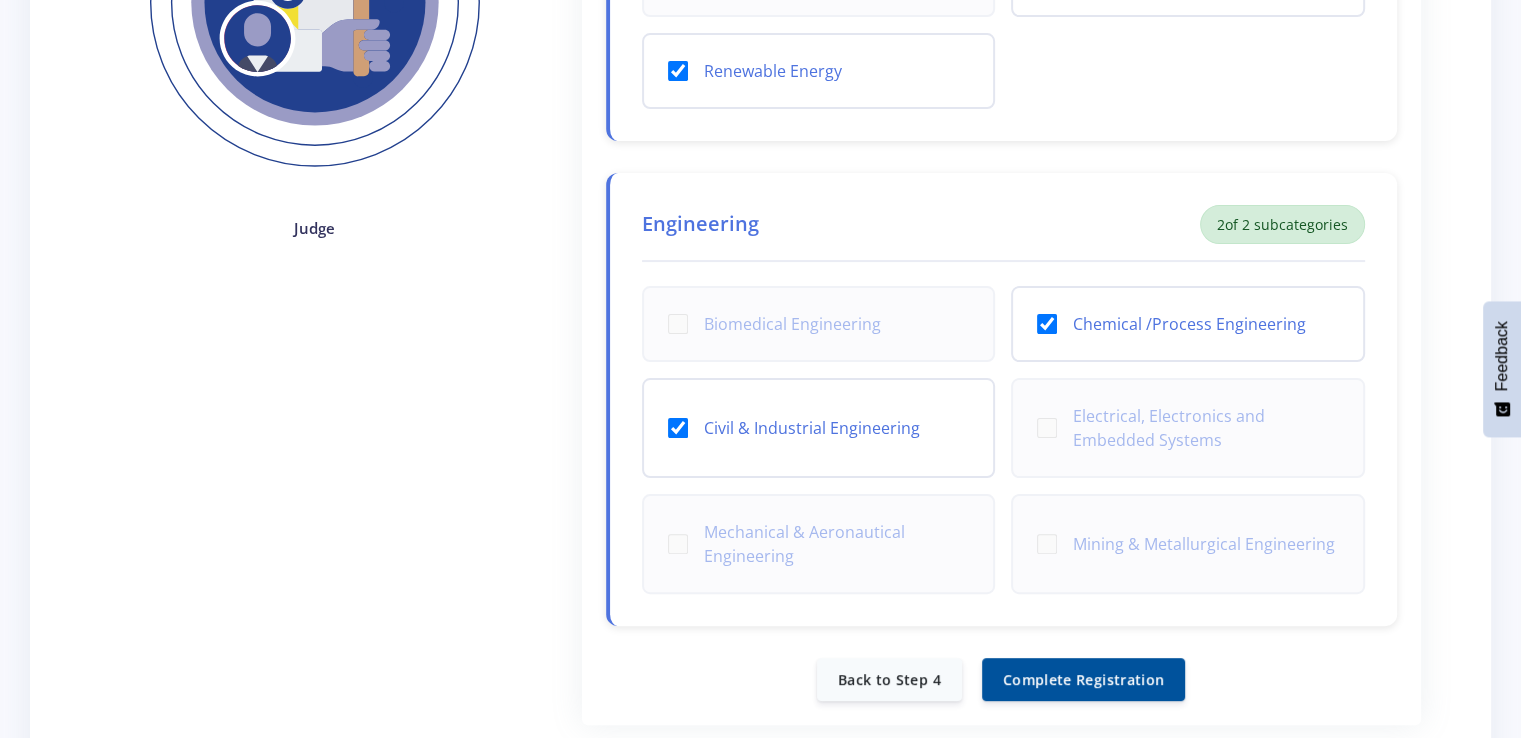click on "Judge" at bounding box center [315, 279] 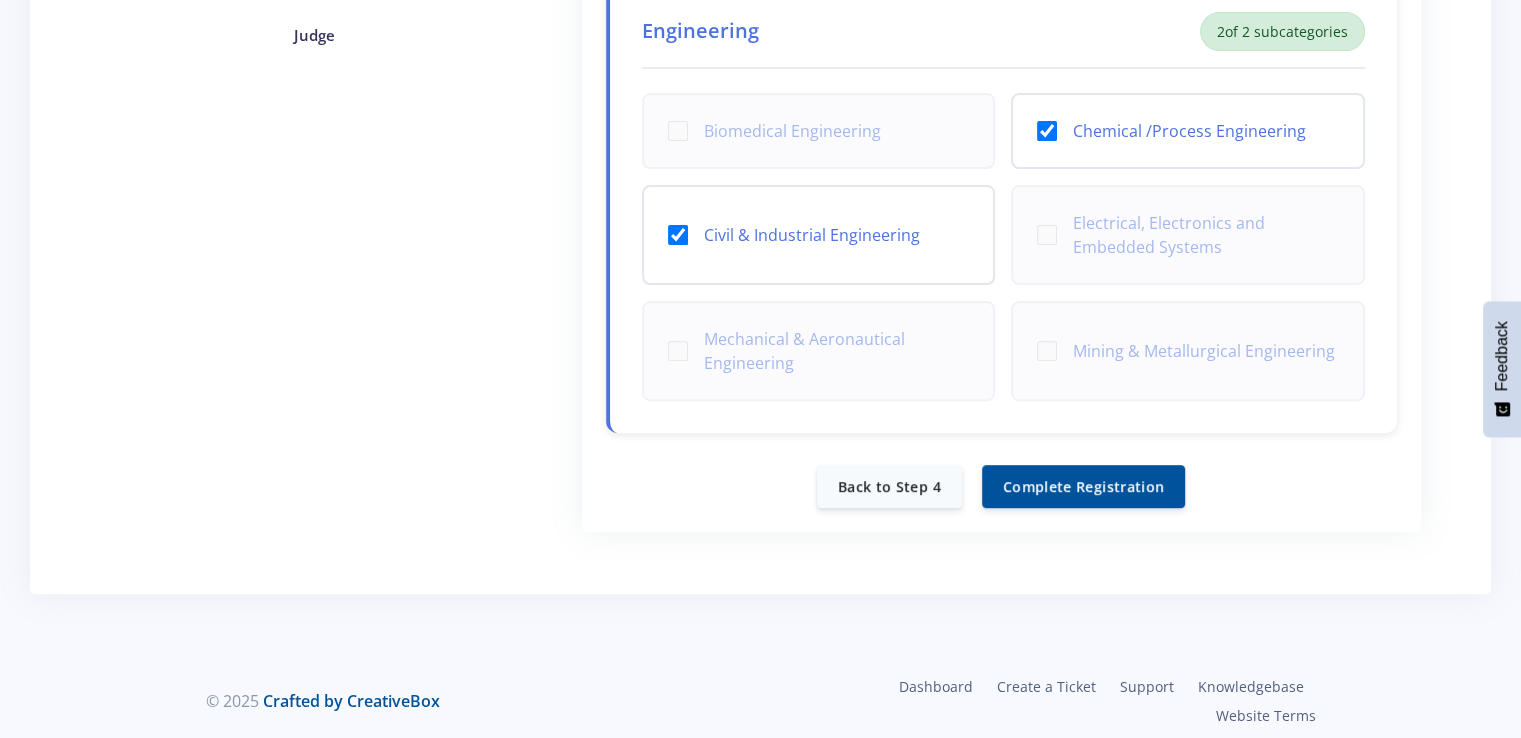 scroll, scrollTop: 637, scrollLeft: 0, axis: vertical 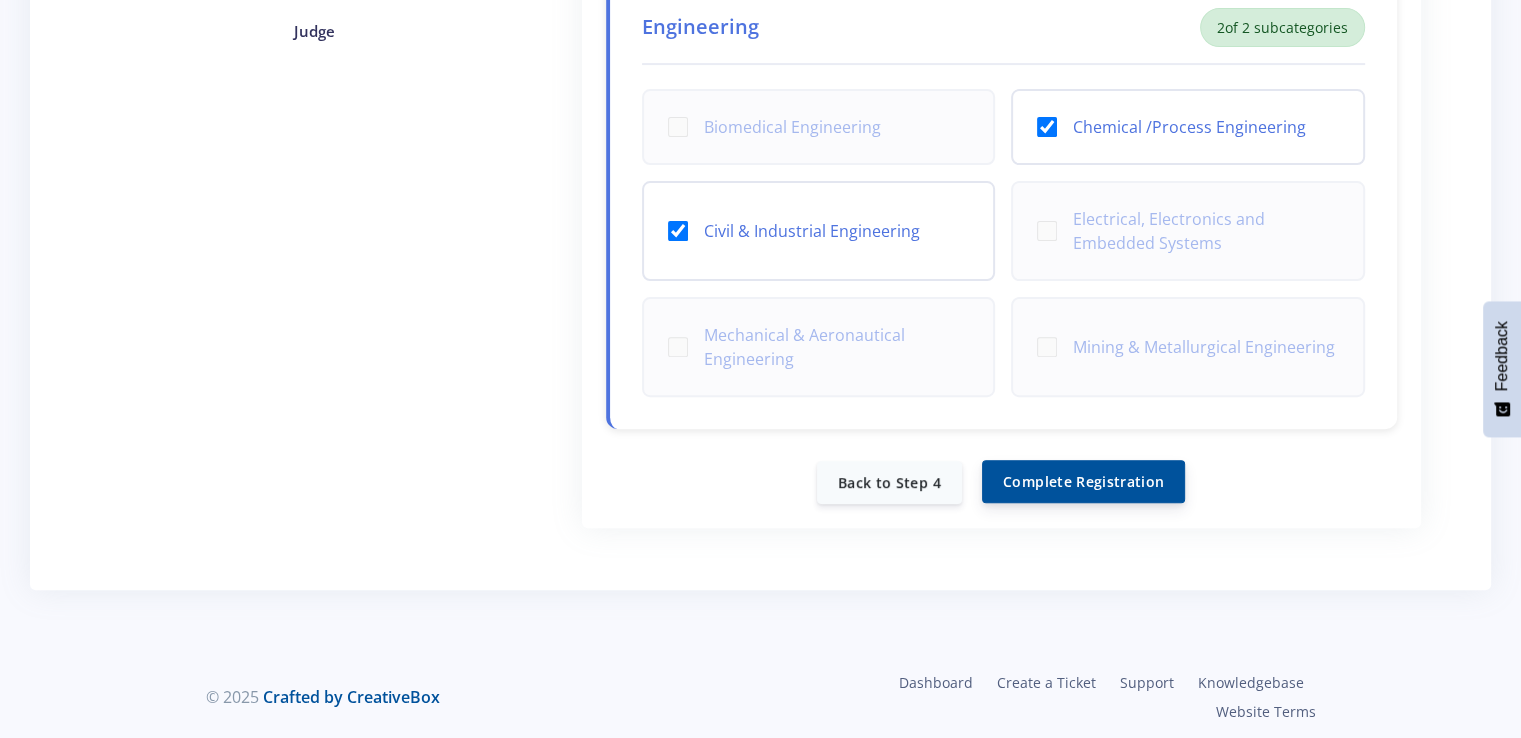 click on "Complete Registration" at bounding box center [1083, 481] 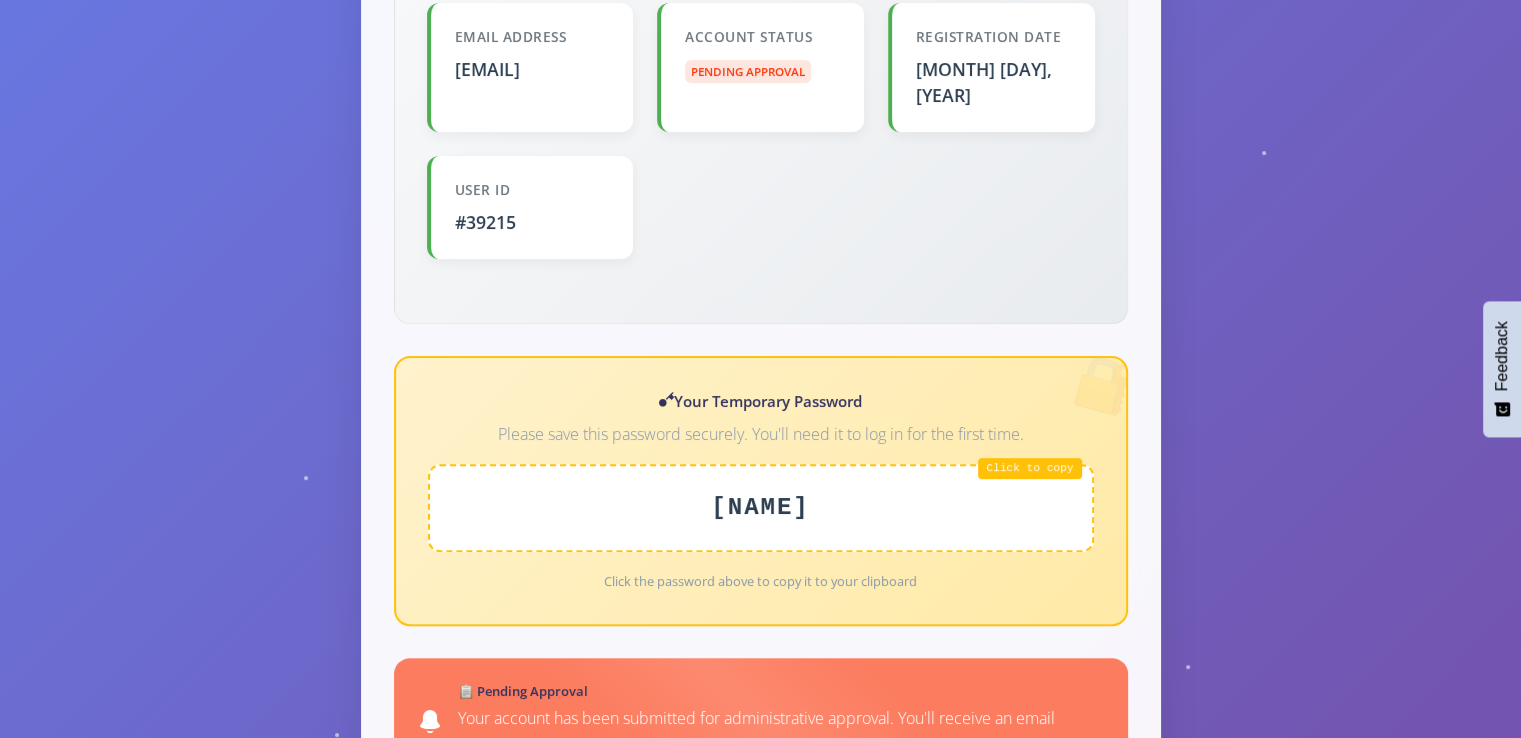 scroll, scrollTop: 640, scrollLeft: 0, axis: vertical 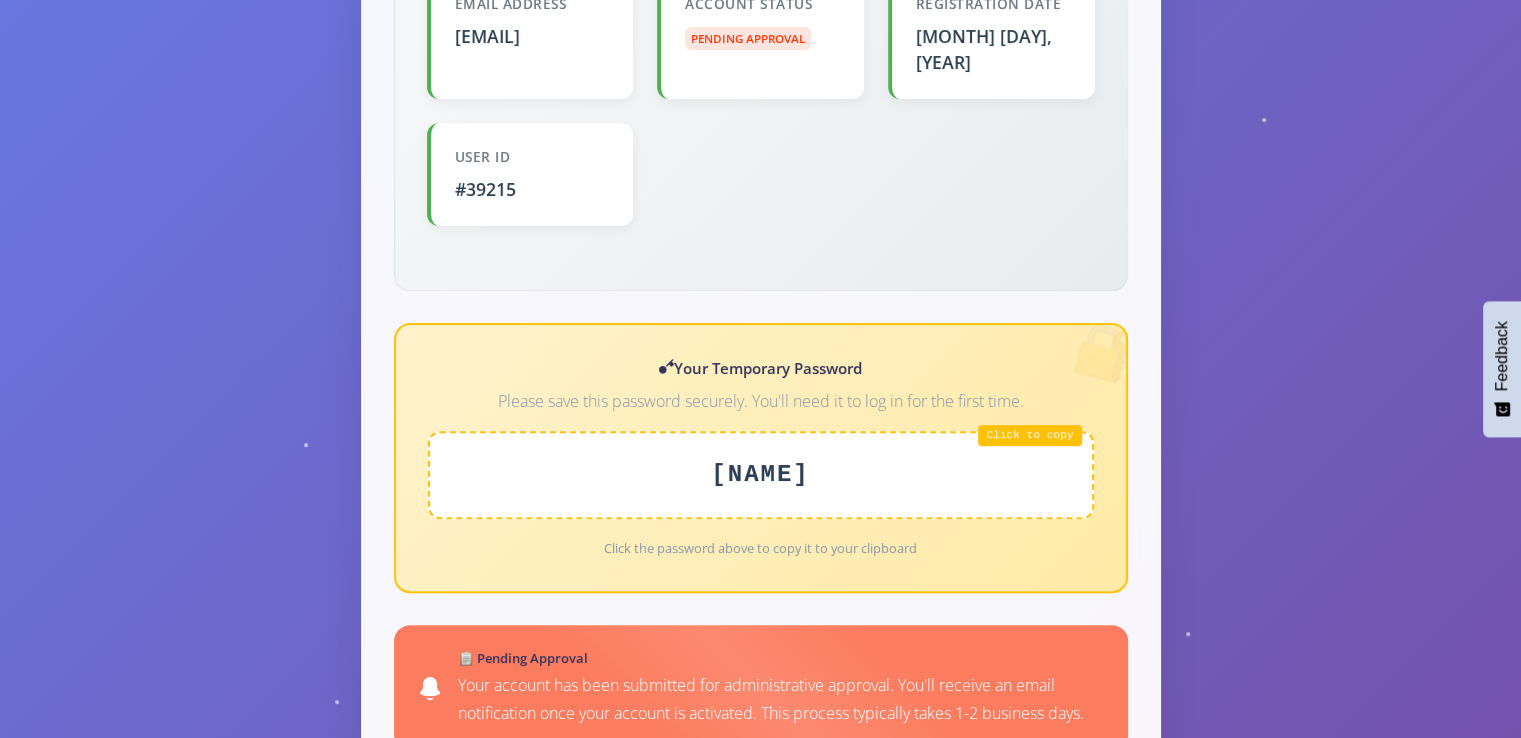 drag, startPoint x: 913, startPoint y: 449, endPoint x: 560, endPoint y: 476, distance: 354.03107 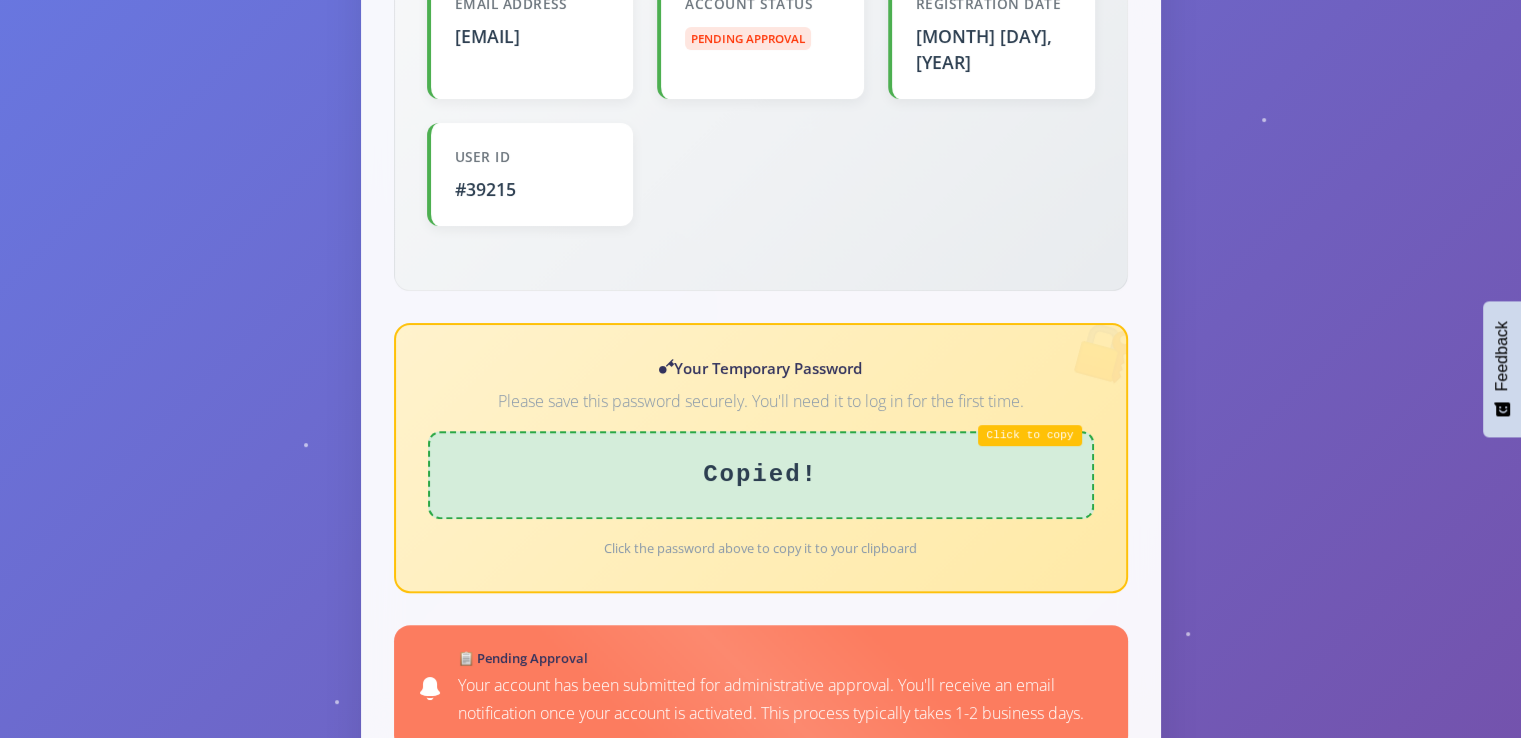 copy on "xfRosyBrown96" 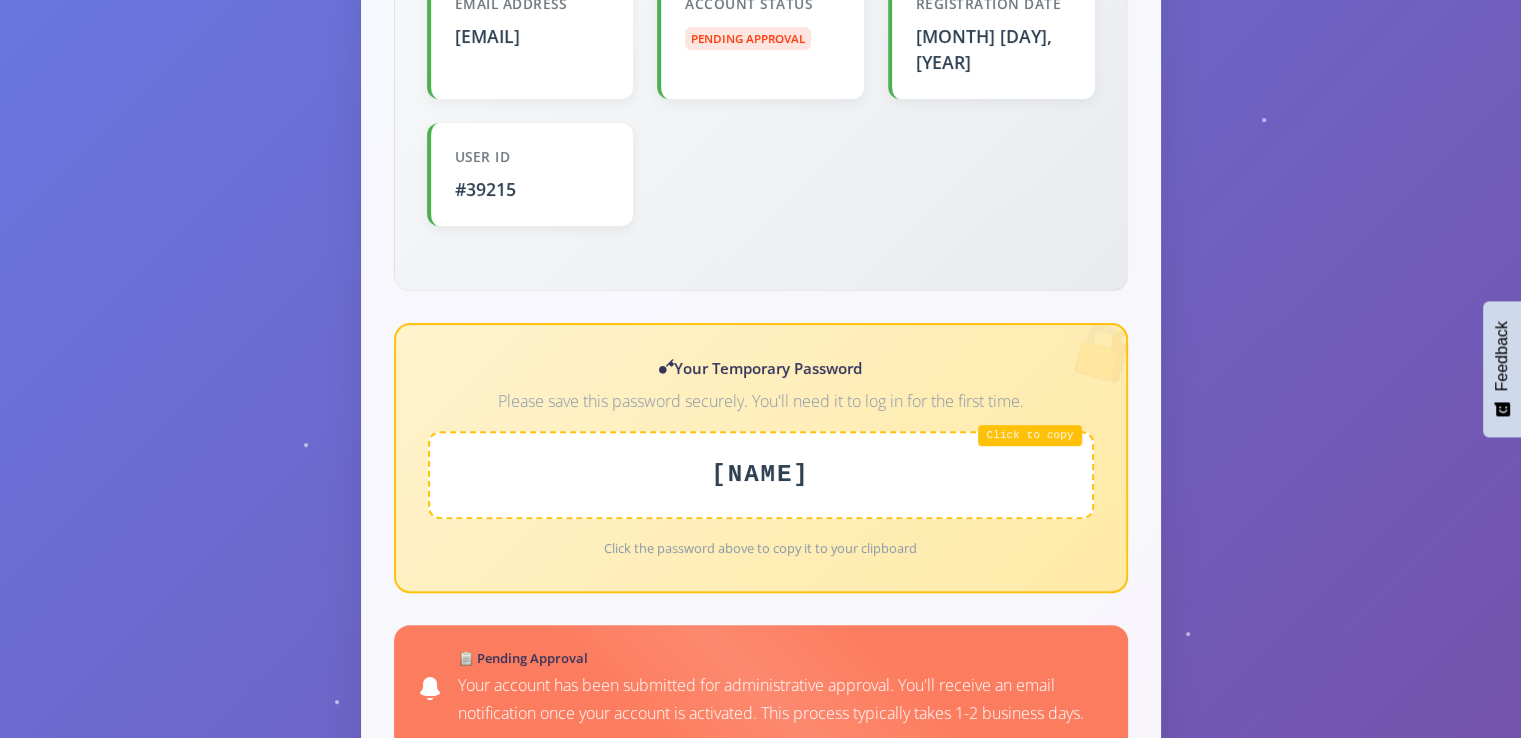 click on "🎉 Registration Successful!
Welcome to the Eskom Expo for Young Scientists family!
Judge
Welcome, Vhonani Mphaga!
Email Address
Veemphaga@gmail.com" at bounding box center [760, 375] 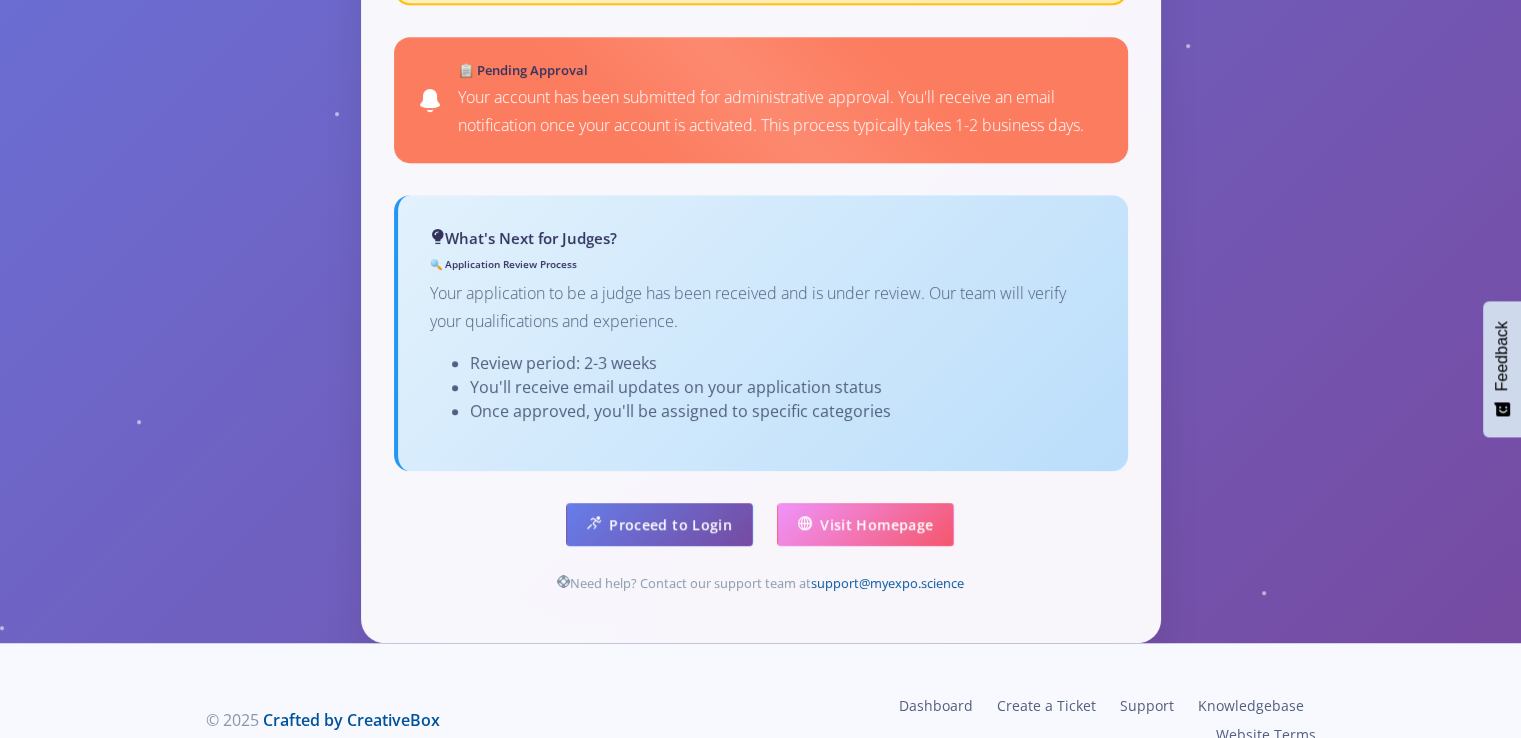 scroll, scrollTop: 1229, scrollLeft: 0, axis: vertical 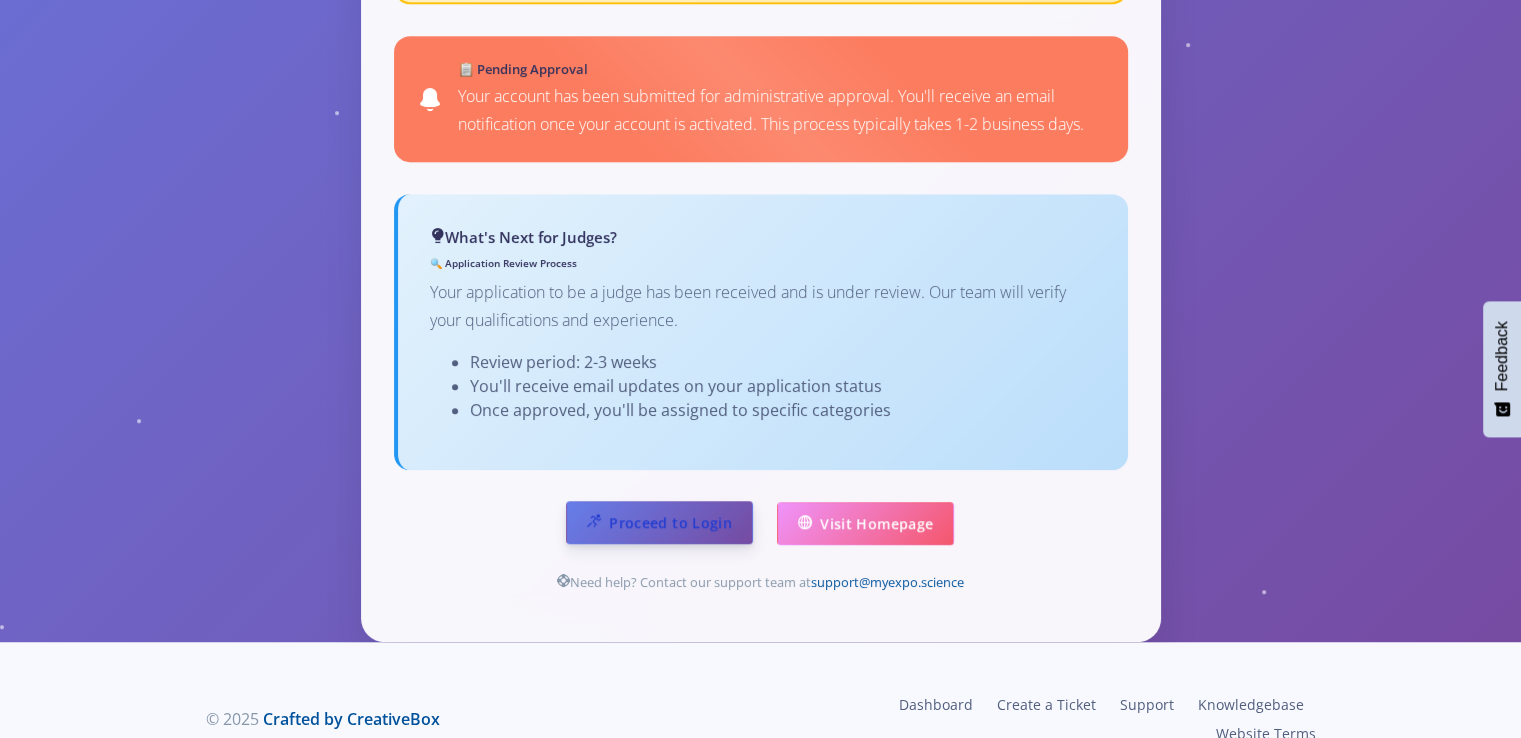 click on "Proceed to Login" at bounding box center (659, 522) 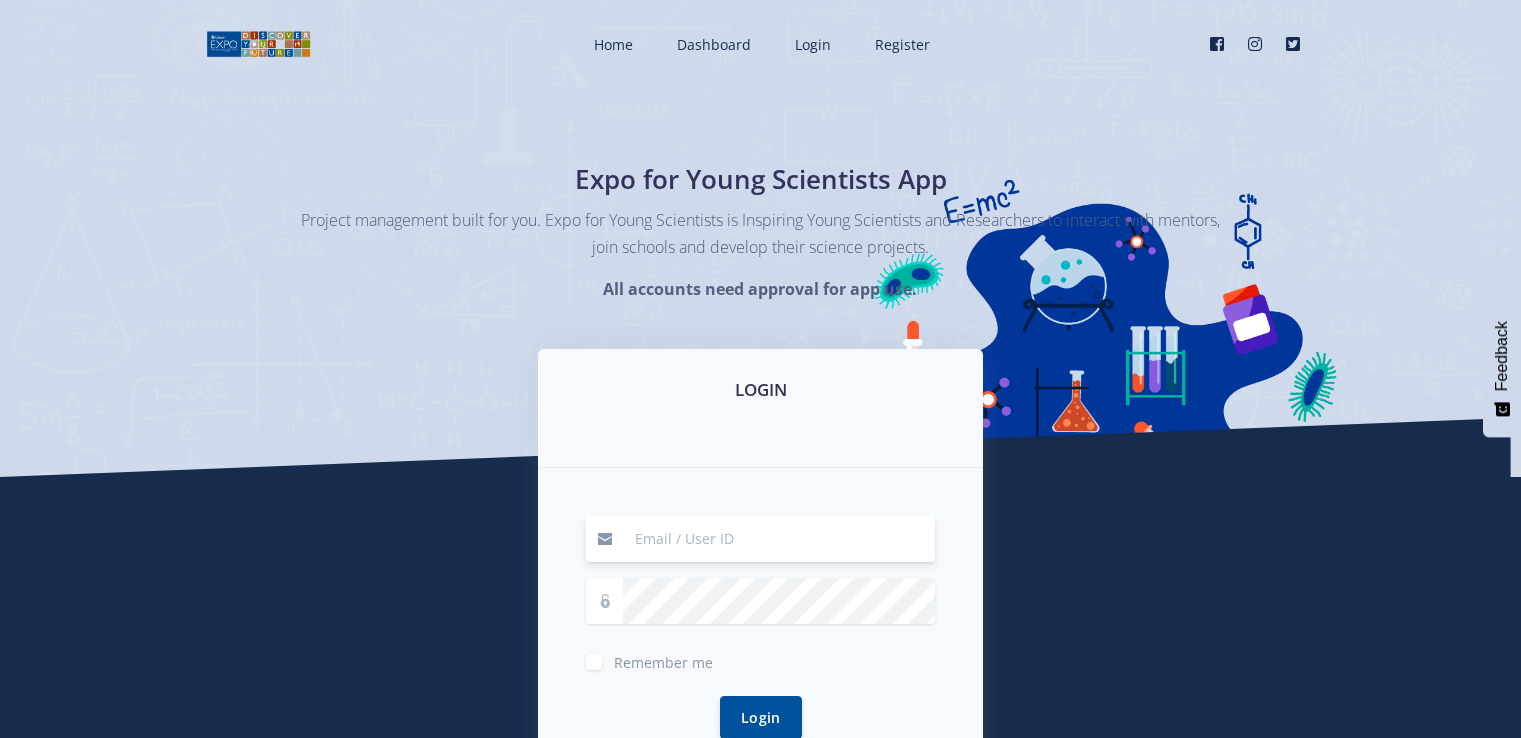 scroll, scrollTop: 0, scrollLeft: 0, axis: both 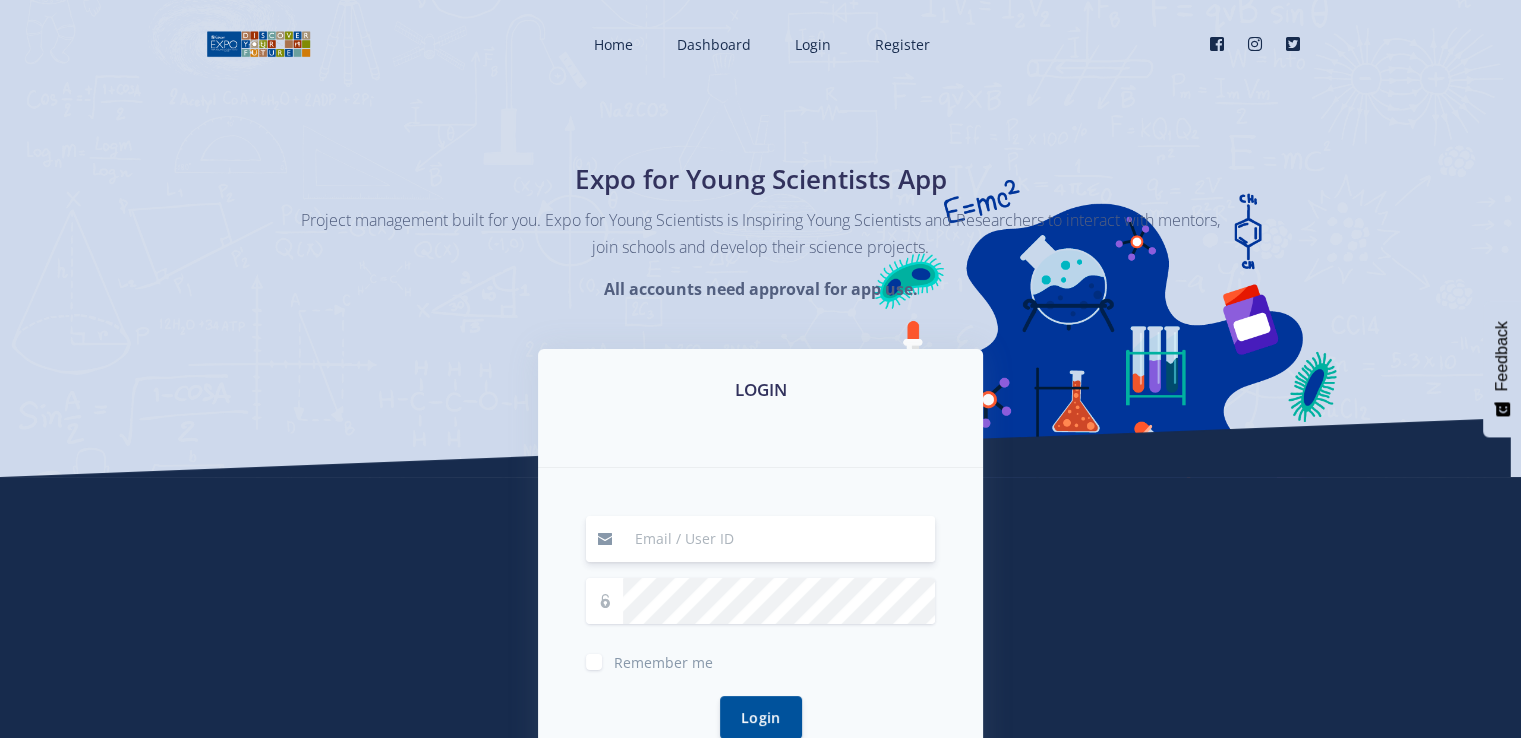 click at bounding box center [779, 539] 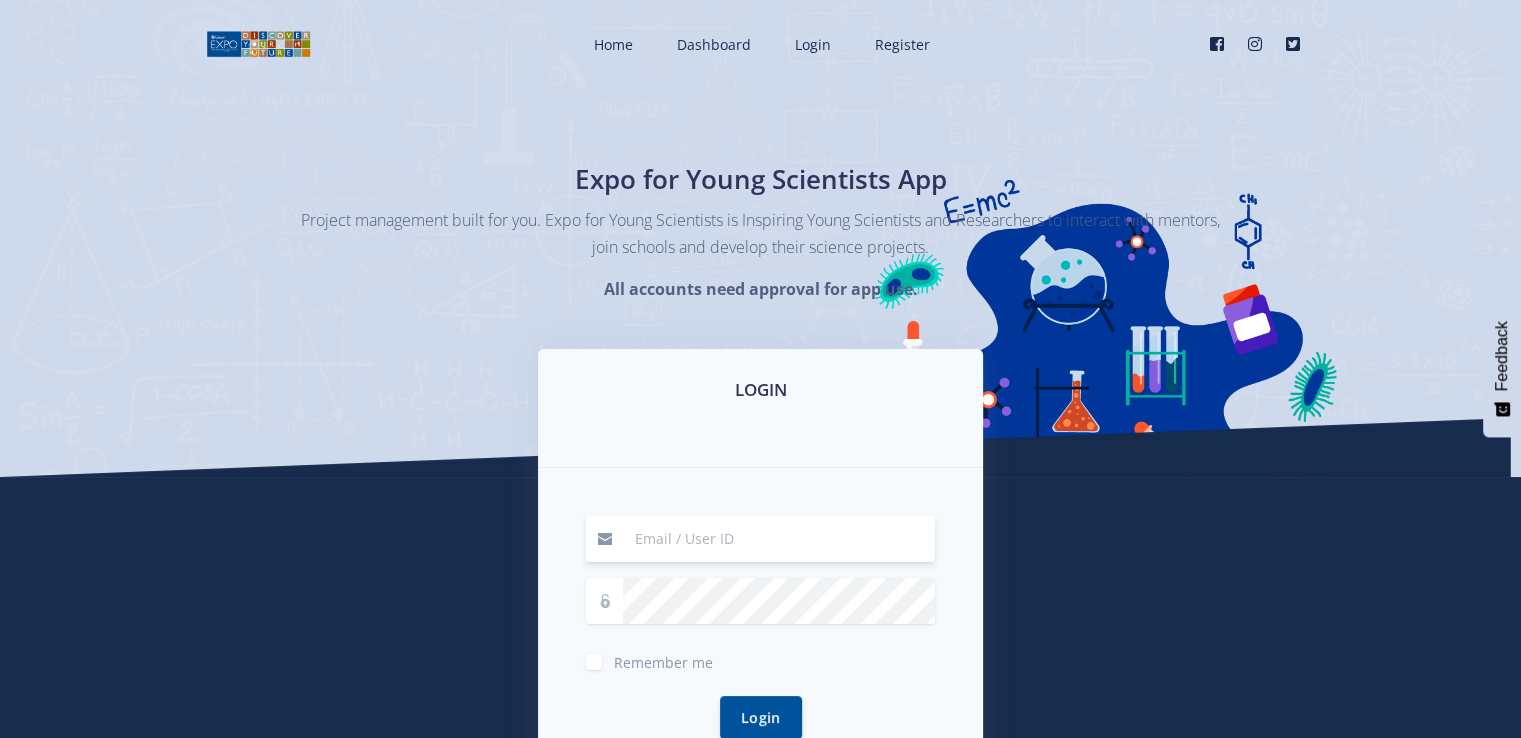type on "Veemphaga@[EMAIL]" 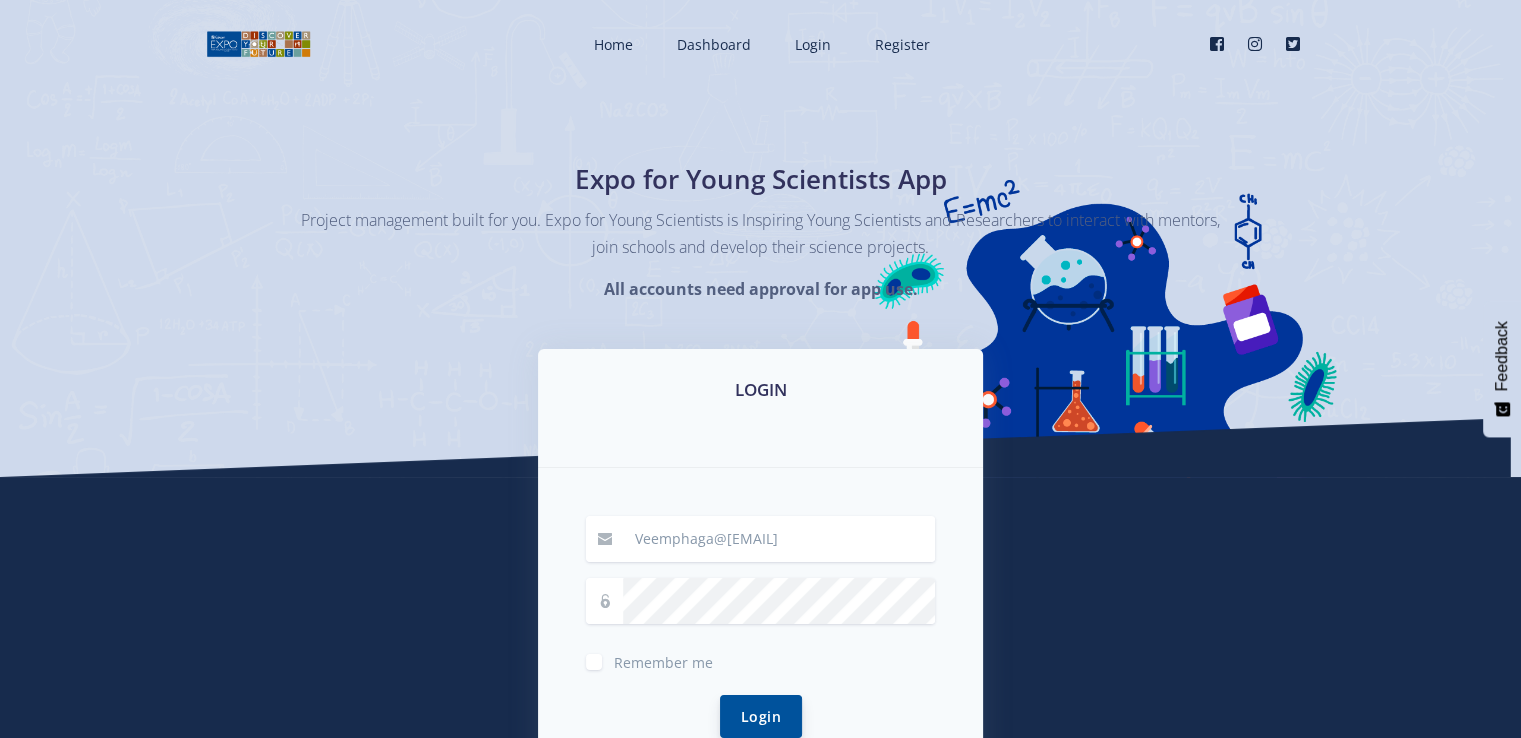 click on "Login" at bounding box center [761, 716] 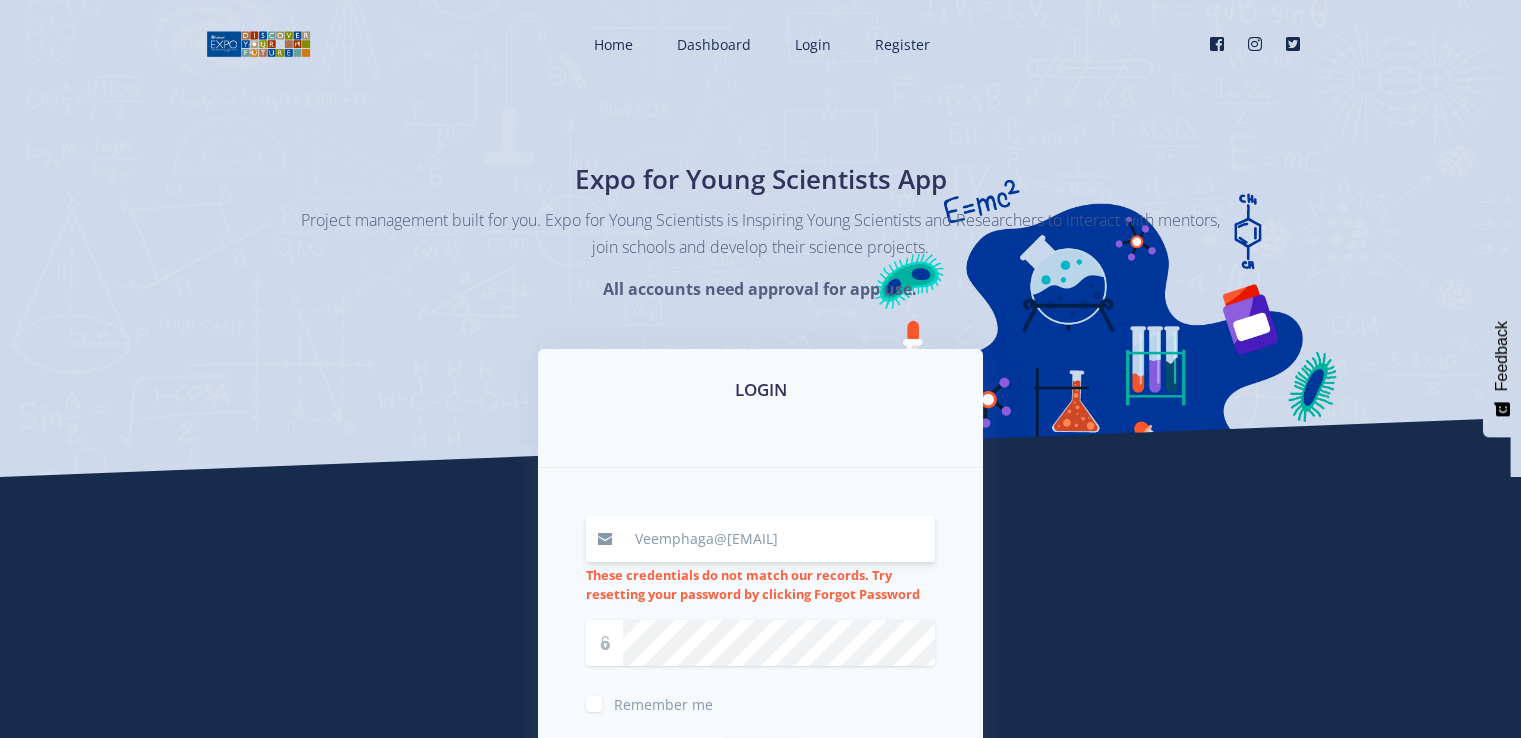 scroll, scrollTop: 0, scrollLeft: 0, axis: both 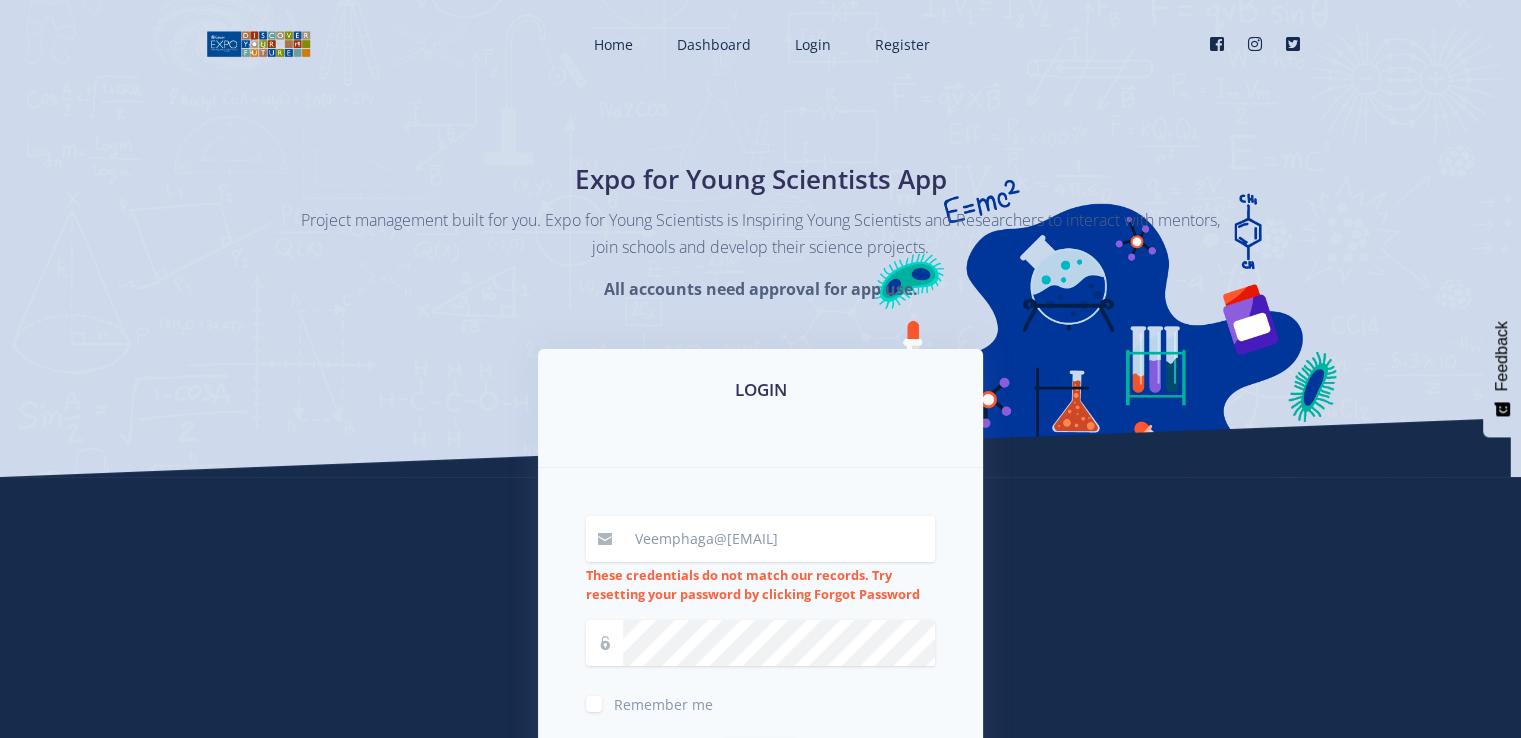 click on "Remember me" at bounding box center (663, 704) 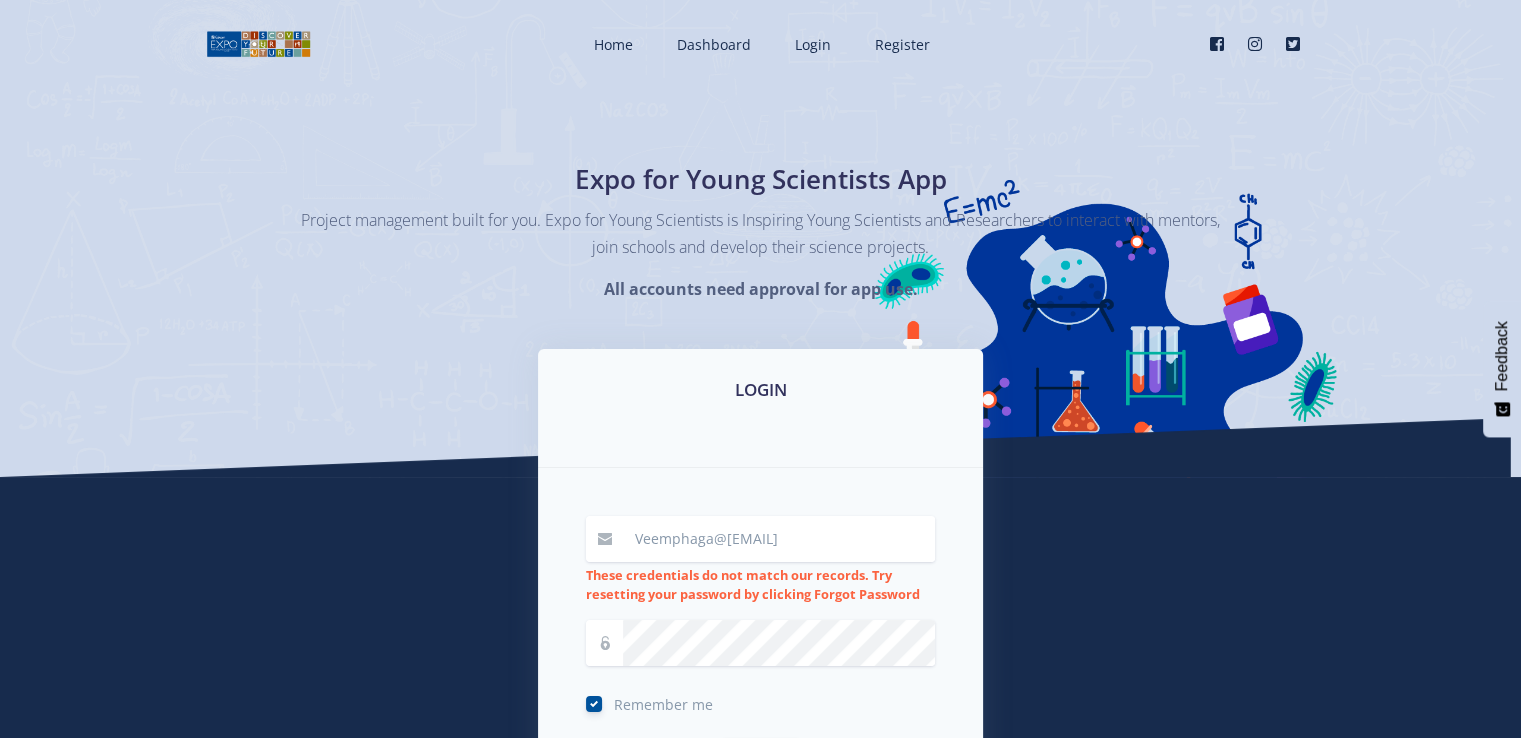 click on "Remember me" at bounding box center [760, 702] 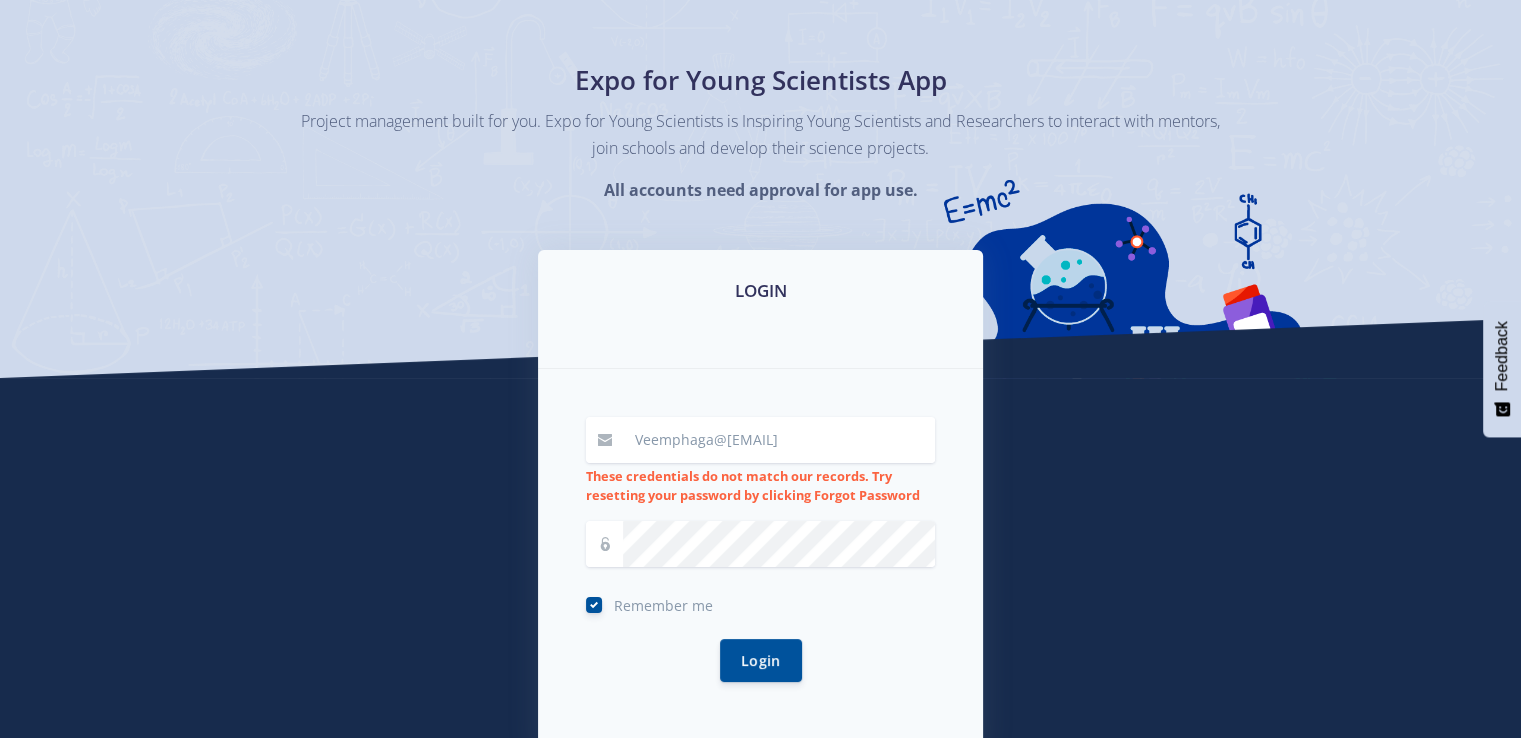 scroll, scrollTop: 120, scrollLeft: 0, axis: vertical 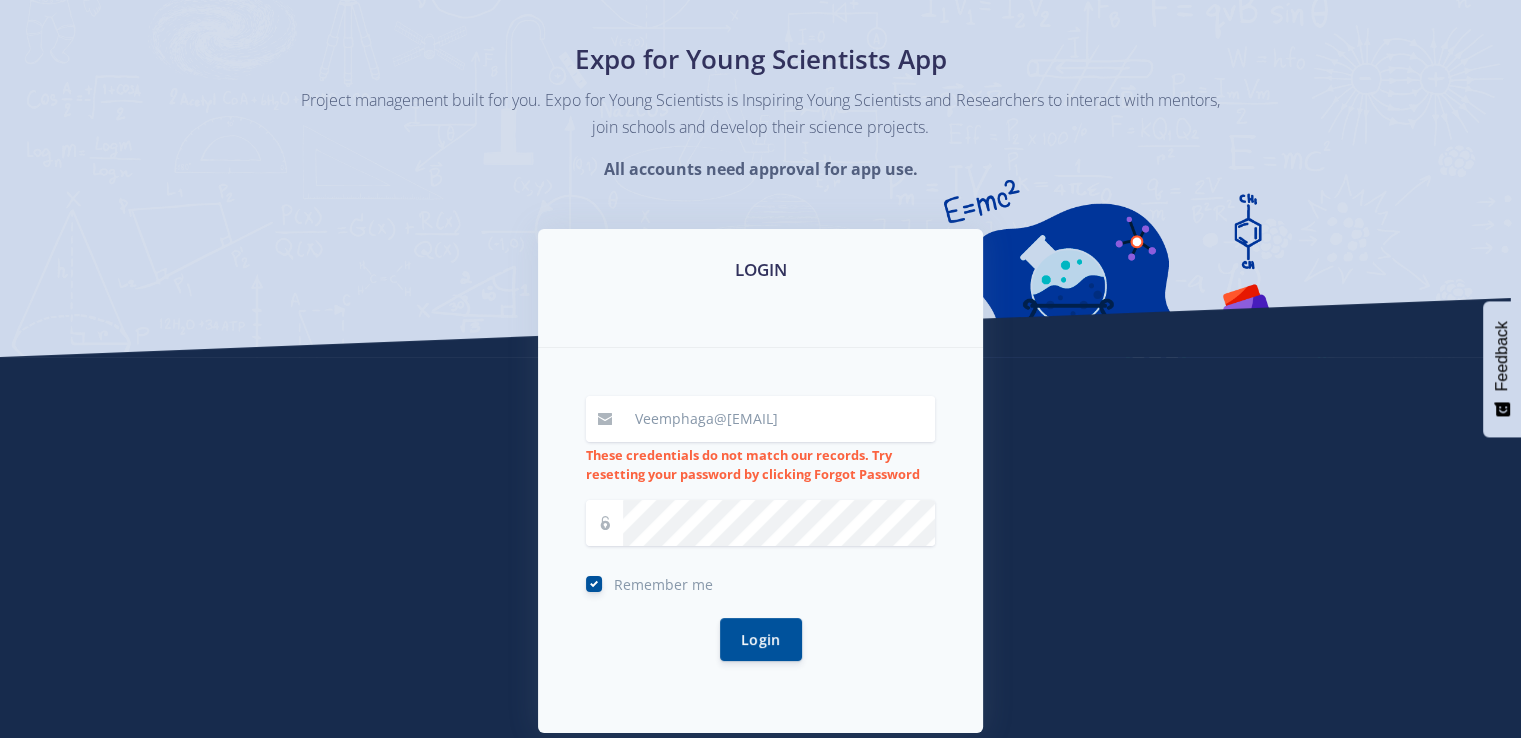 click on "Login" at bounding box center [760, 639] 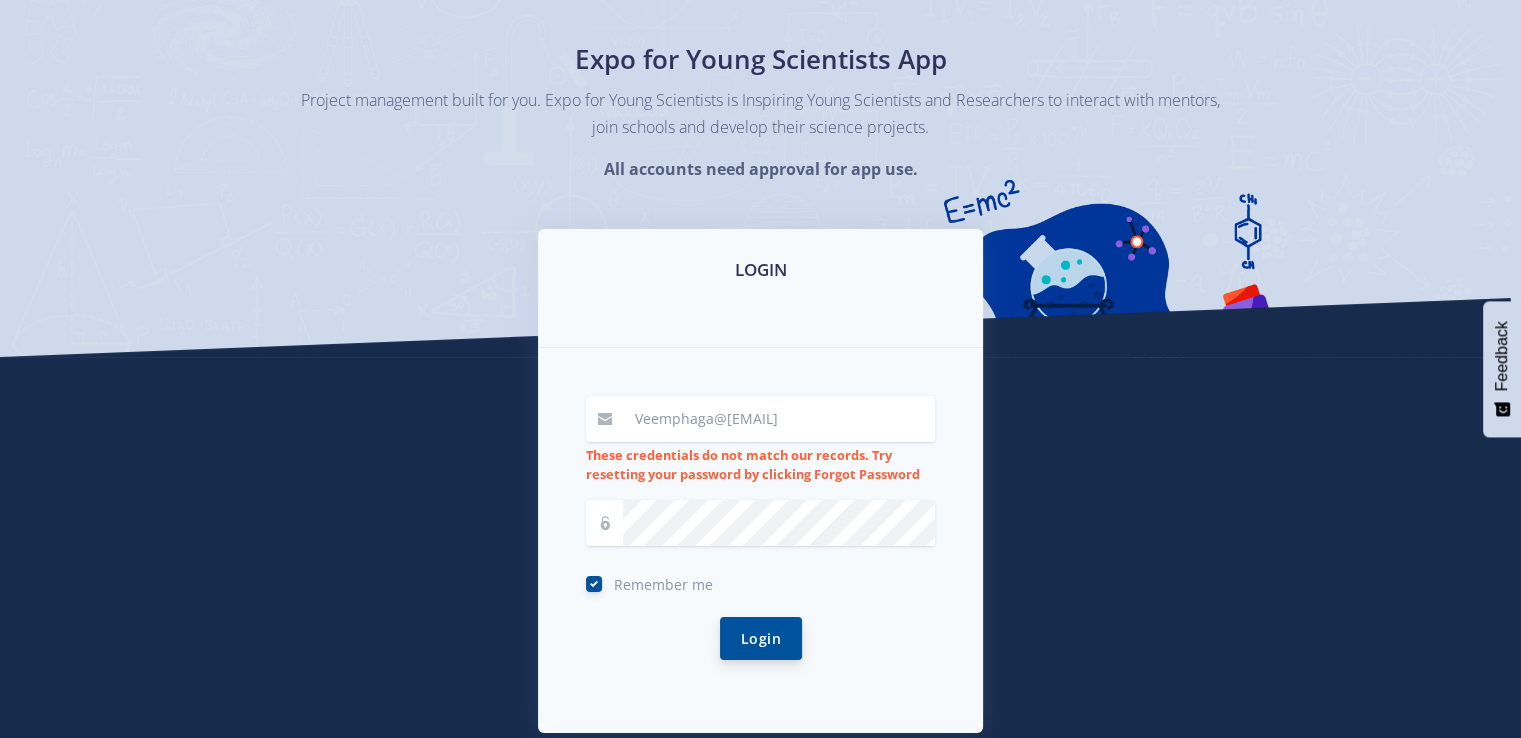 click on "Login" at bounding box center [761, 638] 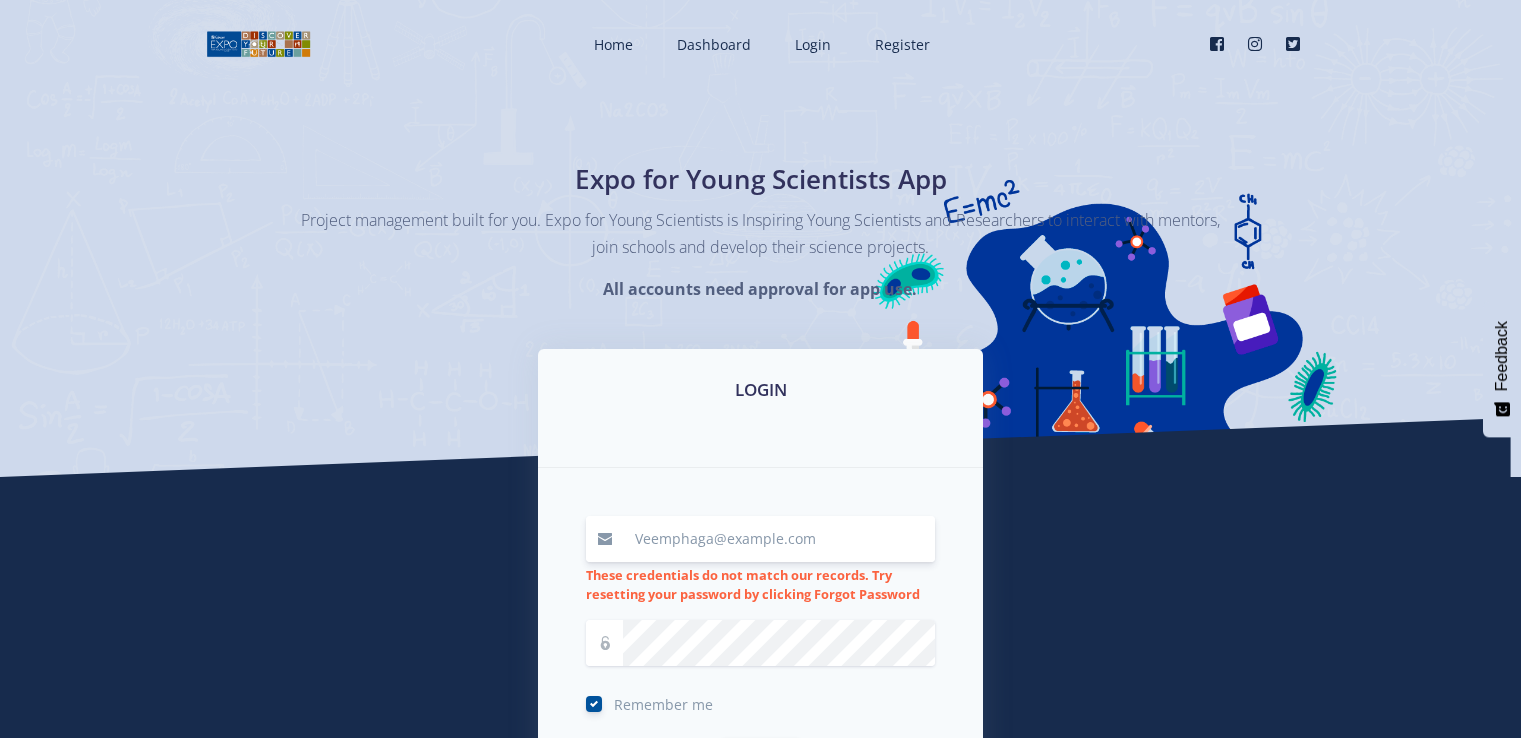 scroll, scrollTop: 0, scrollLeft: 0, axis: both 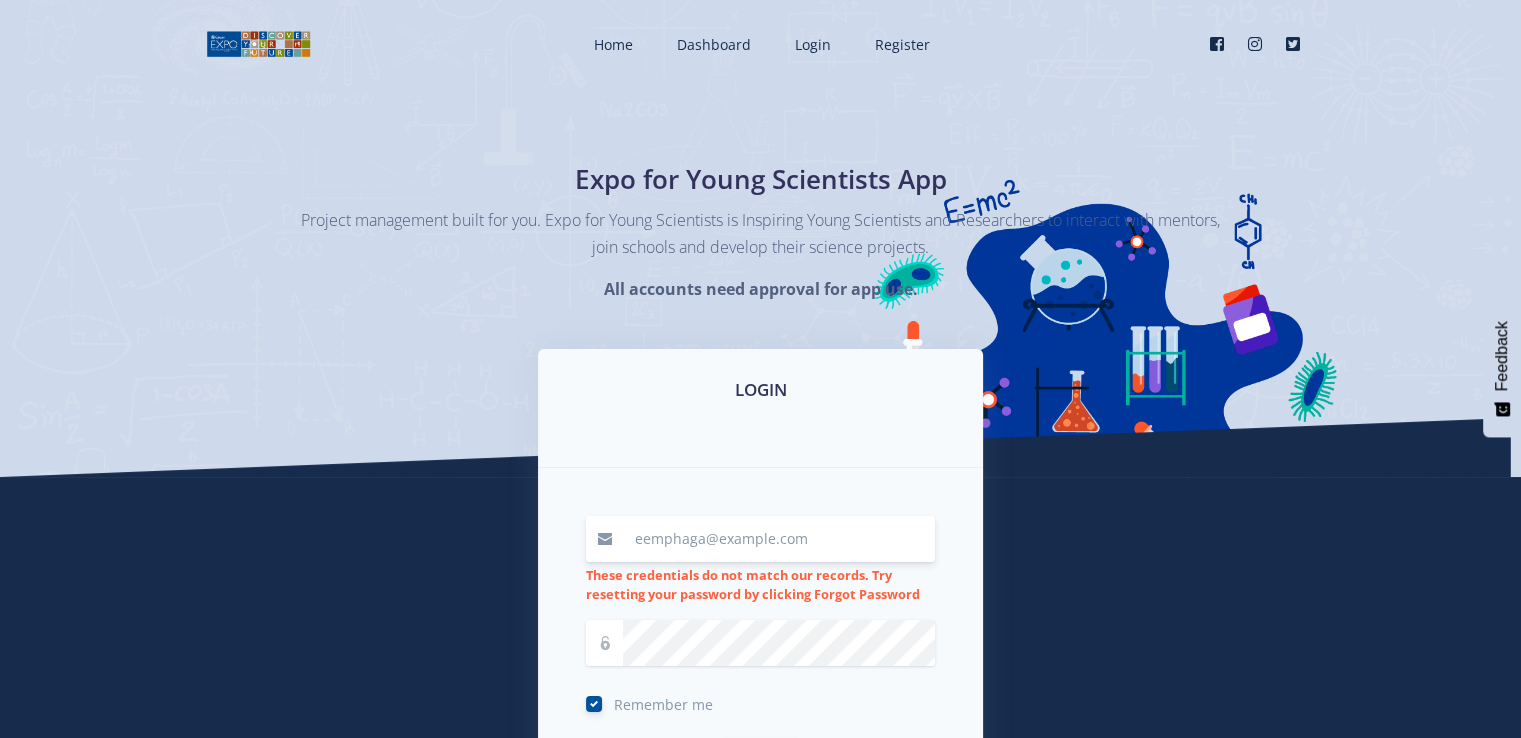 type on "veemphaga@example.com" 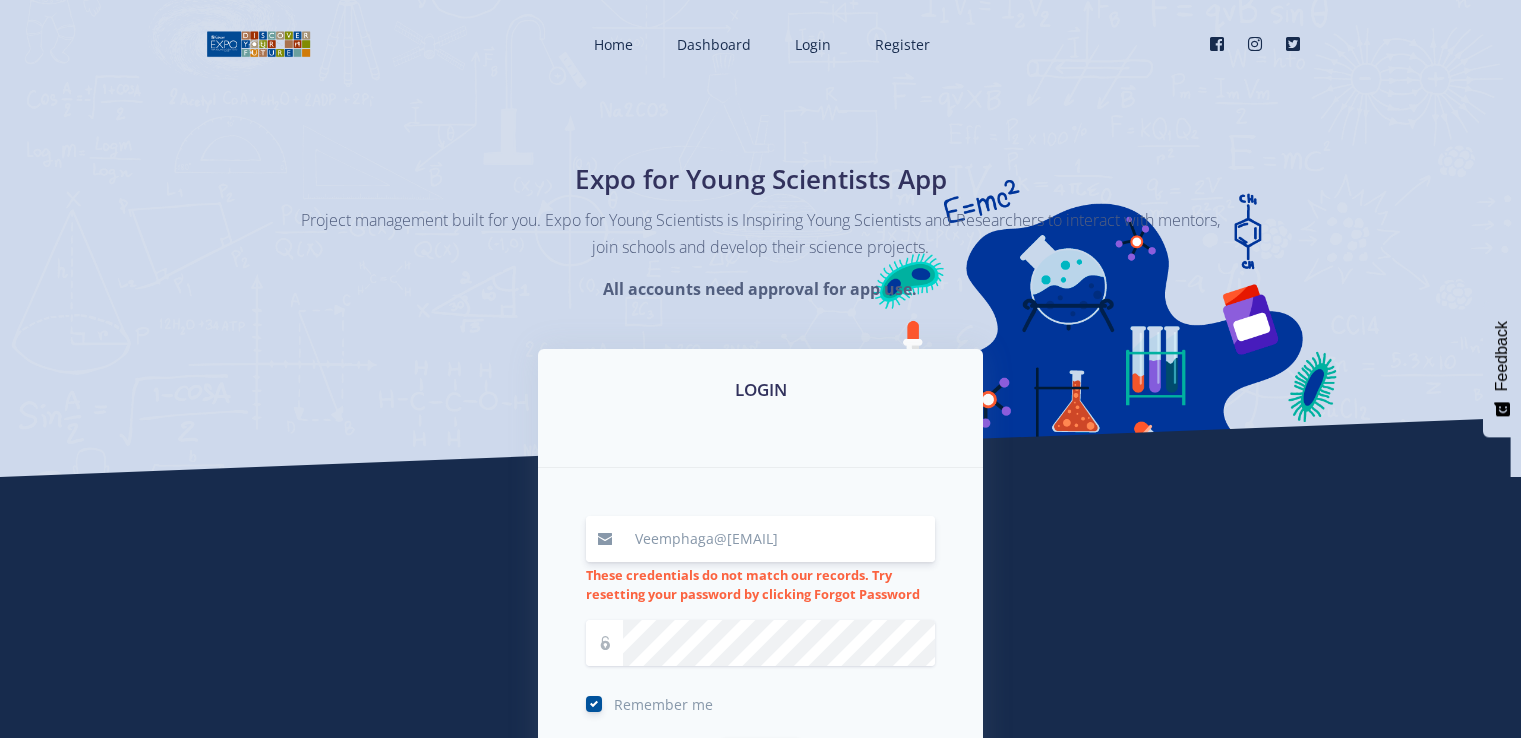 scroll, scrollTop: 120, scrollLeft: 0, axis: vertical 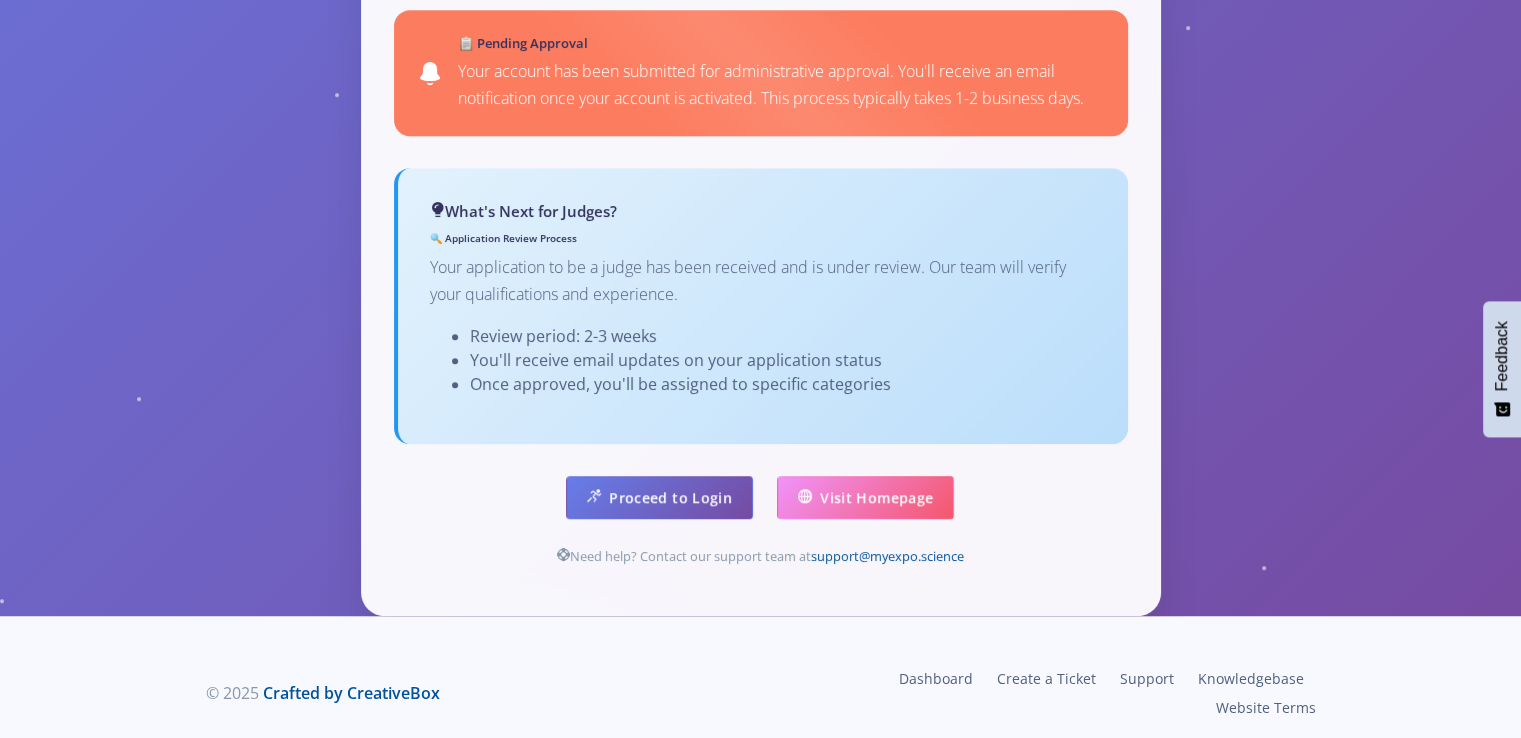 click on "Welcome, [FIRST] [LAST]!
Email Address
[EMAIL]
Account Status
Pending Approval
Registration Date
[DATE]
User ID
#[NUMBER]
Your Temporary Password
Please save this password securely. You'll need it to log in for the first time.
[PASSWORD]" at bounding box center [761, -63] 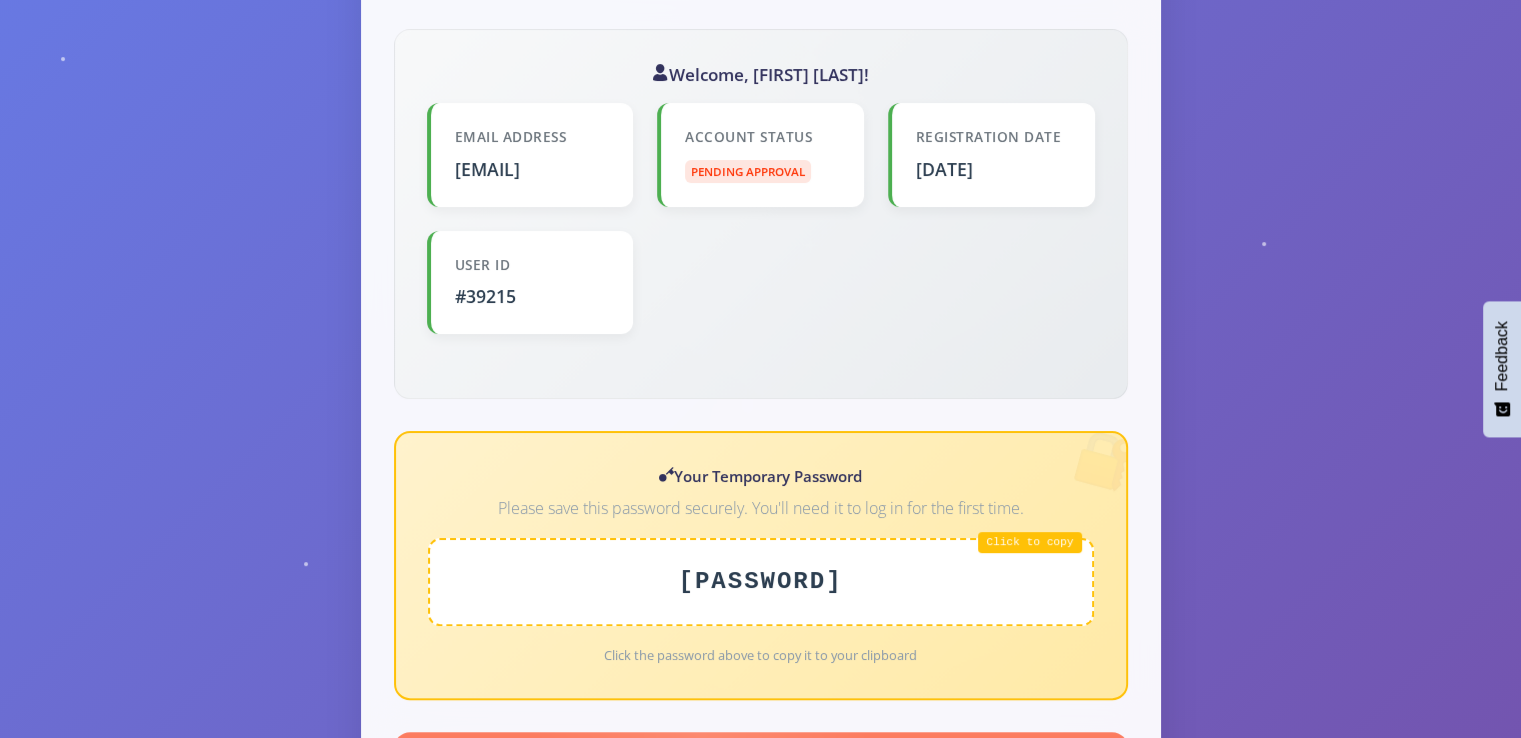 scroll, scrollTop: 469, scrollLeft: 0, axis: vertical 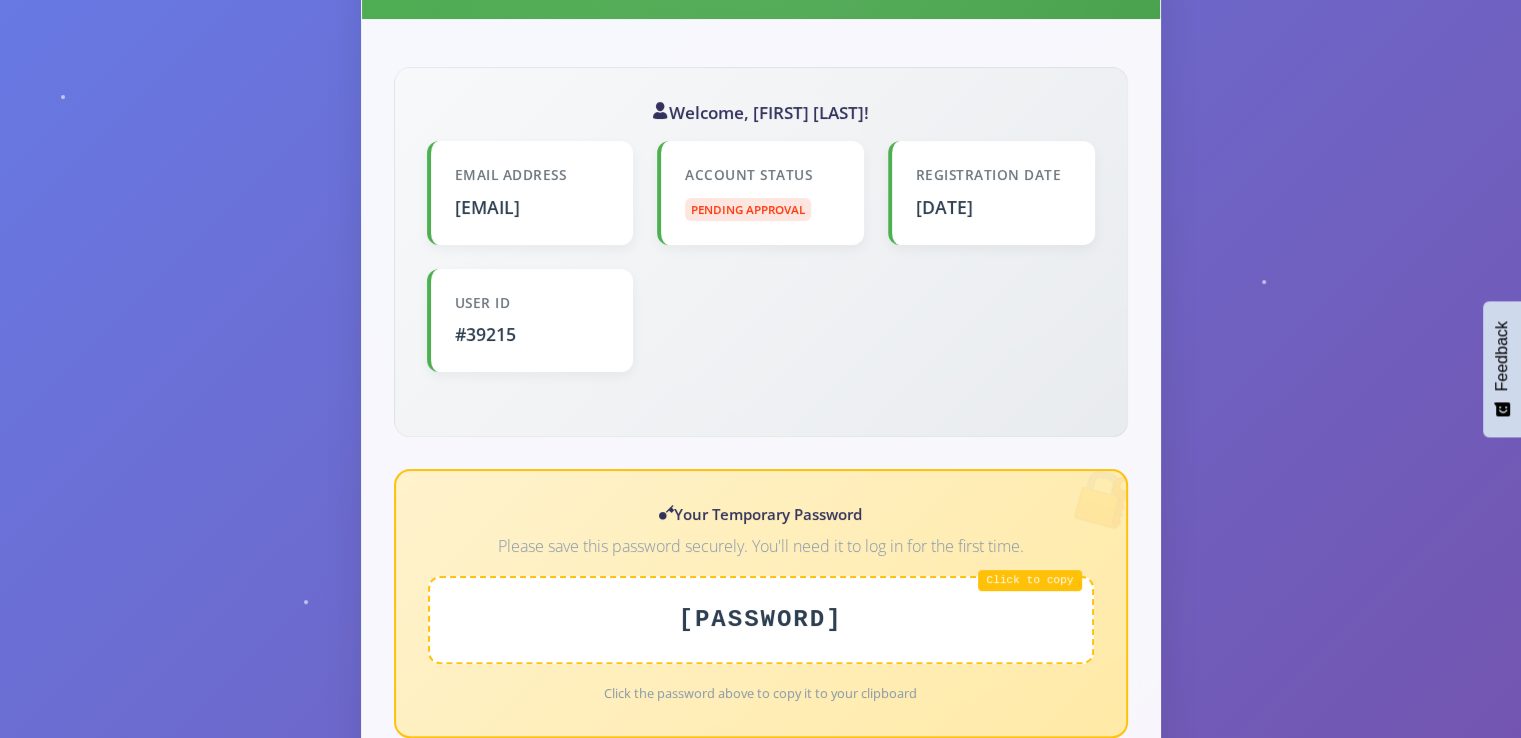 drag, startPoint x: 868, startPoint y: 610, endPoint x: 657, endPoint y: 621, distance: 211.28653 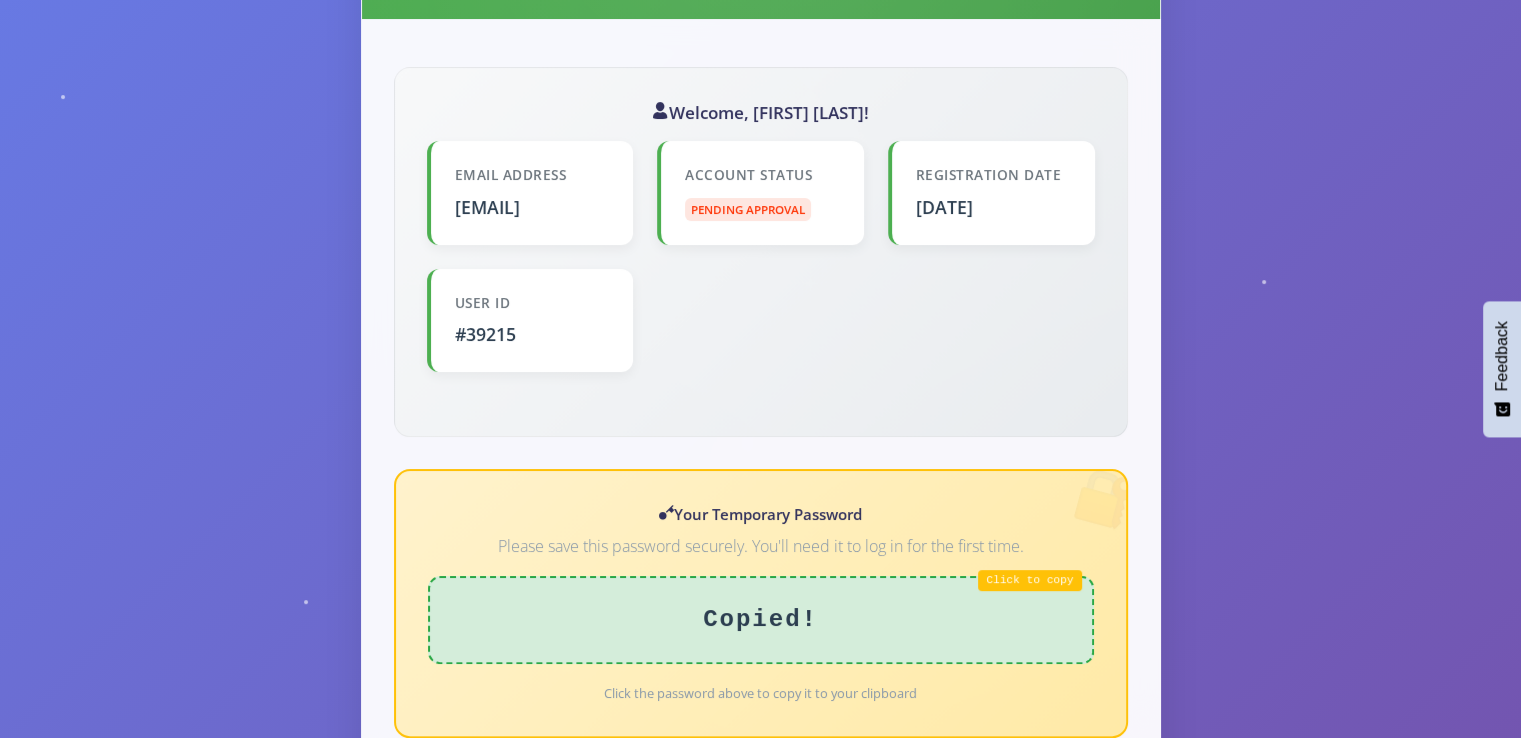 copy on "xfRosyBrown96" 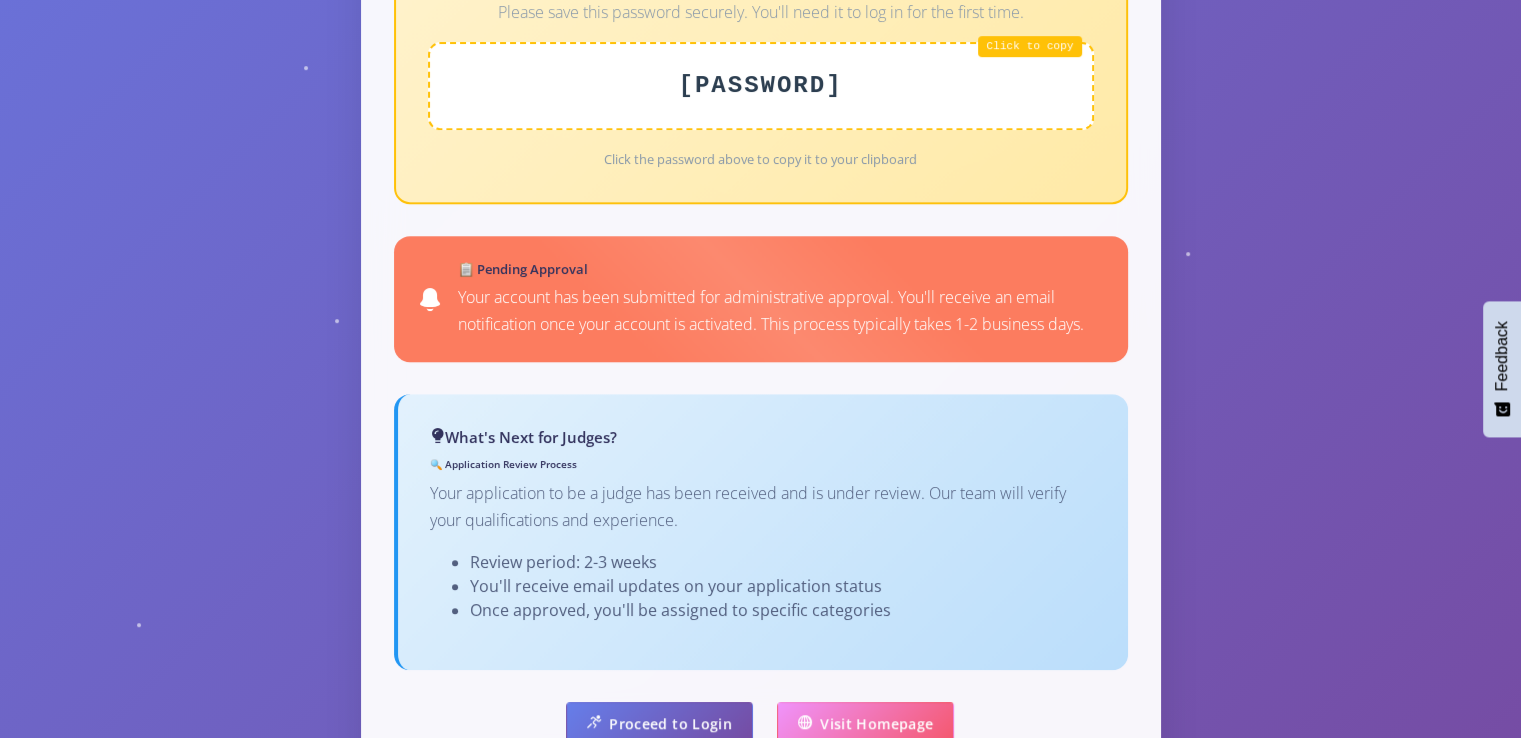 scroll, scrollTop: 1229, scrollLeft: 0, axis: vertical 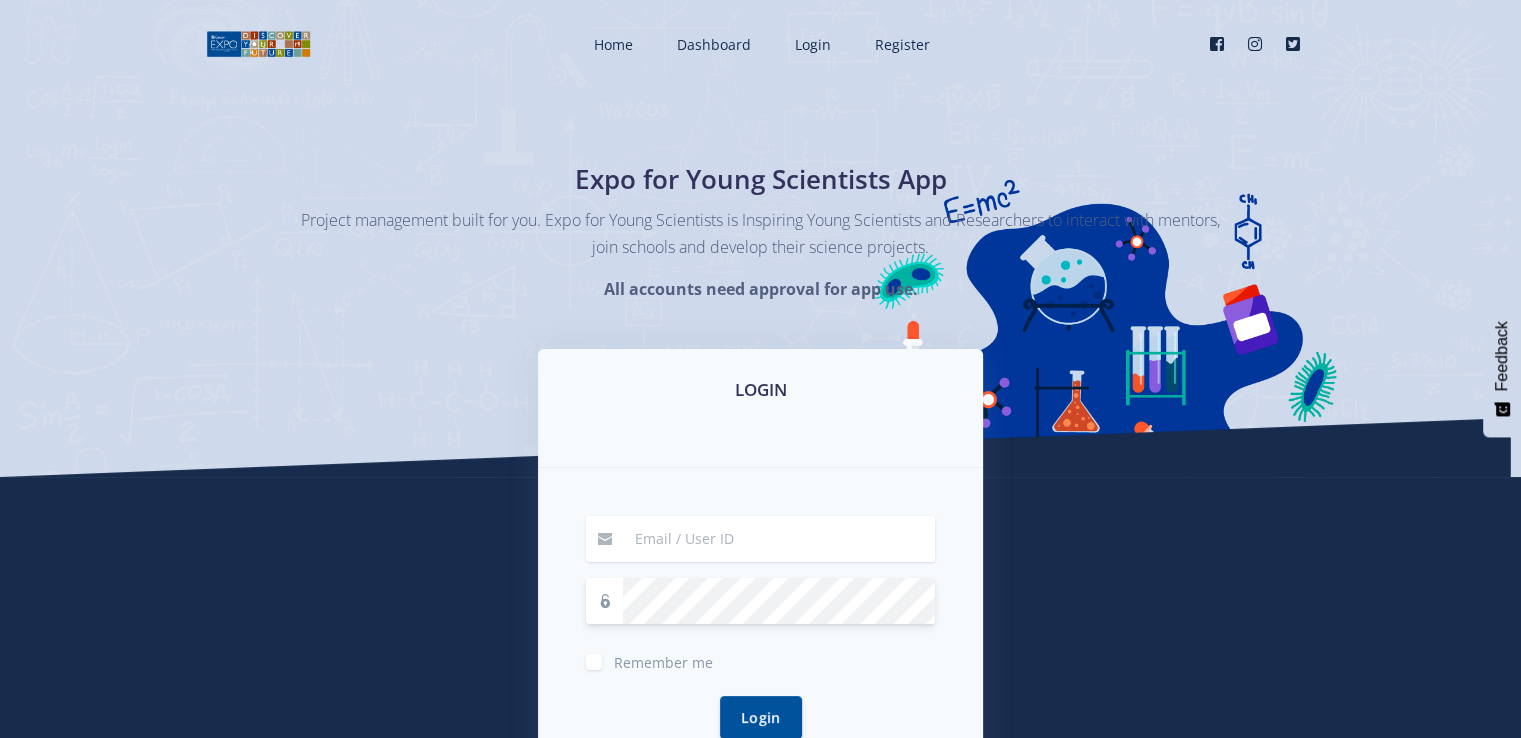 click at bounding box center (779, 539) 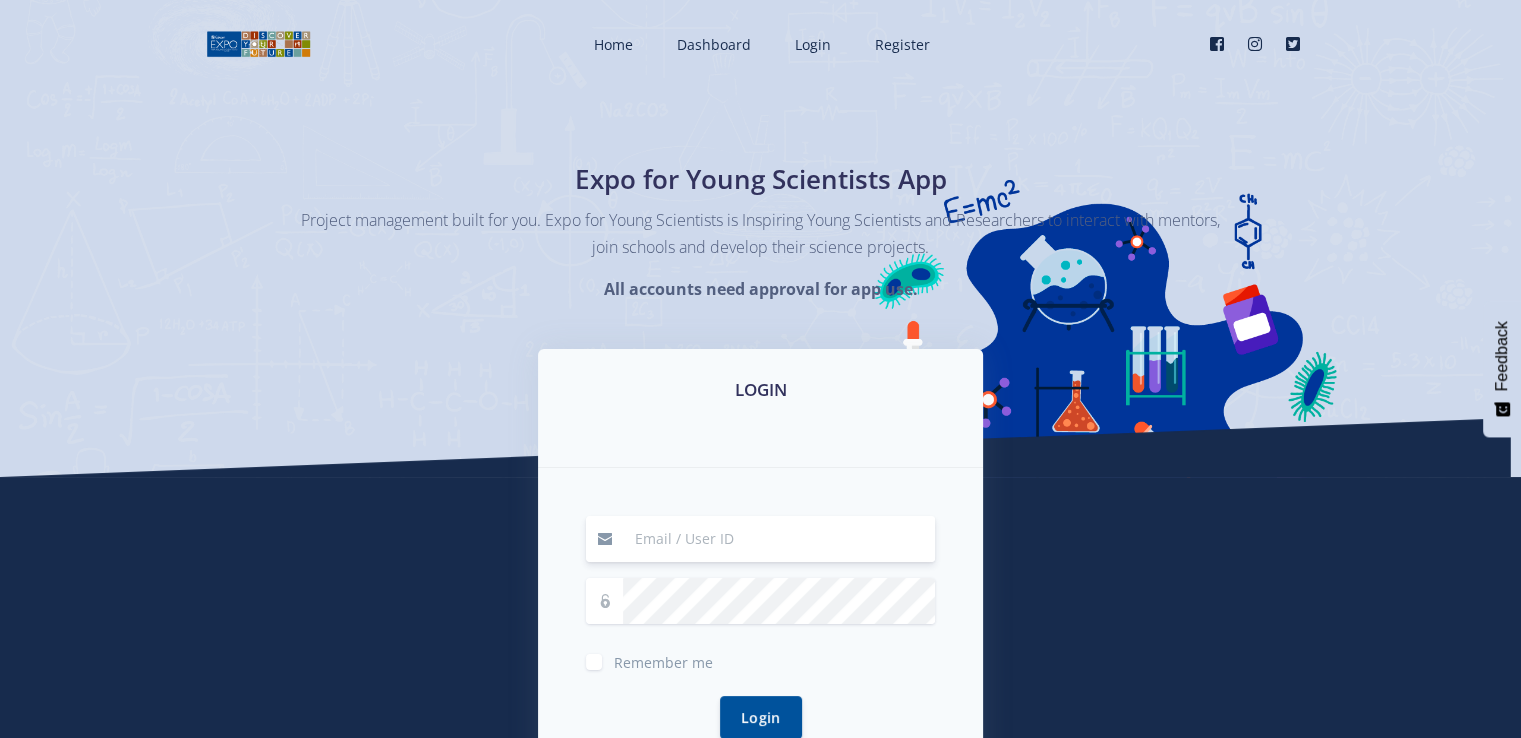 type on "[EMAIL]" 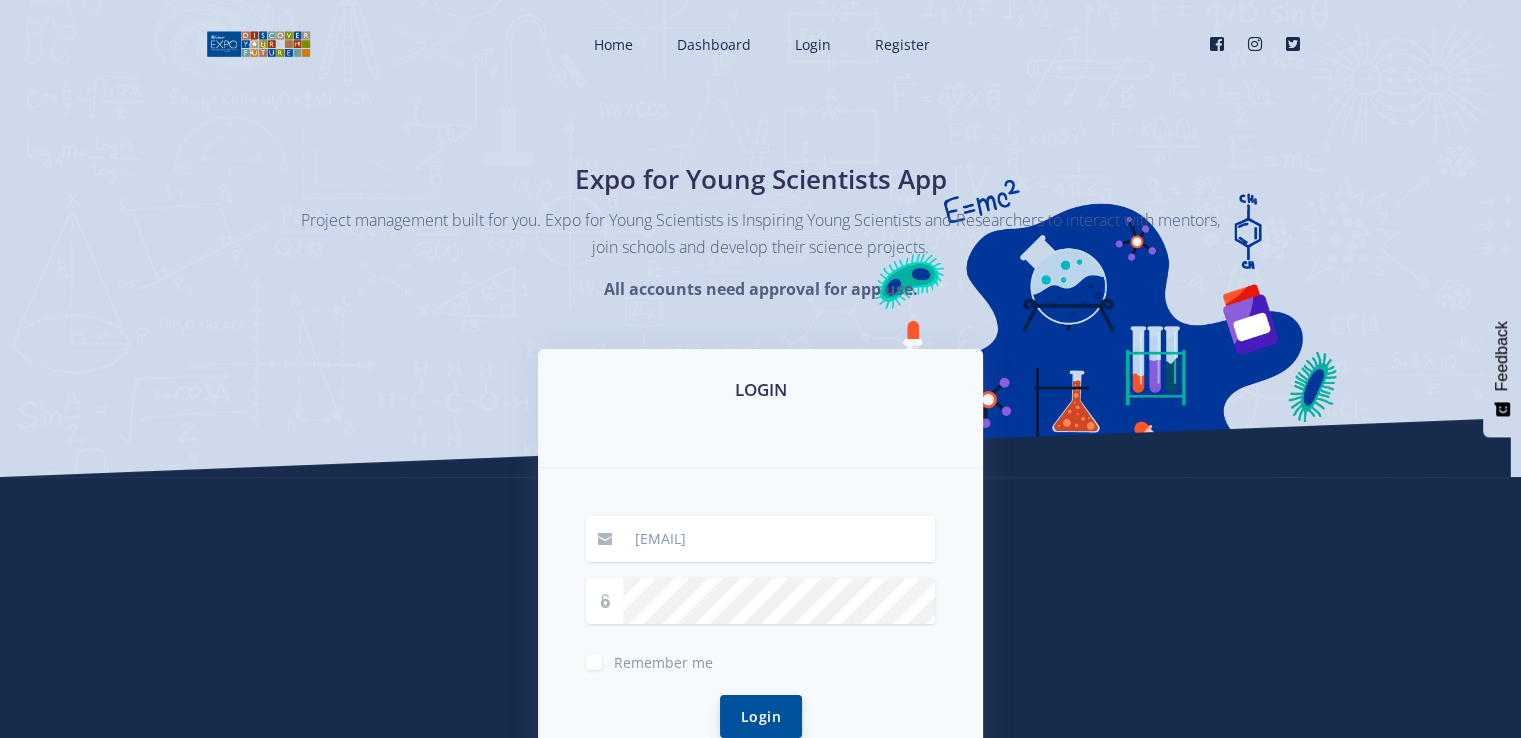 click on "Login" at bounding box center (761, 716) 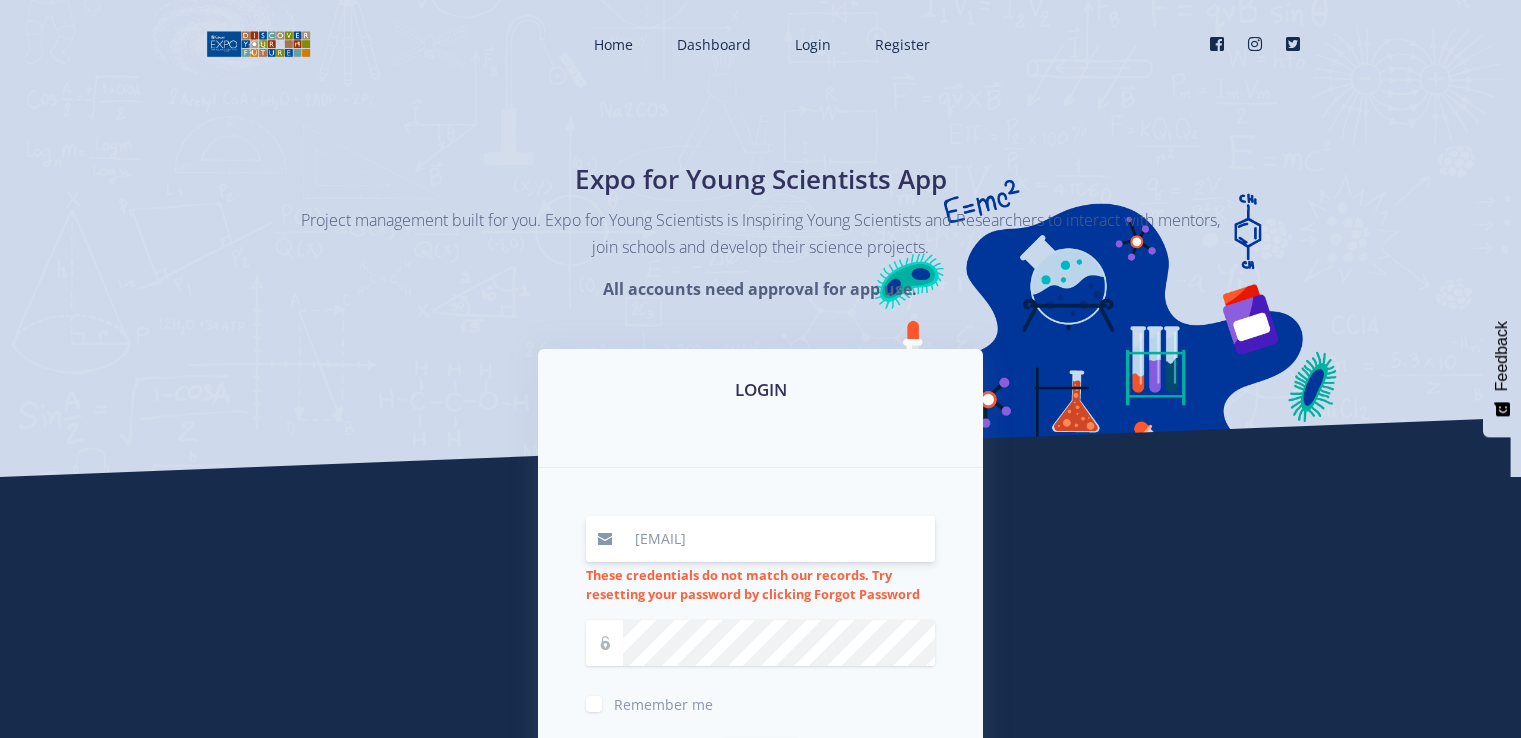 scroll, scrollTop: 0, scrollLeft: 0, axis: both 